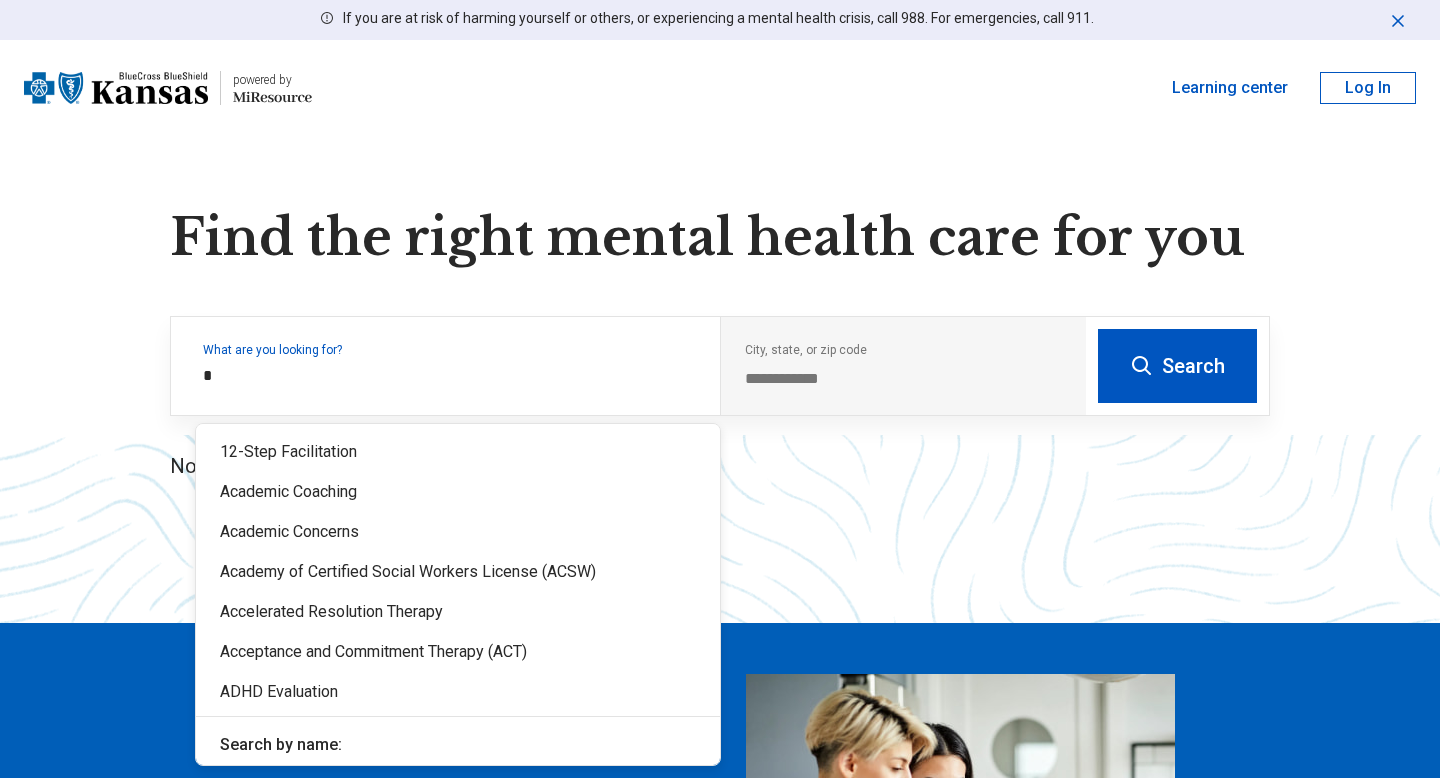 scroll, scrollTop: 0, scrollLeft: 0, axis: both 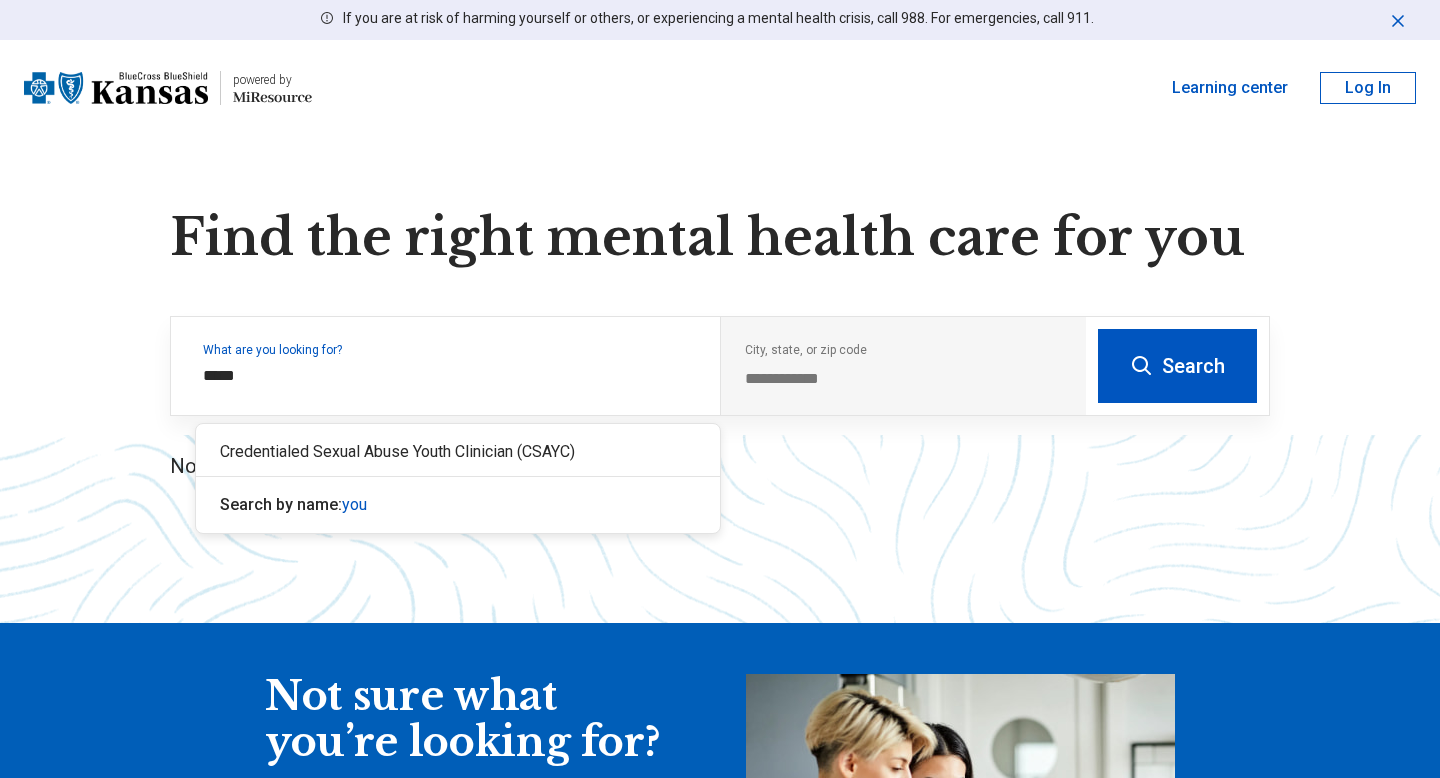 type on "*****" 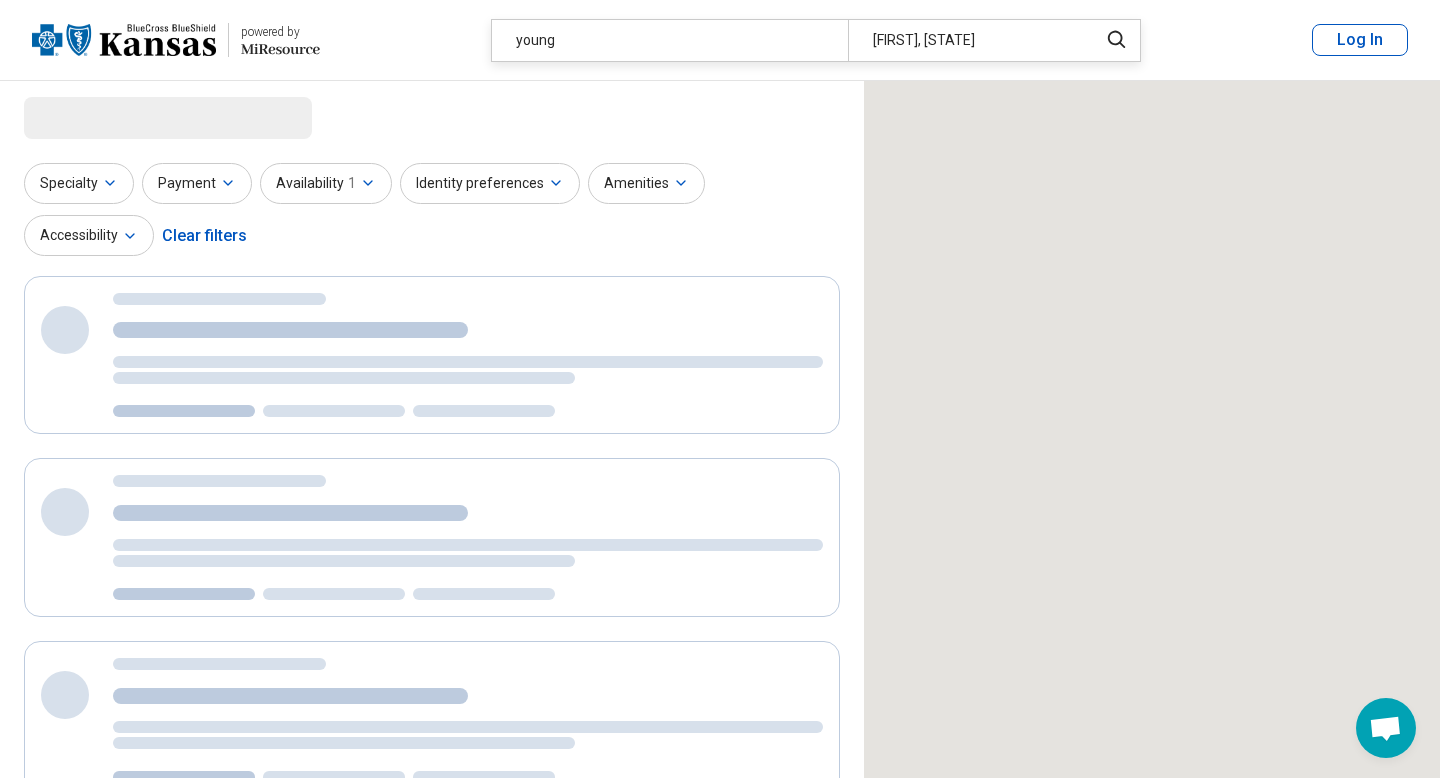 select on "***" 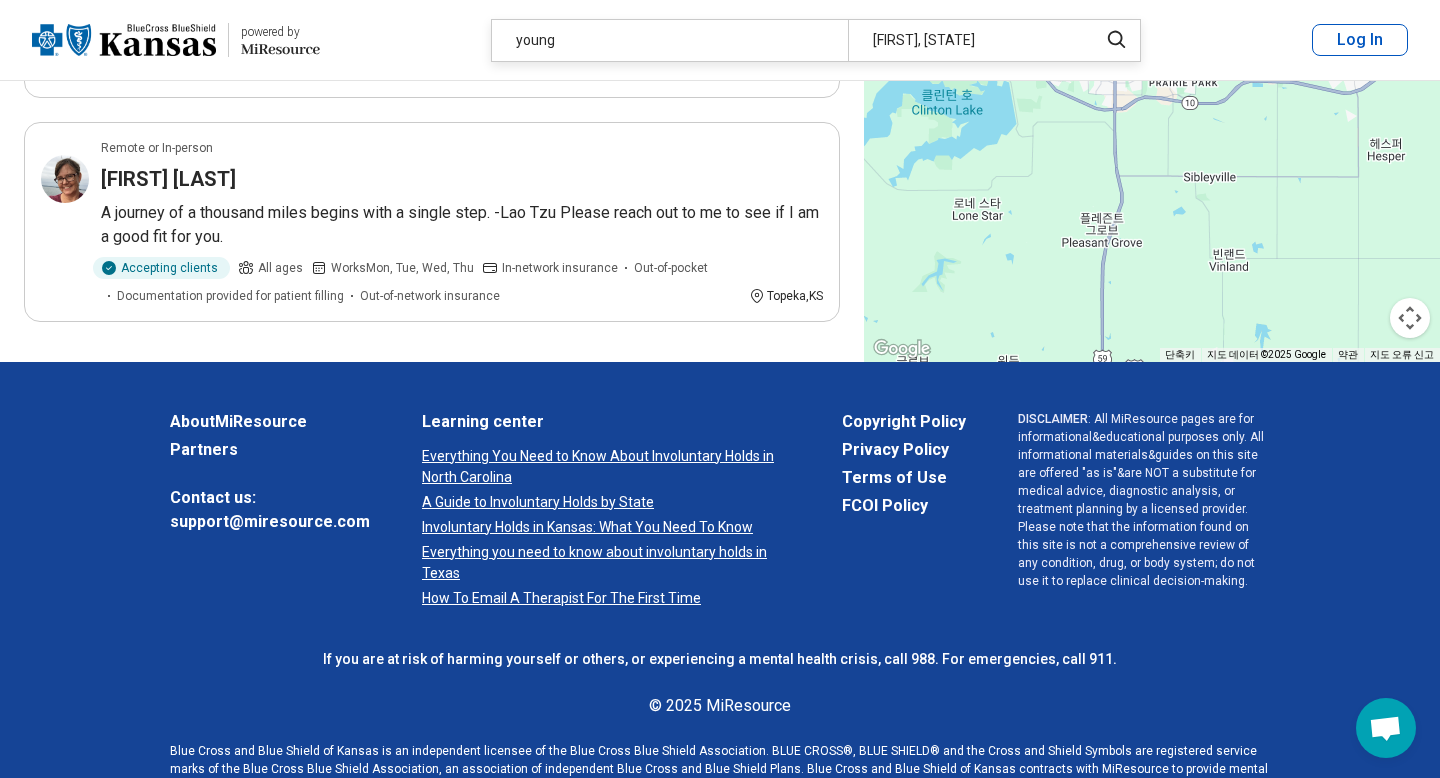scroll, scrollTop: 0, scrollLeft: 0, axis: both 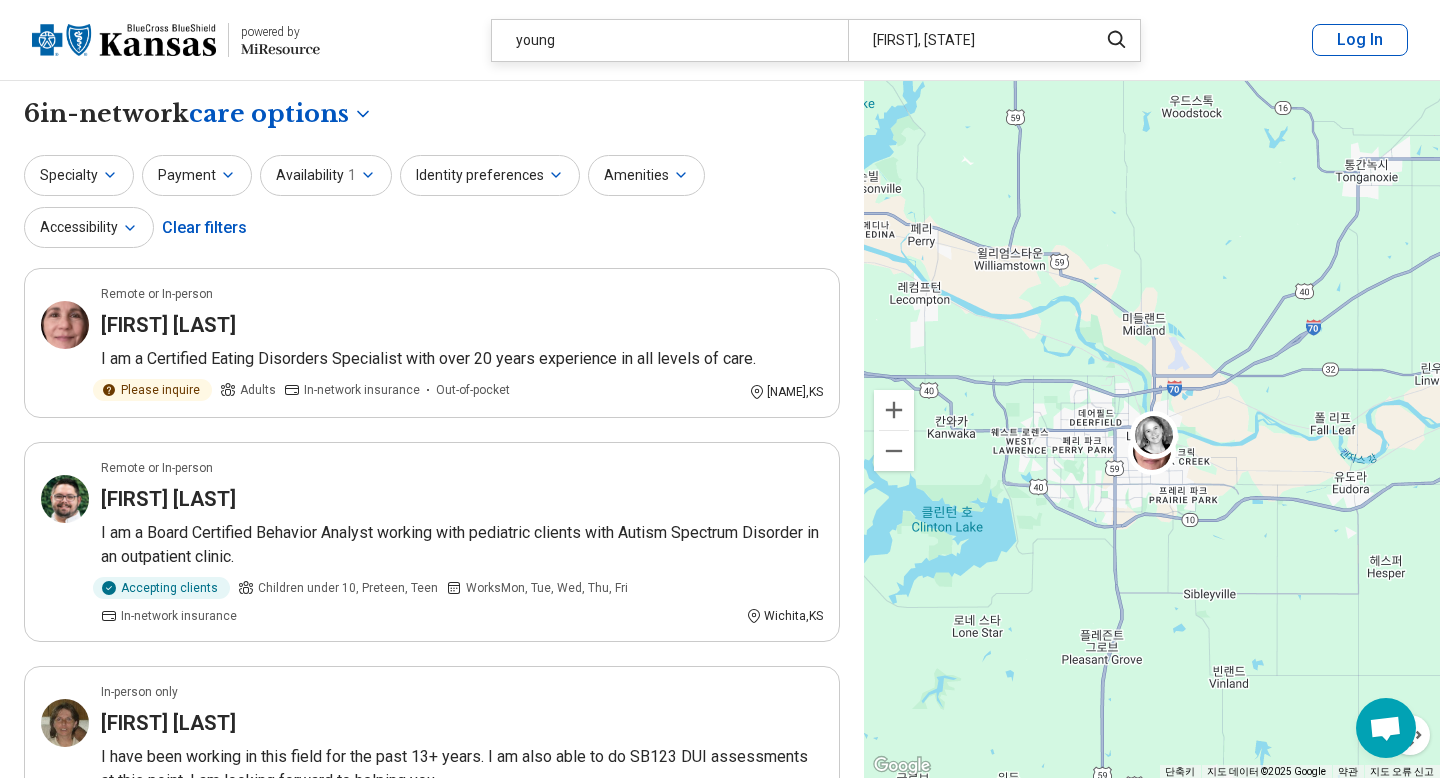 click on "**********" at bounding box center (720, 1001) 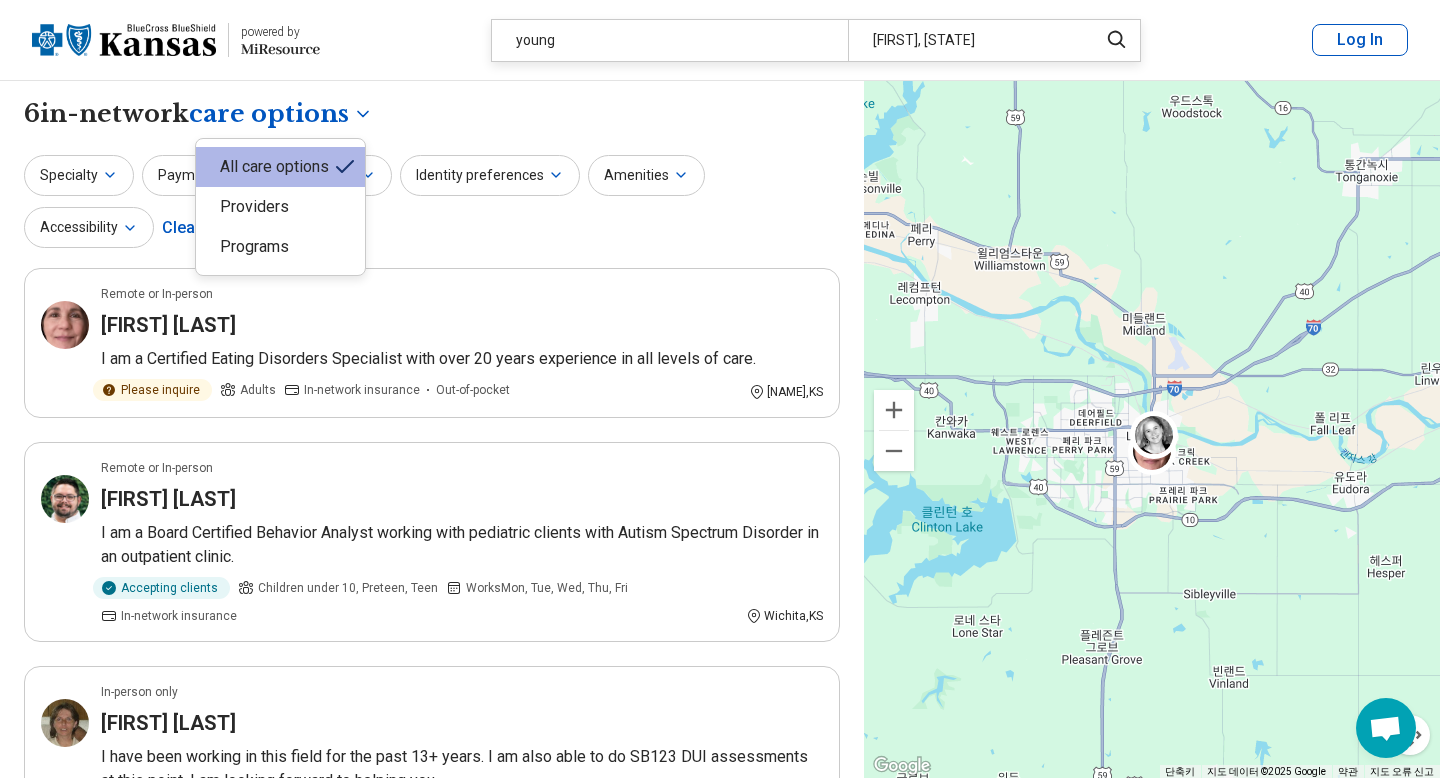 click on "All care options" at bounding box center [280, 167] 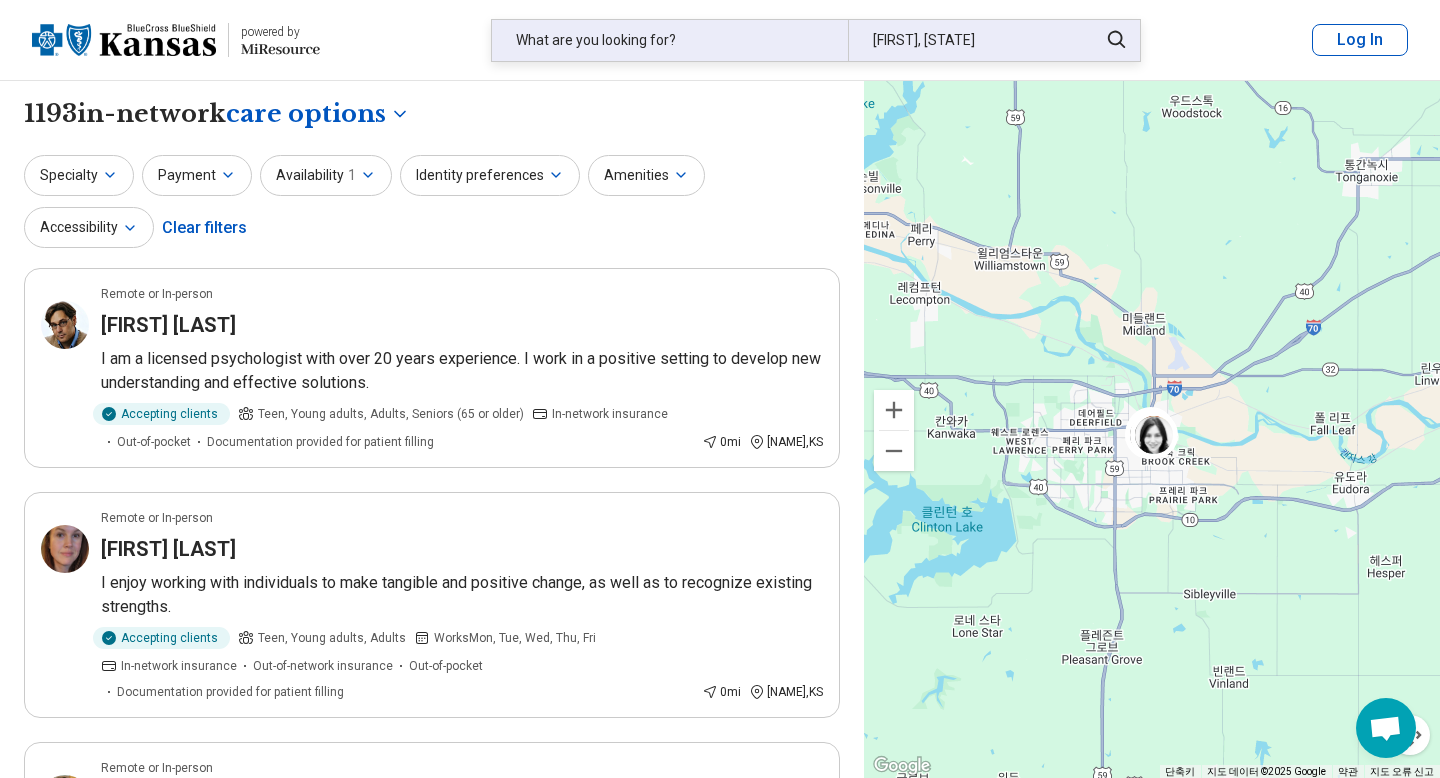 click on "What are you looking for?" at bounding box center [670, 40] 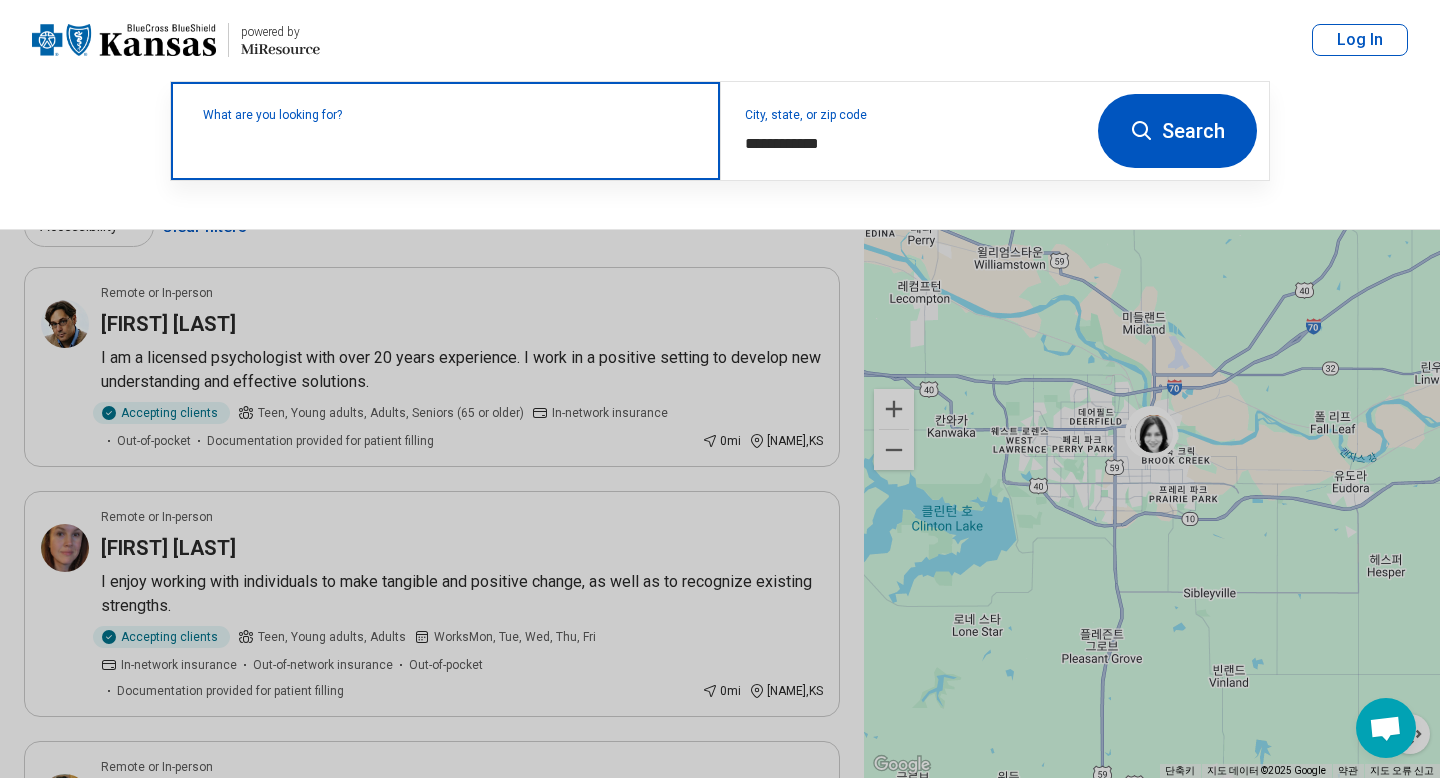 click at bounding box center (449, 141) 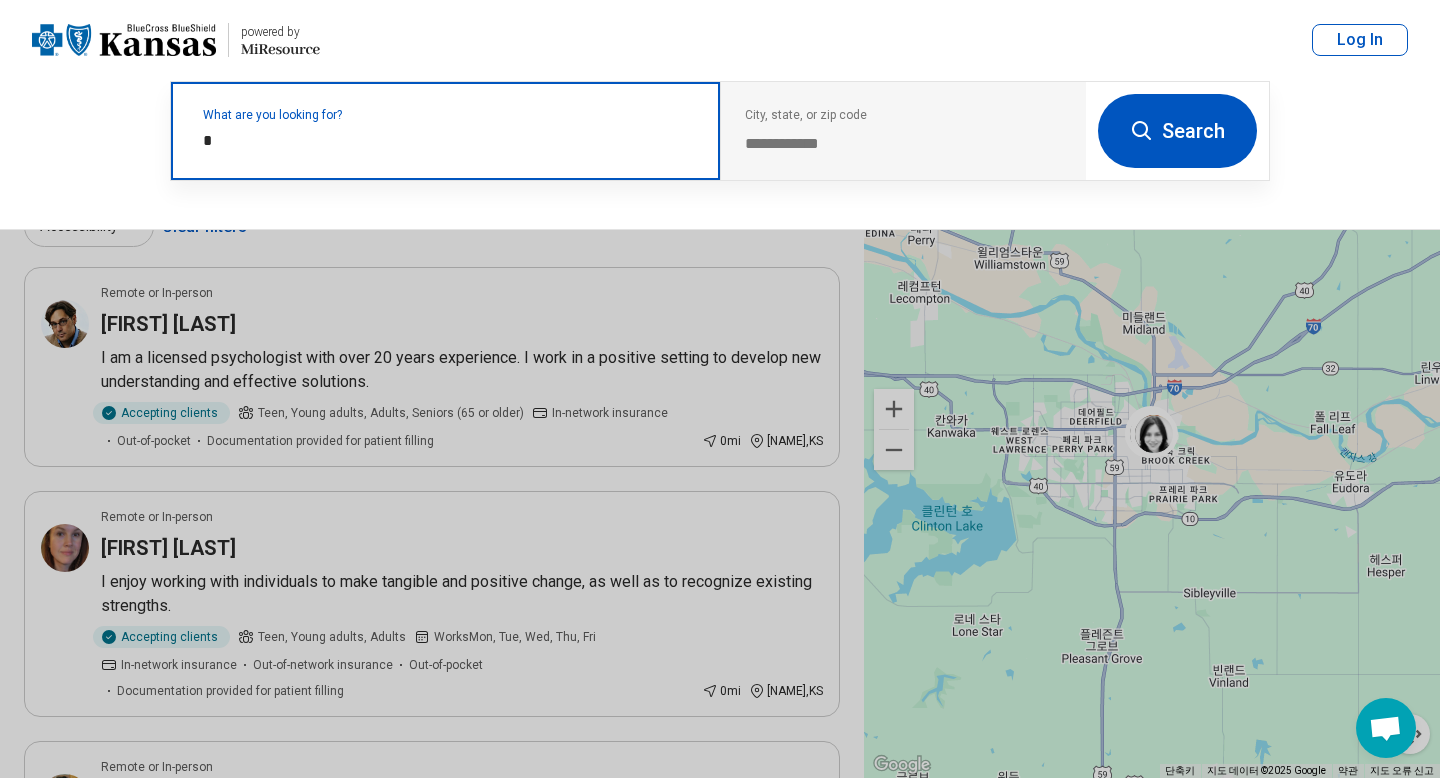 type 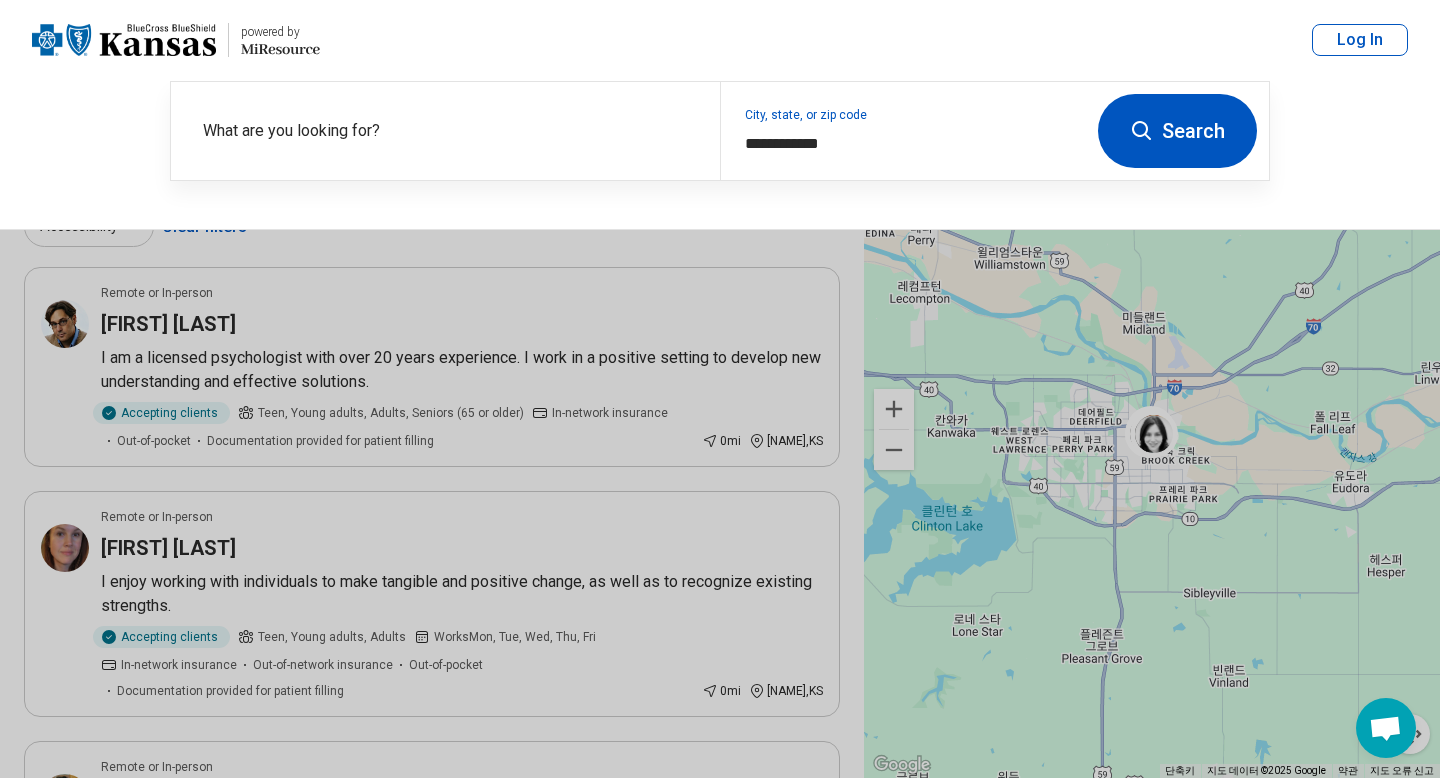 click on "Search" at bounding box center [1177, 131] 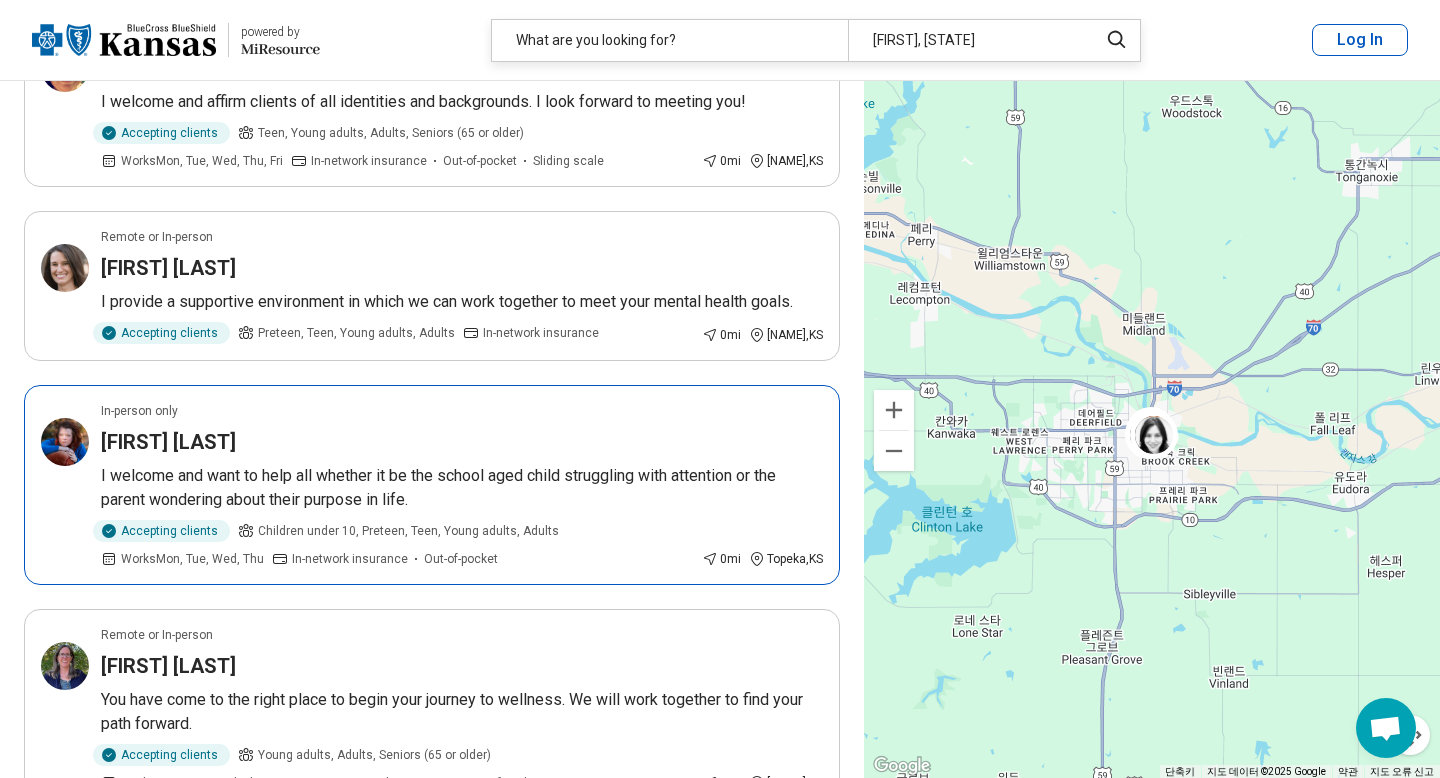 scroll, scrollTop: 1373, scrollLeft: 0, axis: vertical 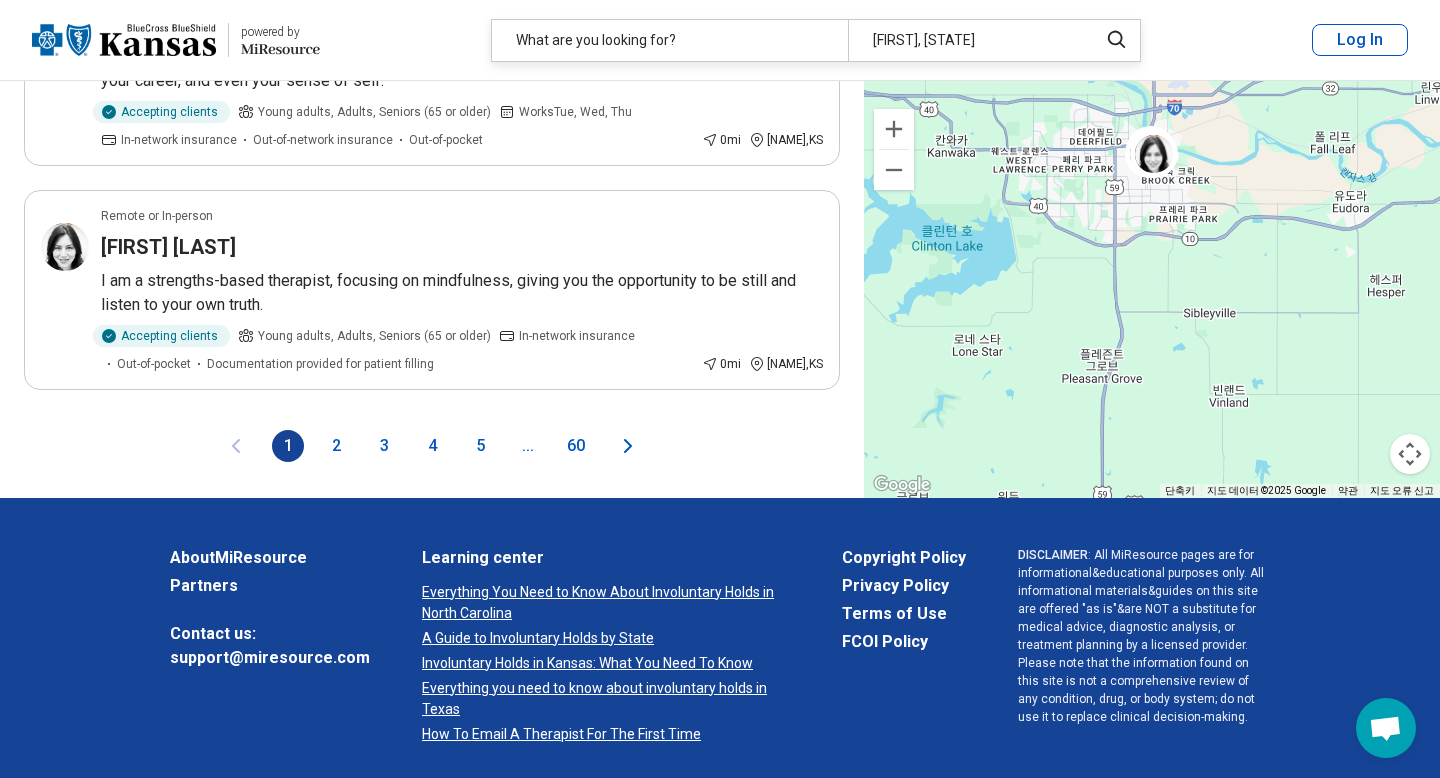 click on "2" at bounding box center [336, 446] 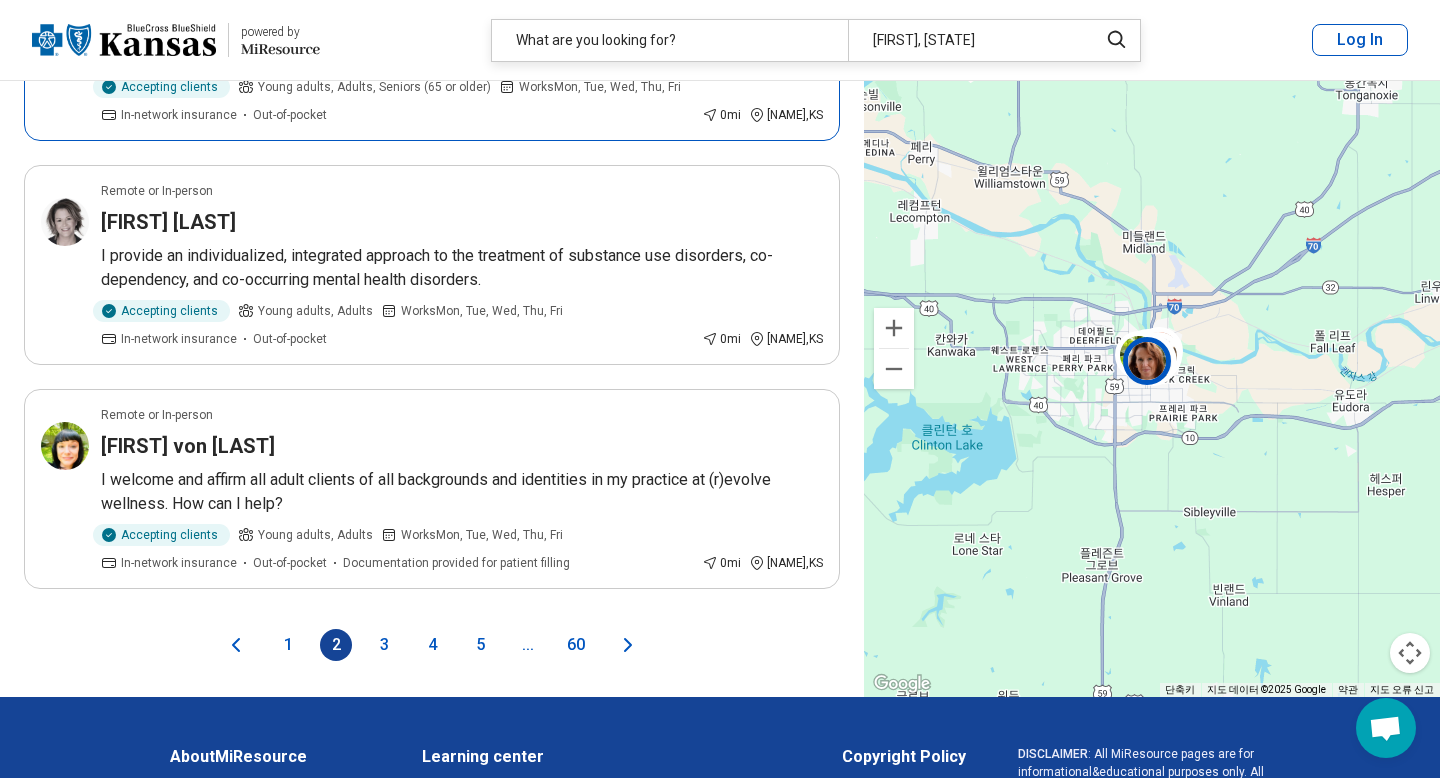 scroll, scrollTop: 4122, scrollLeft: 0, axis: vertical 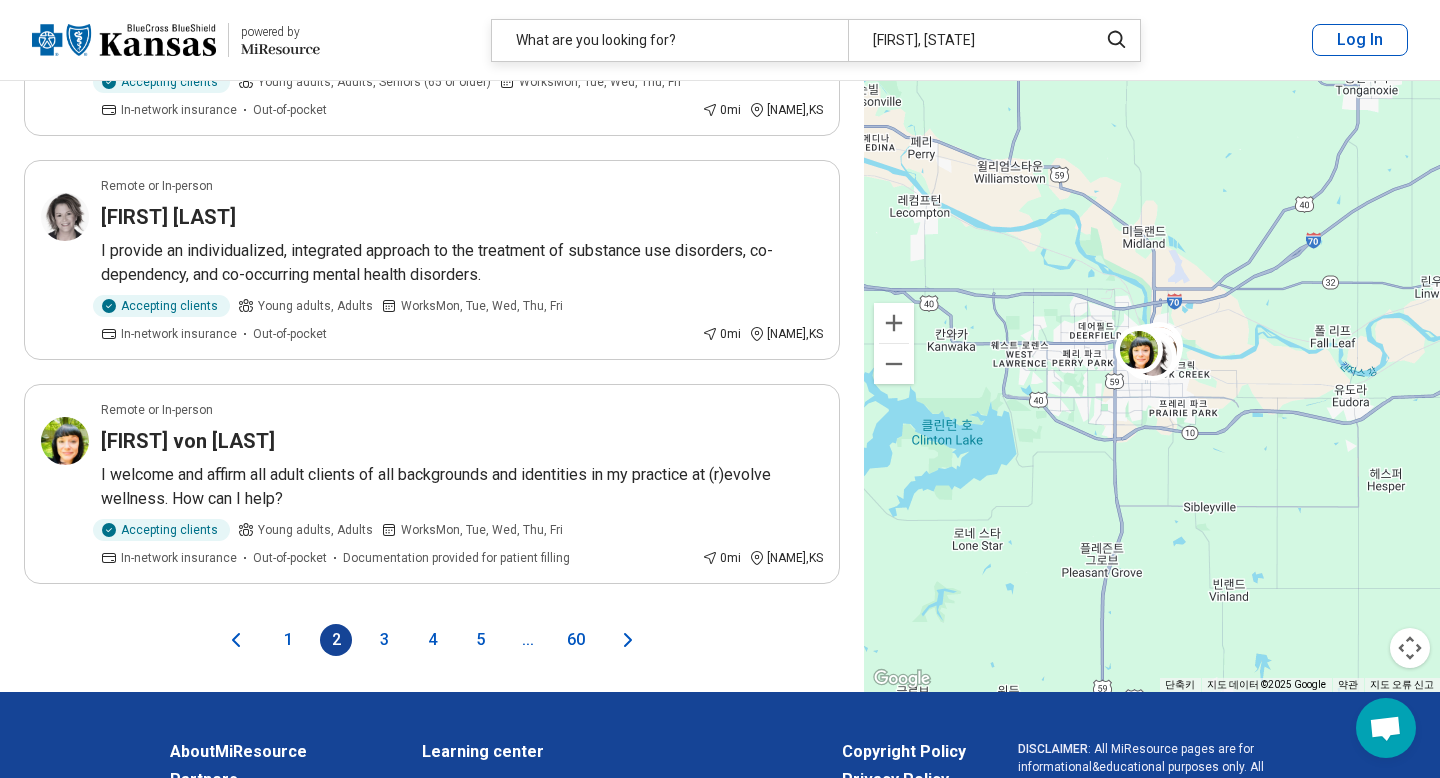 click on "3" at bounding box center (384, 640) 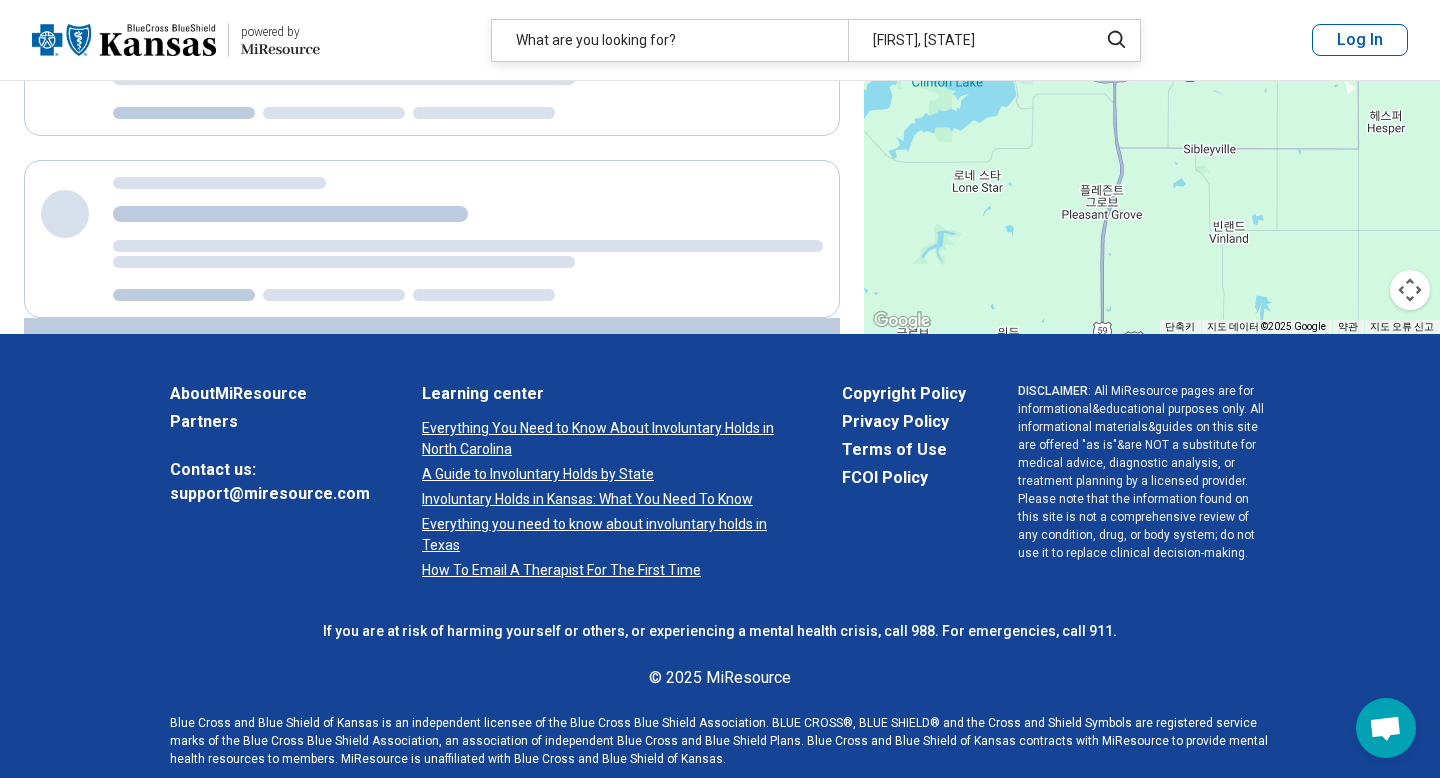 scroll, scrollTop: 0, scrollLeft: 0, axis: both 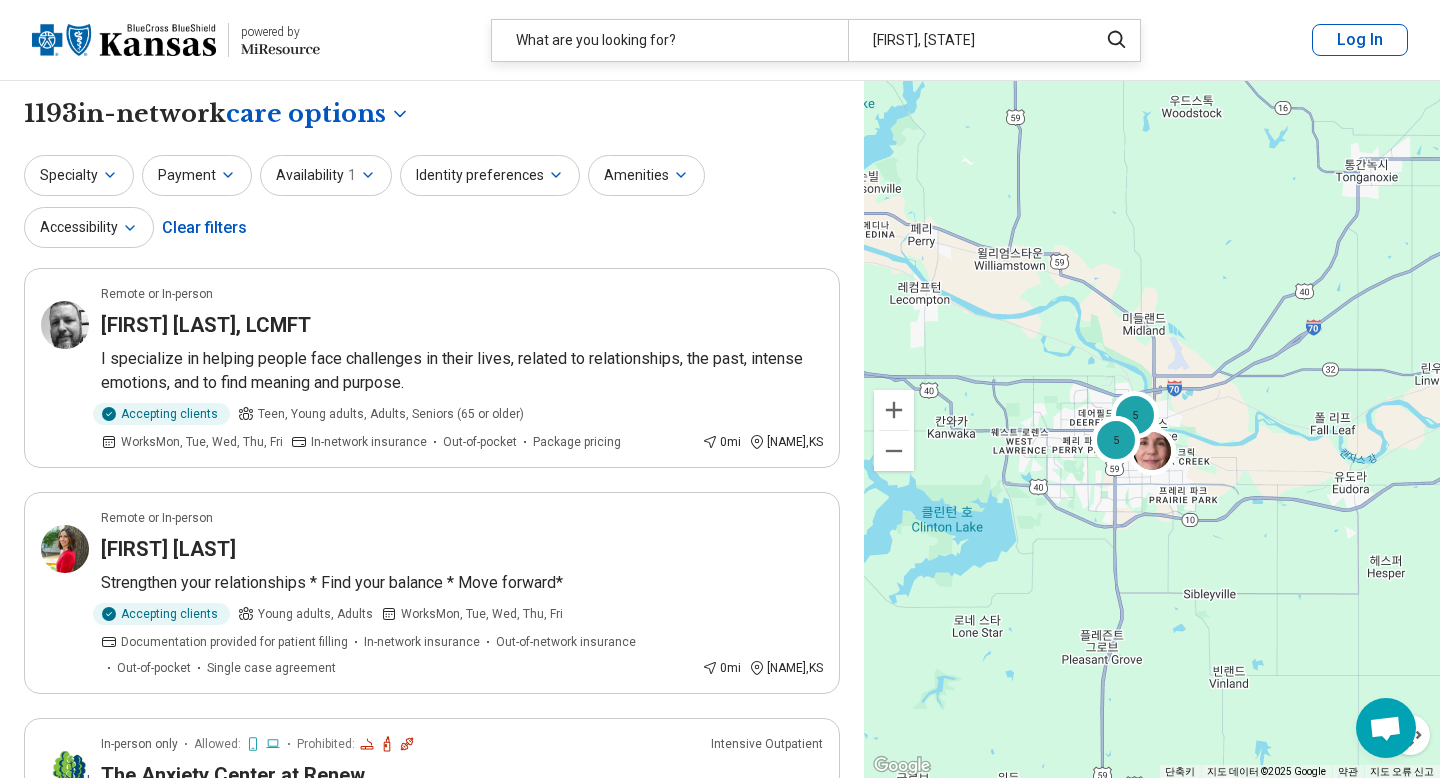 click at bounding box center (124, 40) 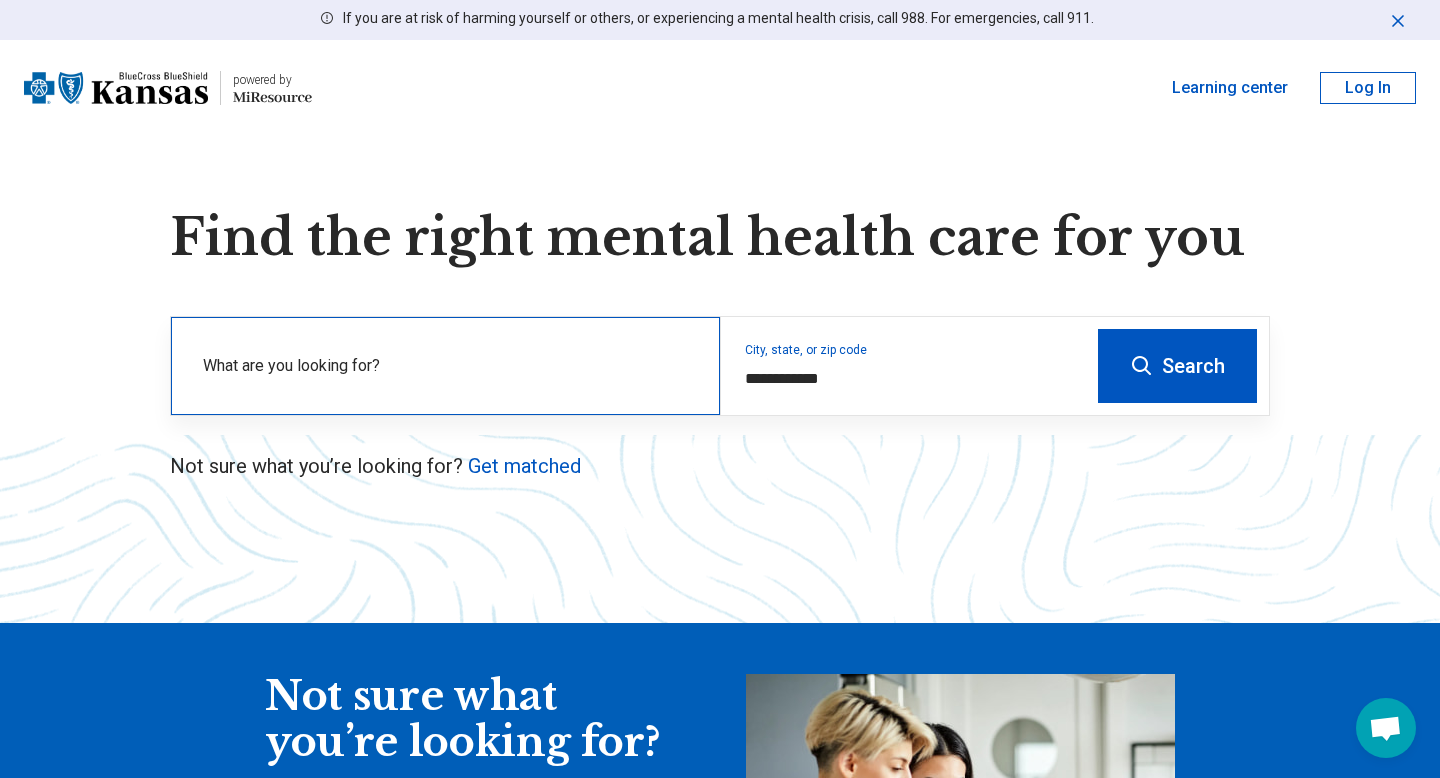 click on "What are you looking for?" at bounding box center [449, 366] 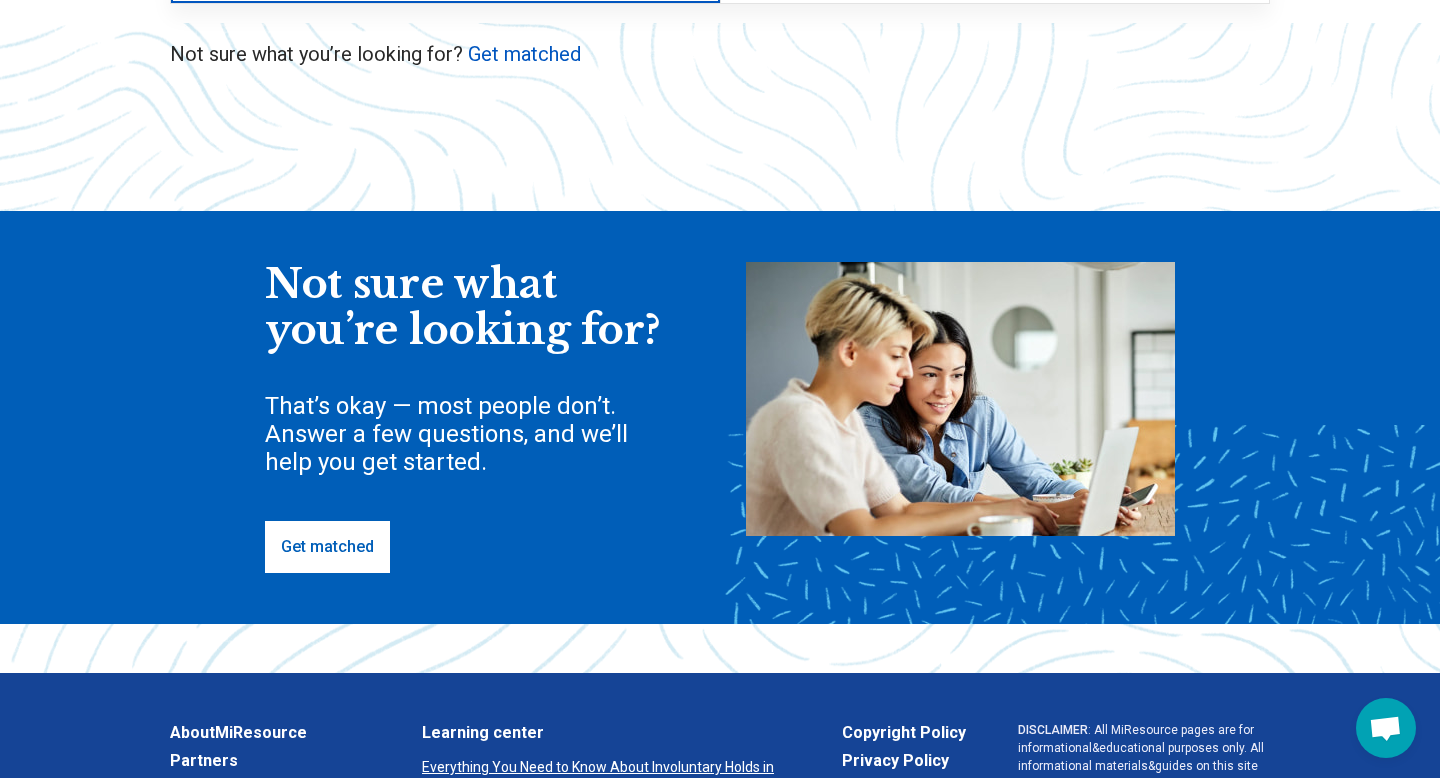 scroll, scrollTop: 0, scrollLeft: 0, axis: both 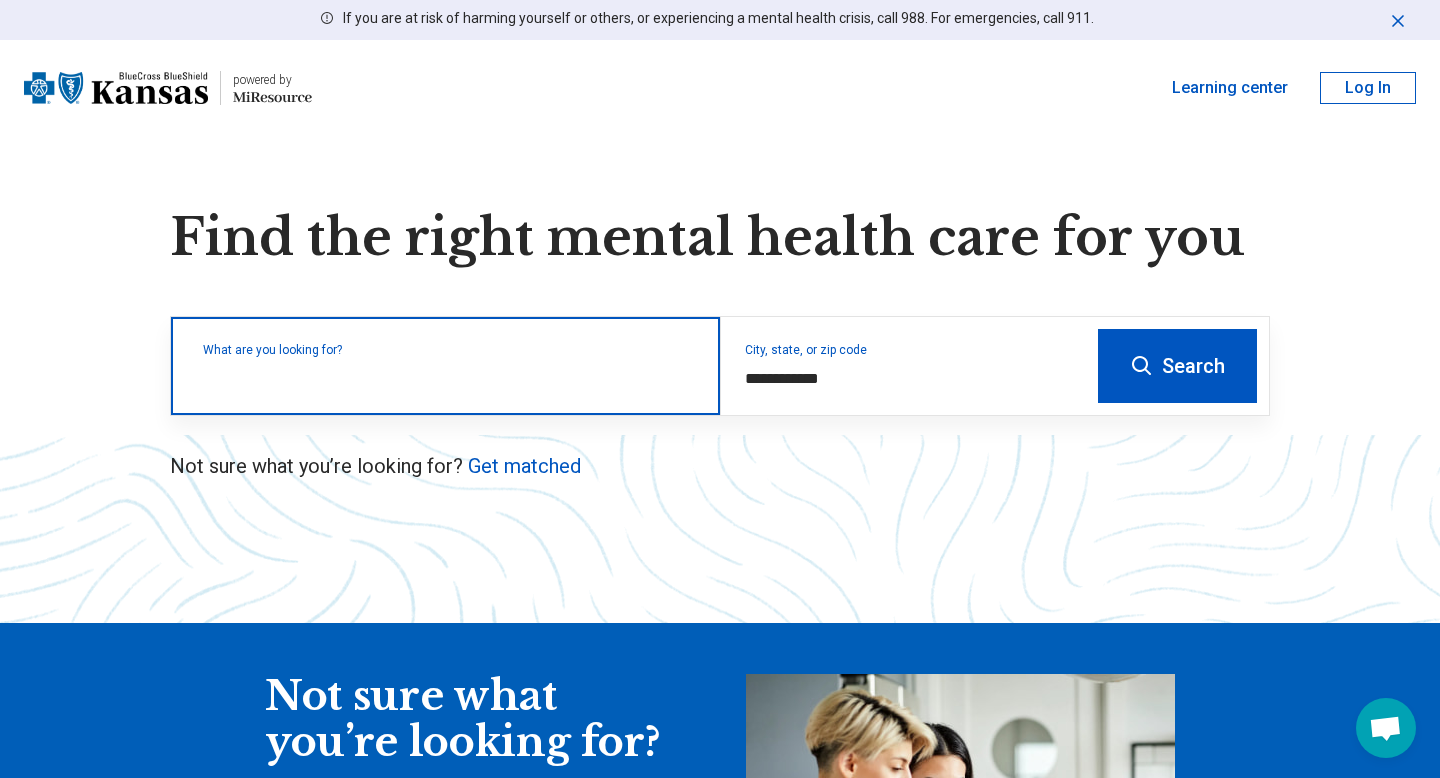 type on "*" 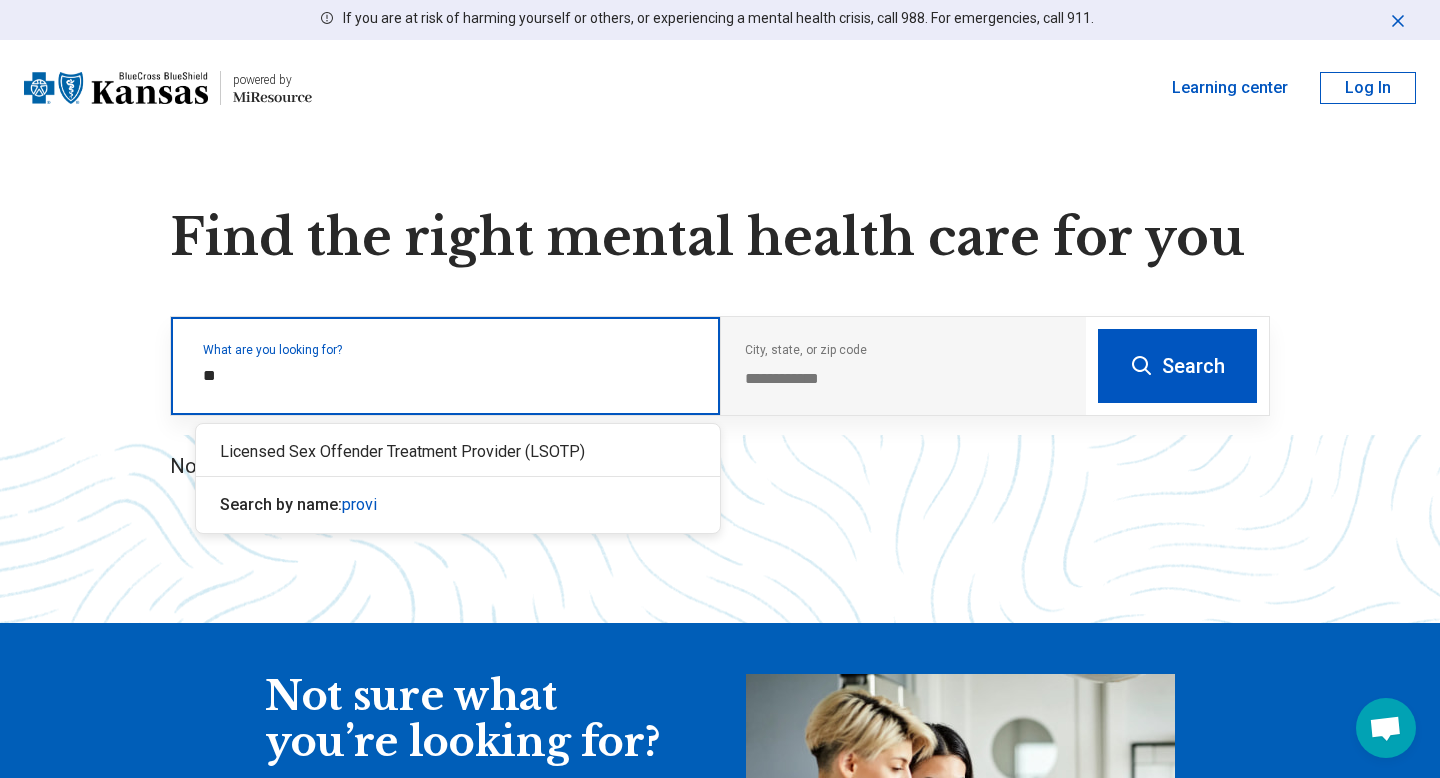 type on "*" 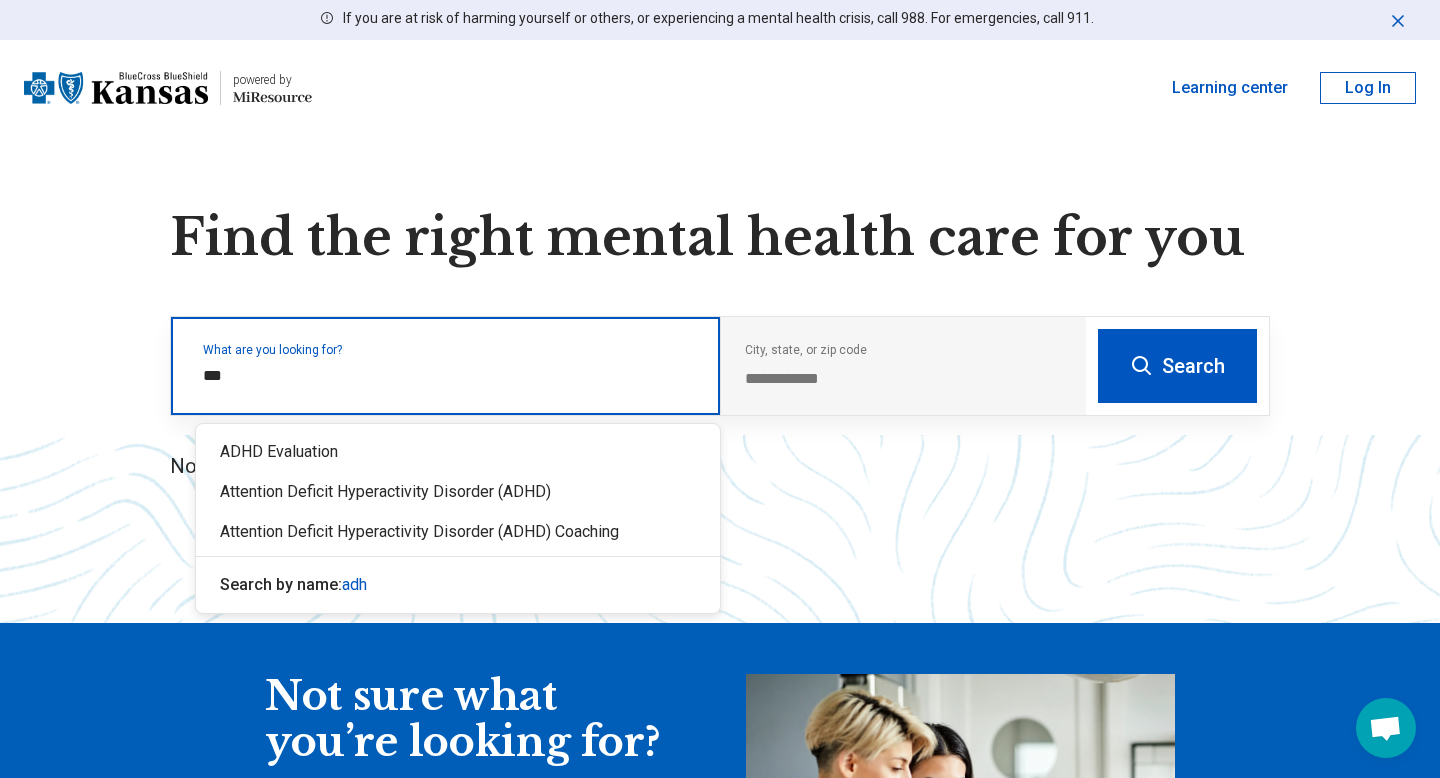 type on "****" 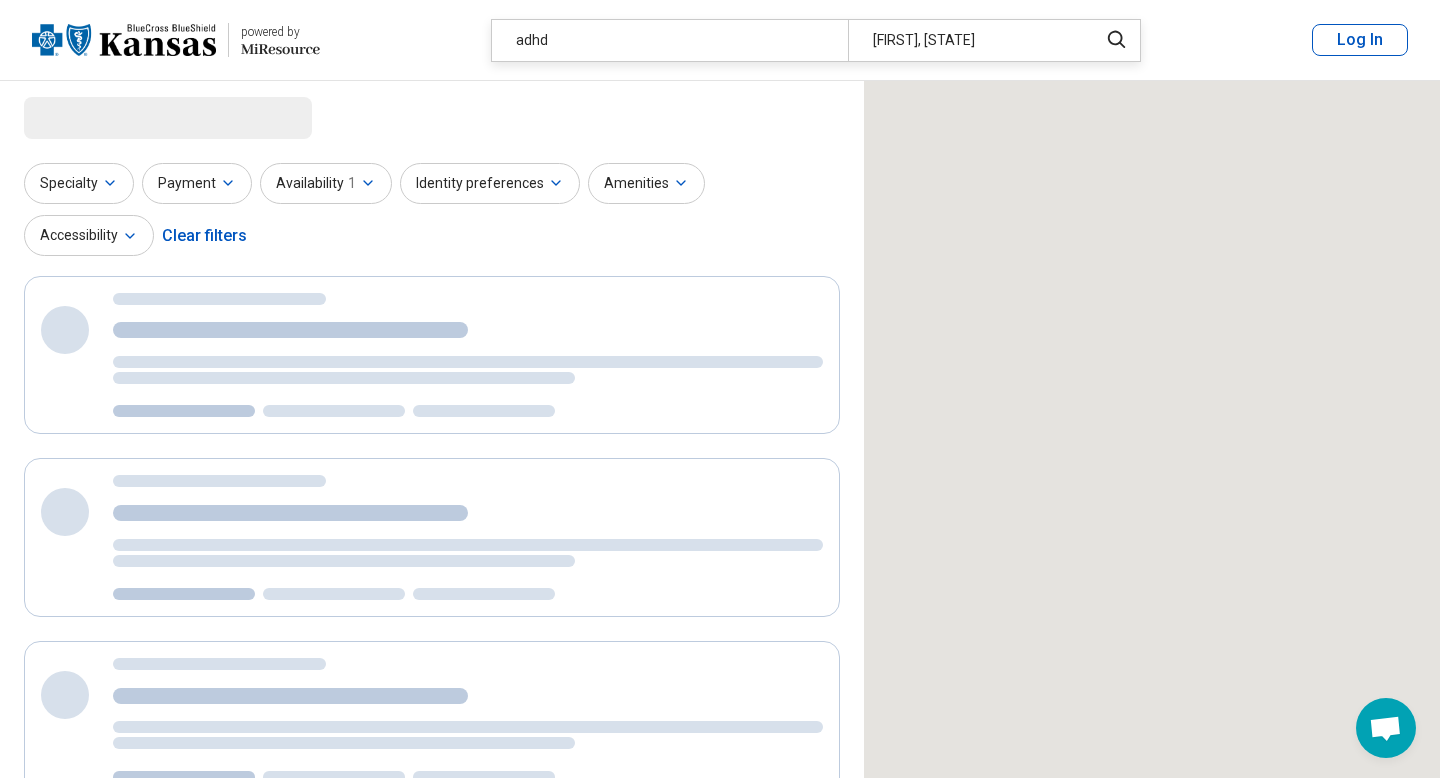 select on "***" 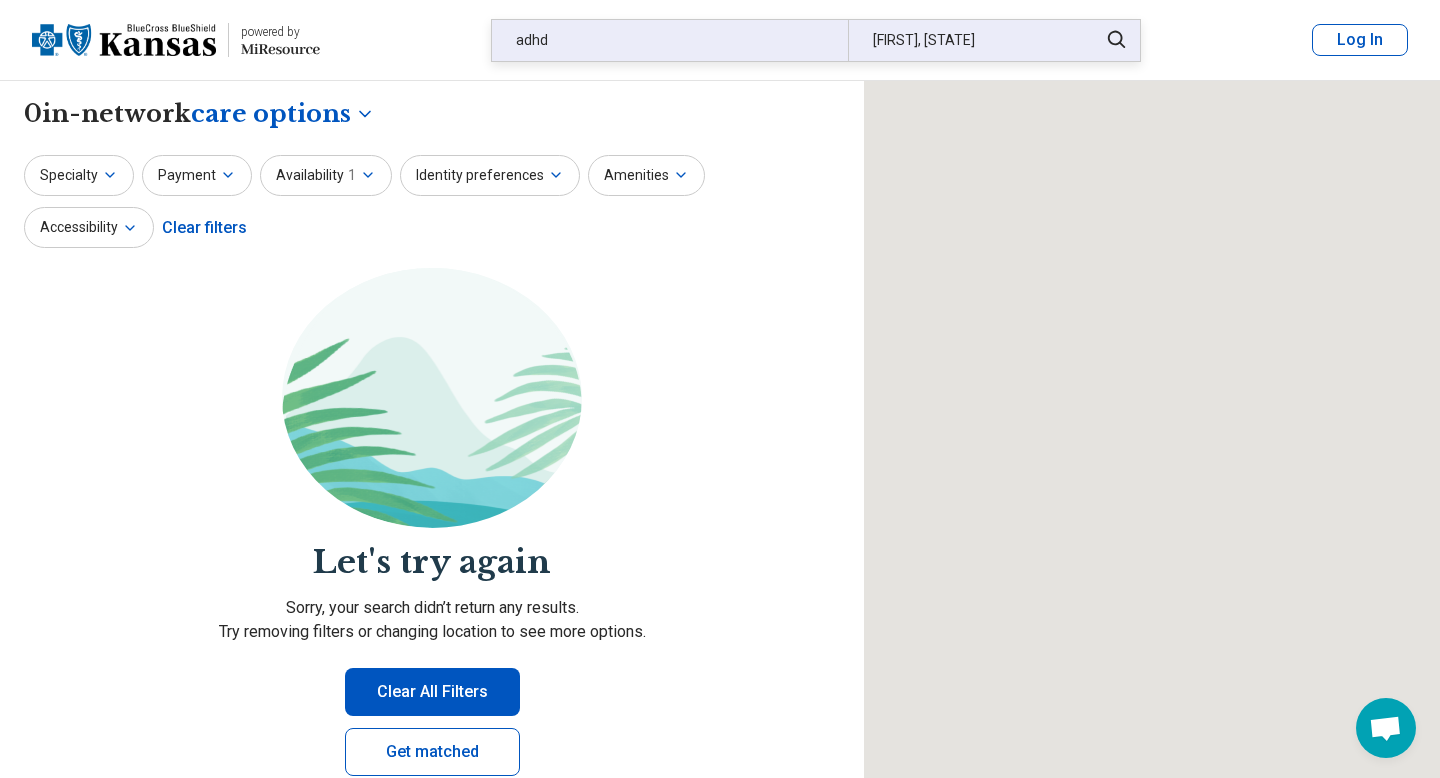 click on "[FIRST], [STATE]" at bounding box center [966, 40] 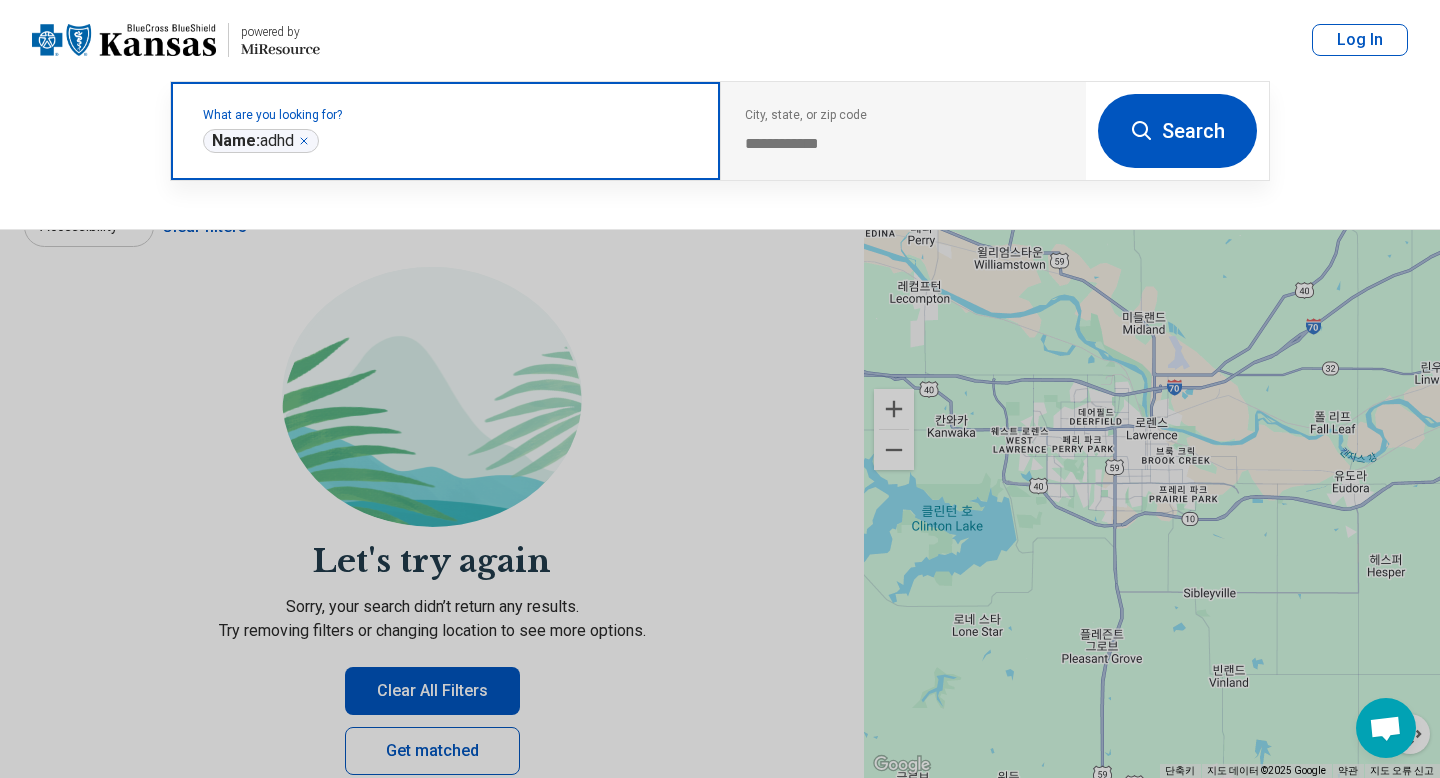 click 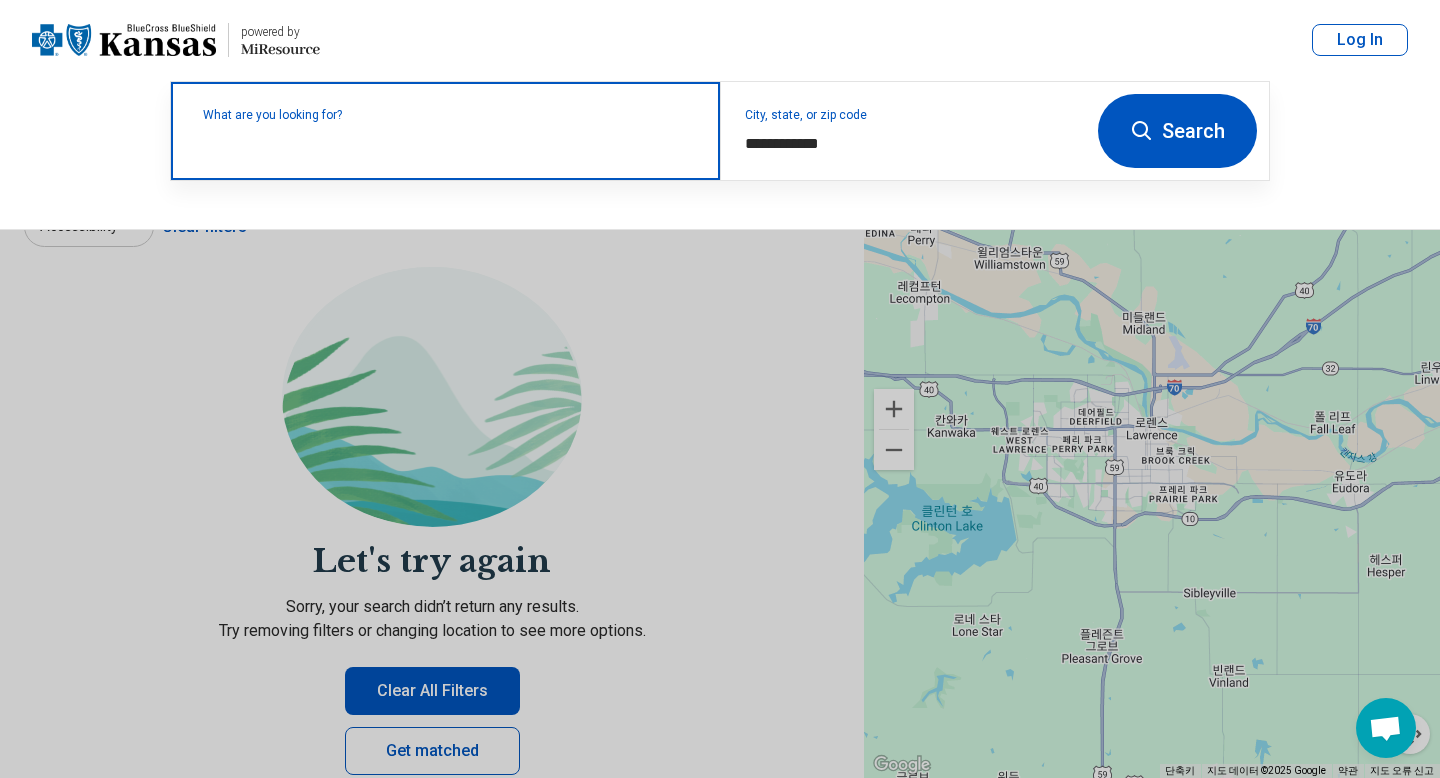 click on "What are you looking for?" at bounding box center [449, 115] 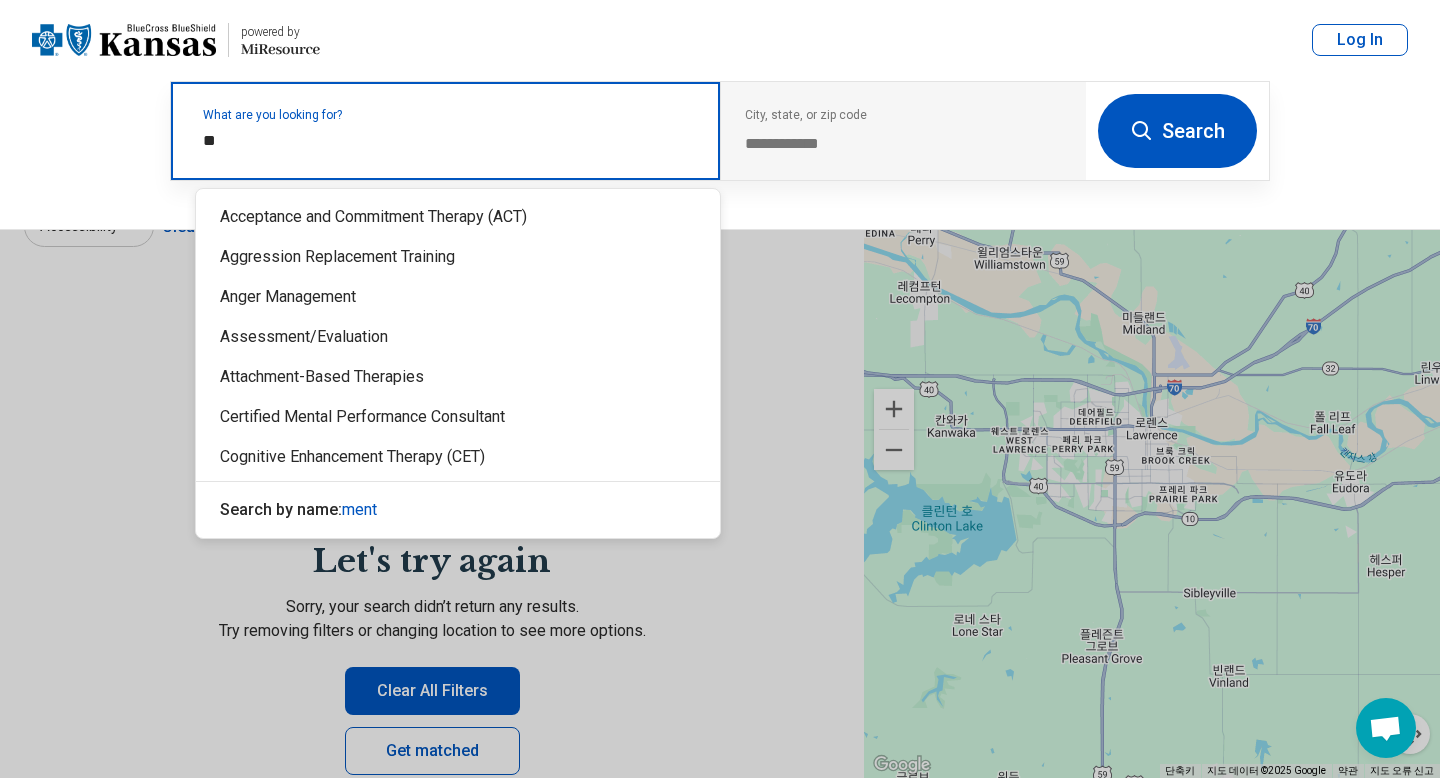type on "*" 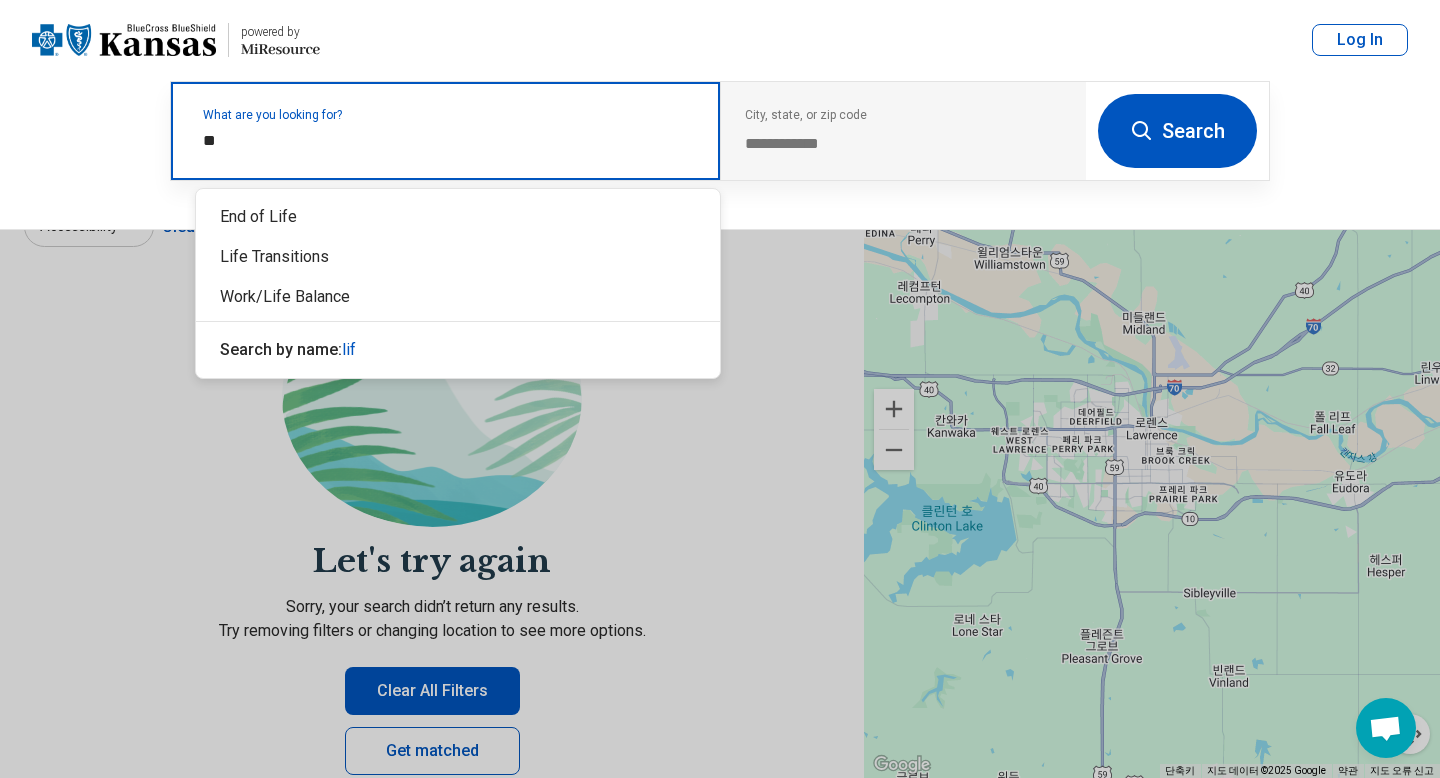 type on "*" 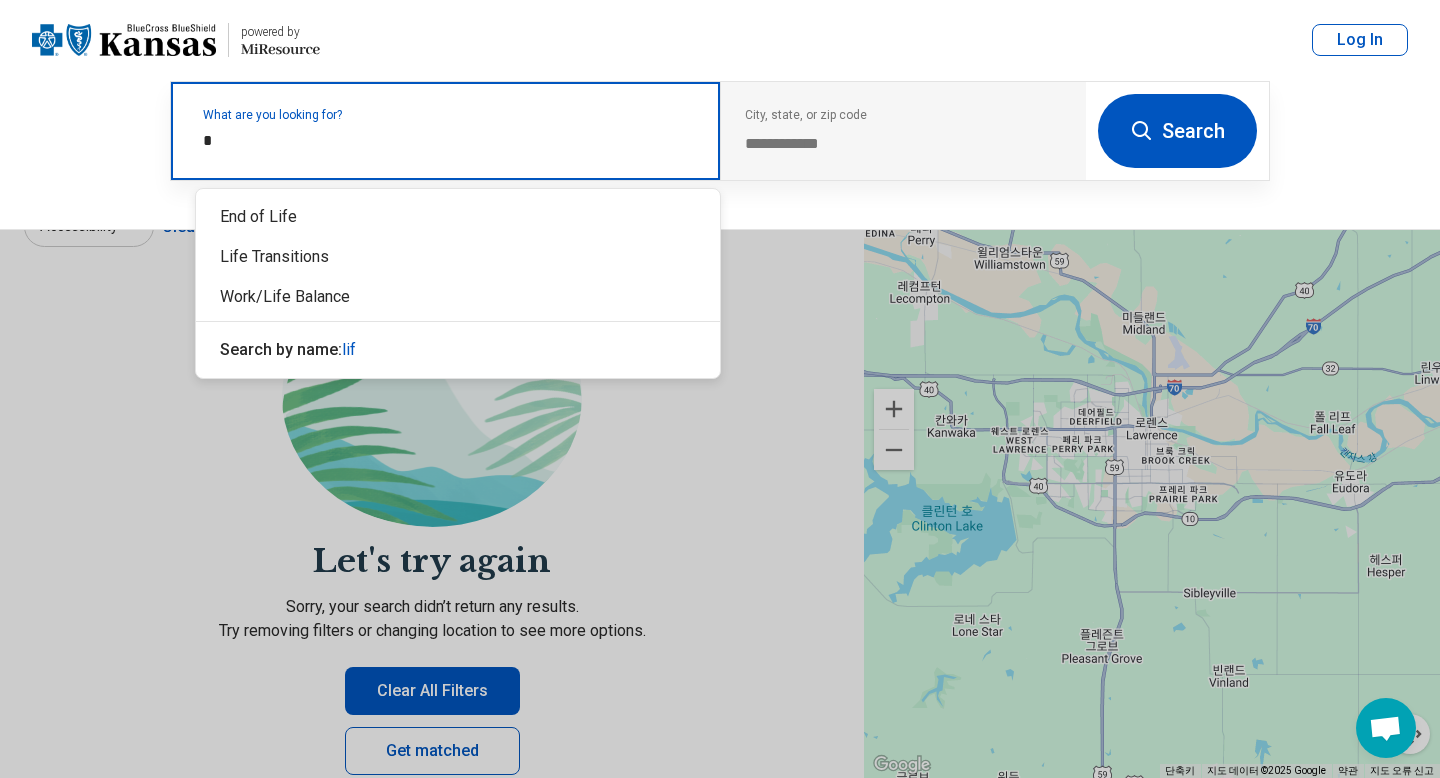 type 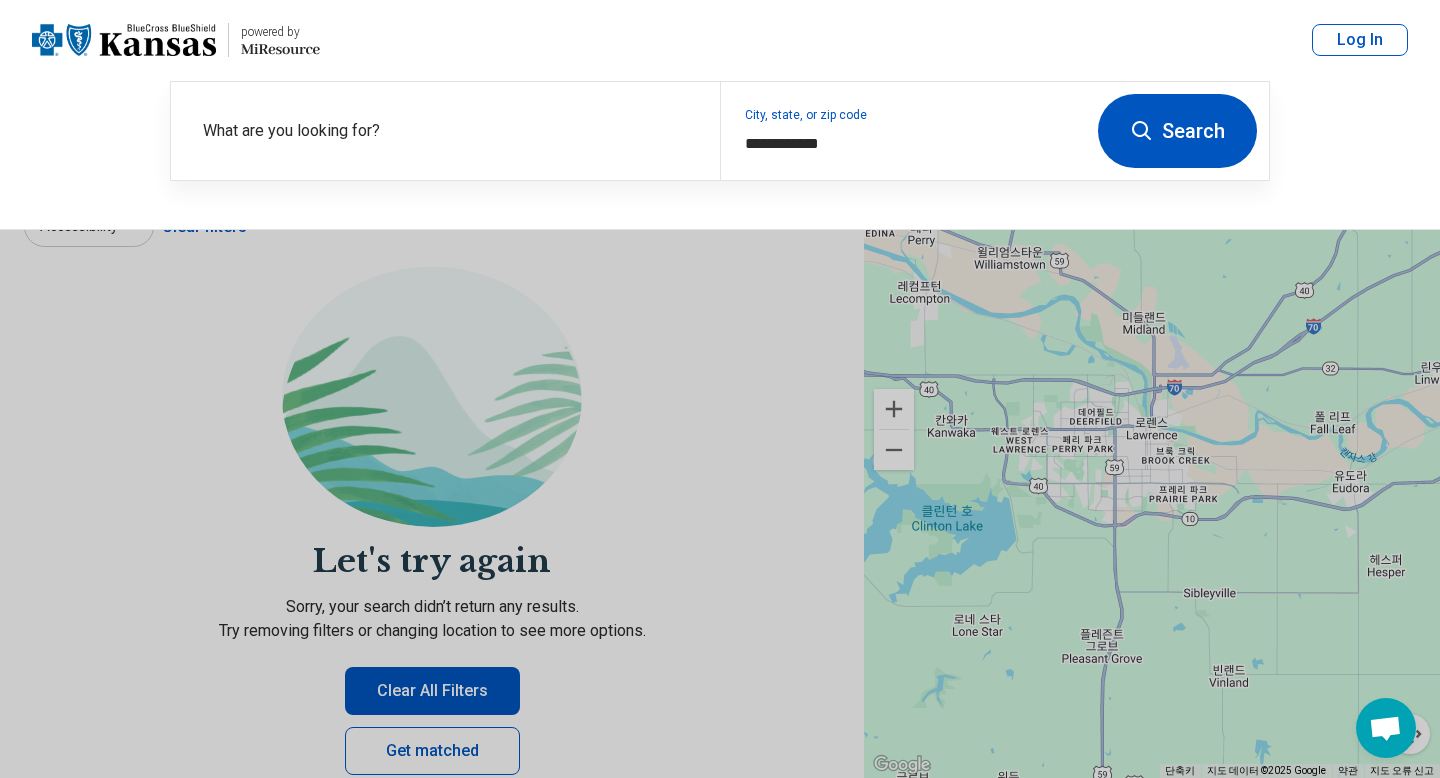 click on "Search" at bounding box center (1177, 131) 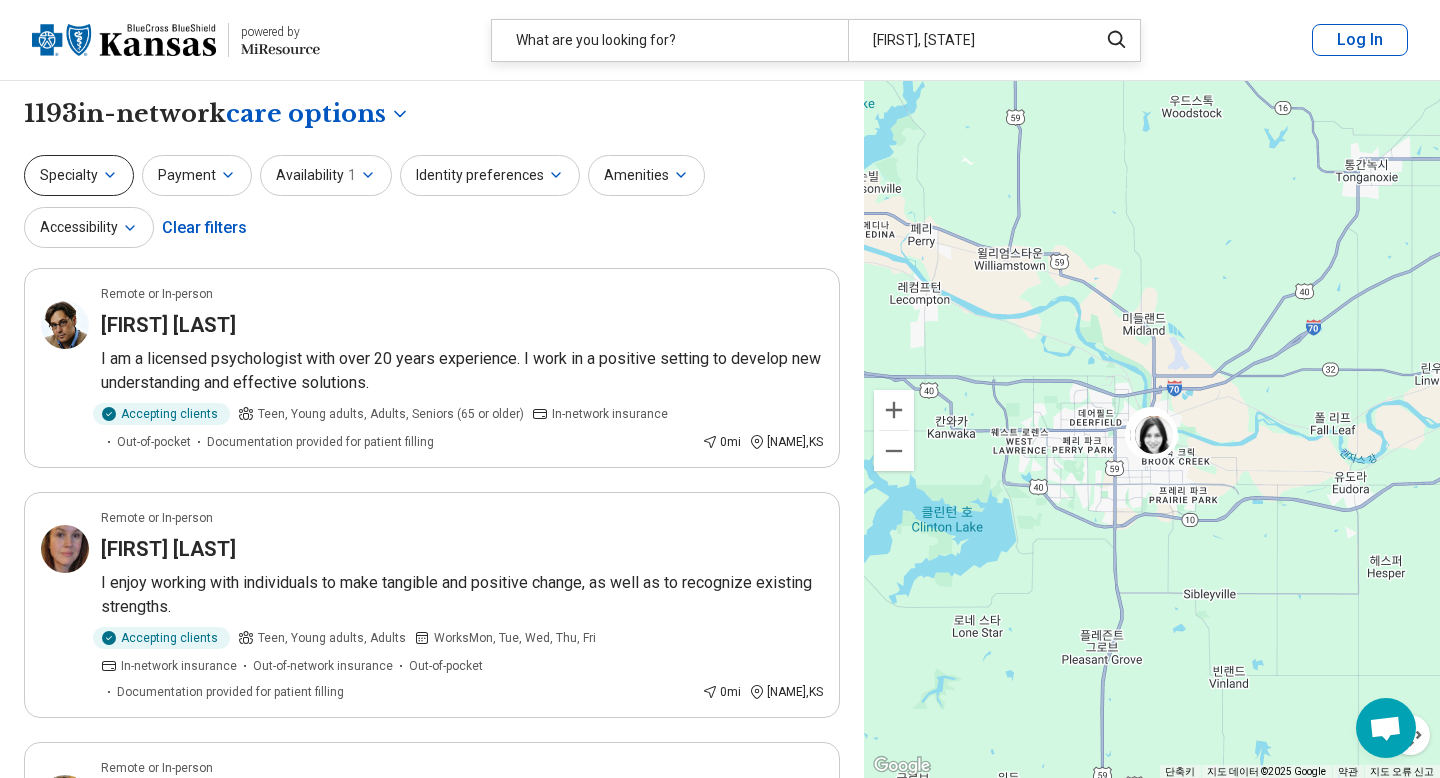 click on "Specialty" at bounding box center [79, 175] 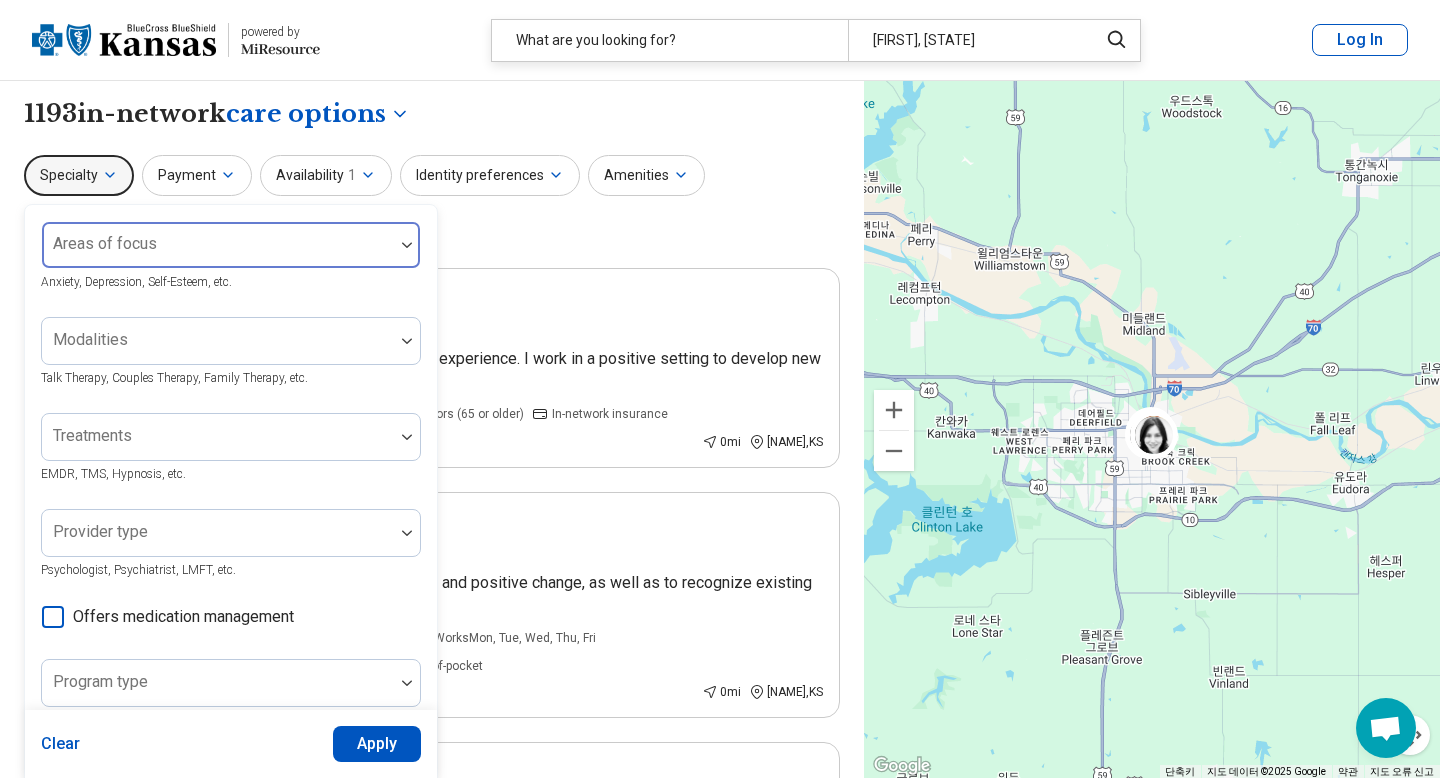 click at bounding box center (218, 253) 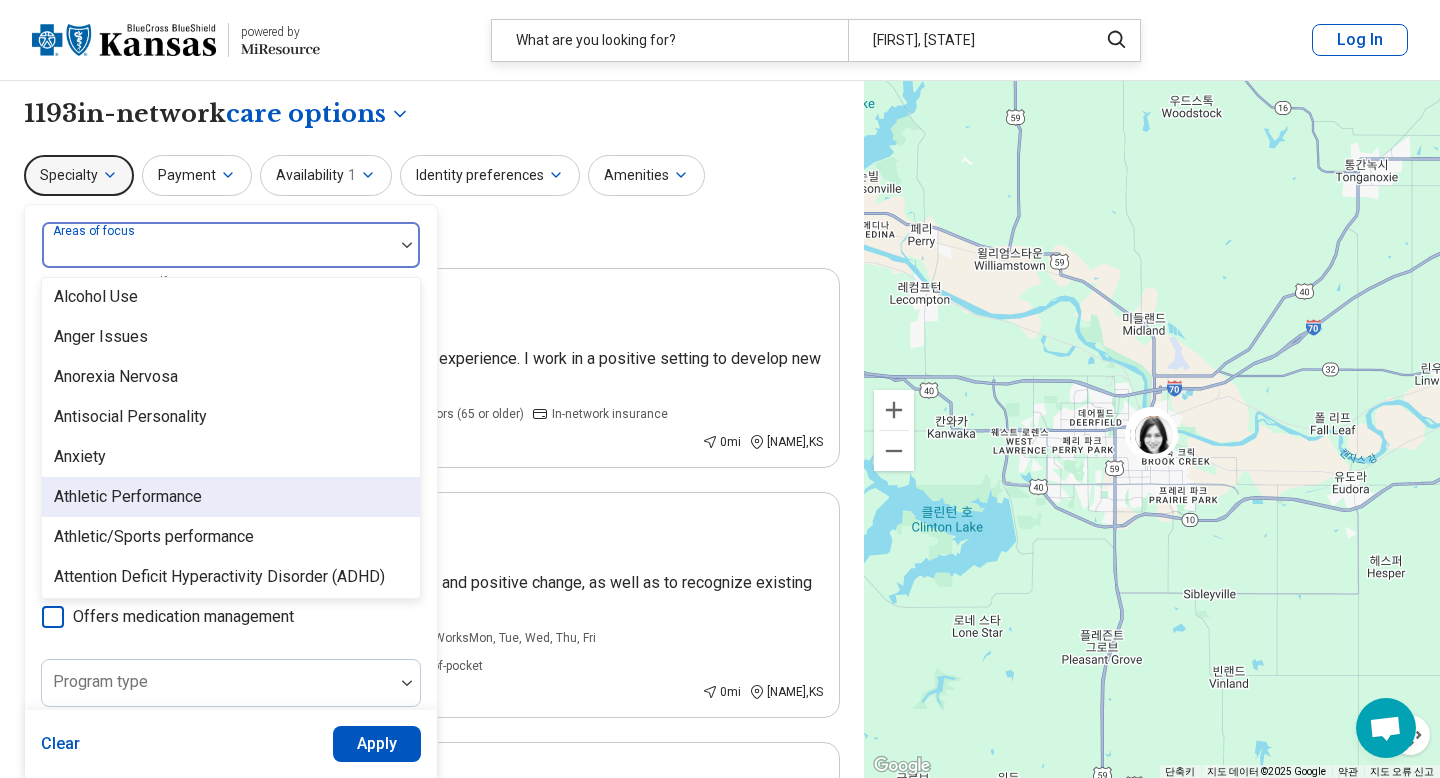 scroll, scrollTop: 428, scrollLeft: 0, axis: vertical 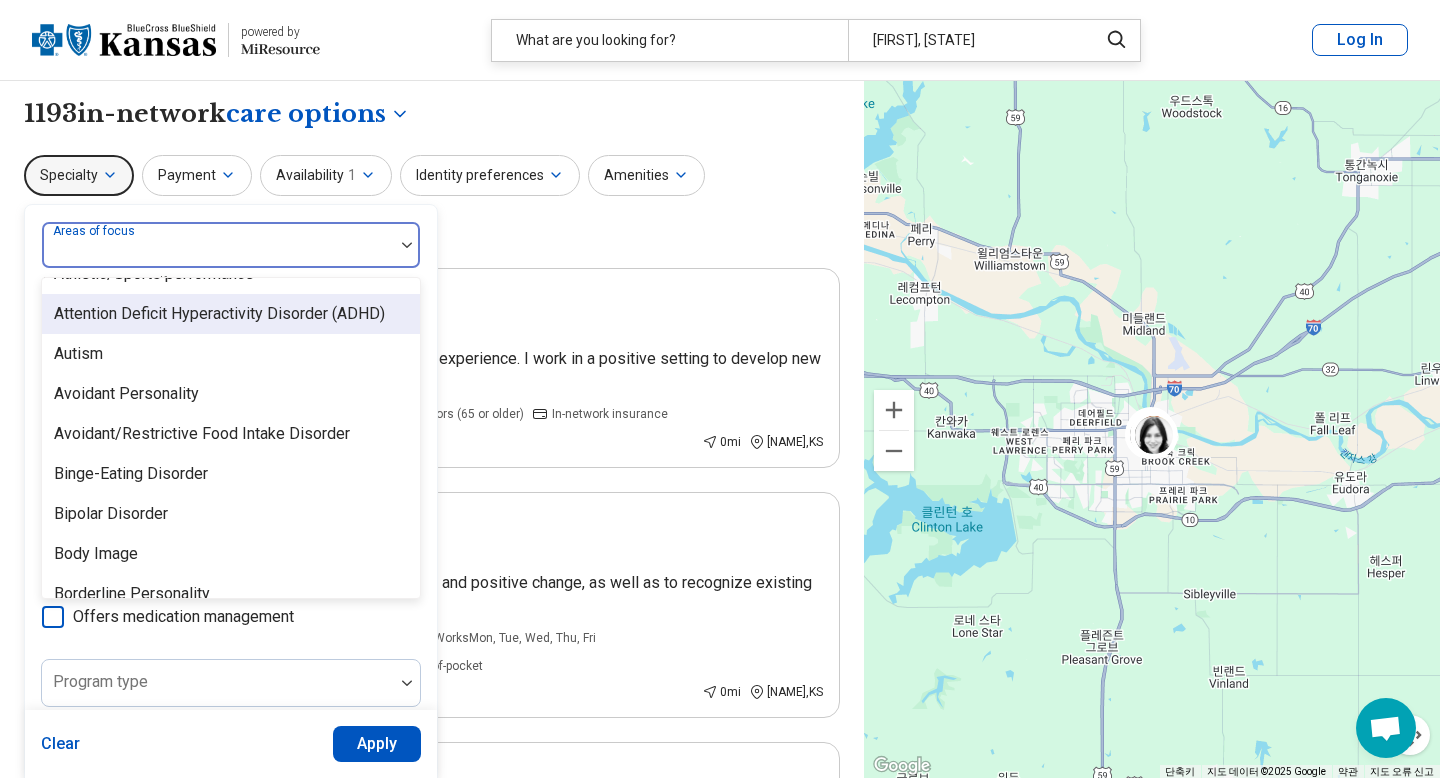 click on "Attention Deficit Hyperactivity Disorder (ADHD)" at bounding box center (219, 314) 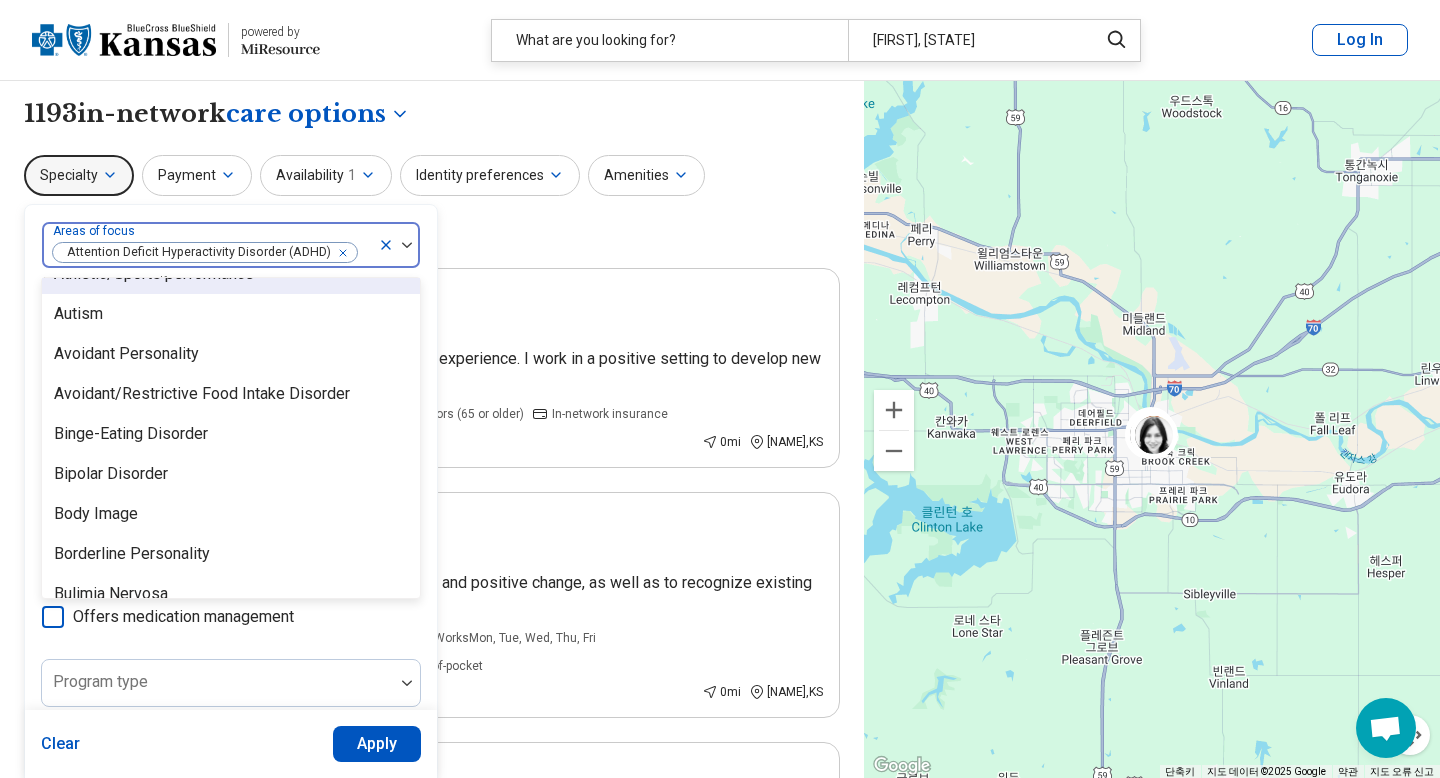 click on "Specialty option Attention Deficit Hyperactivity Disorder (ADHD), selected. Athletic/Sports performance, 11 of 99. 99 results available. Use Up and Down to choose options, press Enter to select the currently focused option, press Escape to exit the menu, press Tab to select the option and exit the menu. Areas of focus Attention Deficit Hyperactivity Disorder (ADHD) Abuse Academic Concerns Adoption Aging Alcohol Use Anger Issues Anorexia Nervosa Antisocial Personality Anxiety Athletic Performance Athletic/Sports performance Autism Avoidant Personality Avoidant/Restrictive Food Intake Disorder Binge-Eating Disorder Bipolar Disorder Body Image Borderline Personality Bulimia Nervosa Bullying Burnout Career Childhood Abuse Chronic Illness/Pain Cognitive Functioning College and School Placement Compulsive Exercise Conflict Resolution Dependent Personality Depression Disability Divorce Drug Use Eating Concerns End of Life Excoriation Disorder (skin picking) Family Caregiving Stress Financial Concerns Gender Identity" at bounding box center (432, 203) 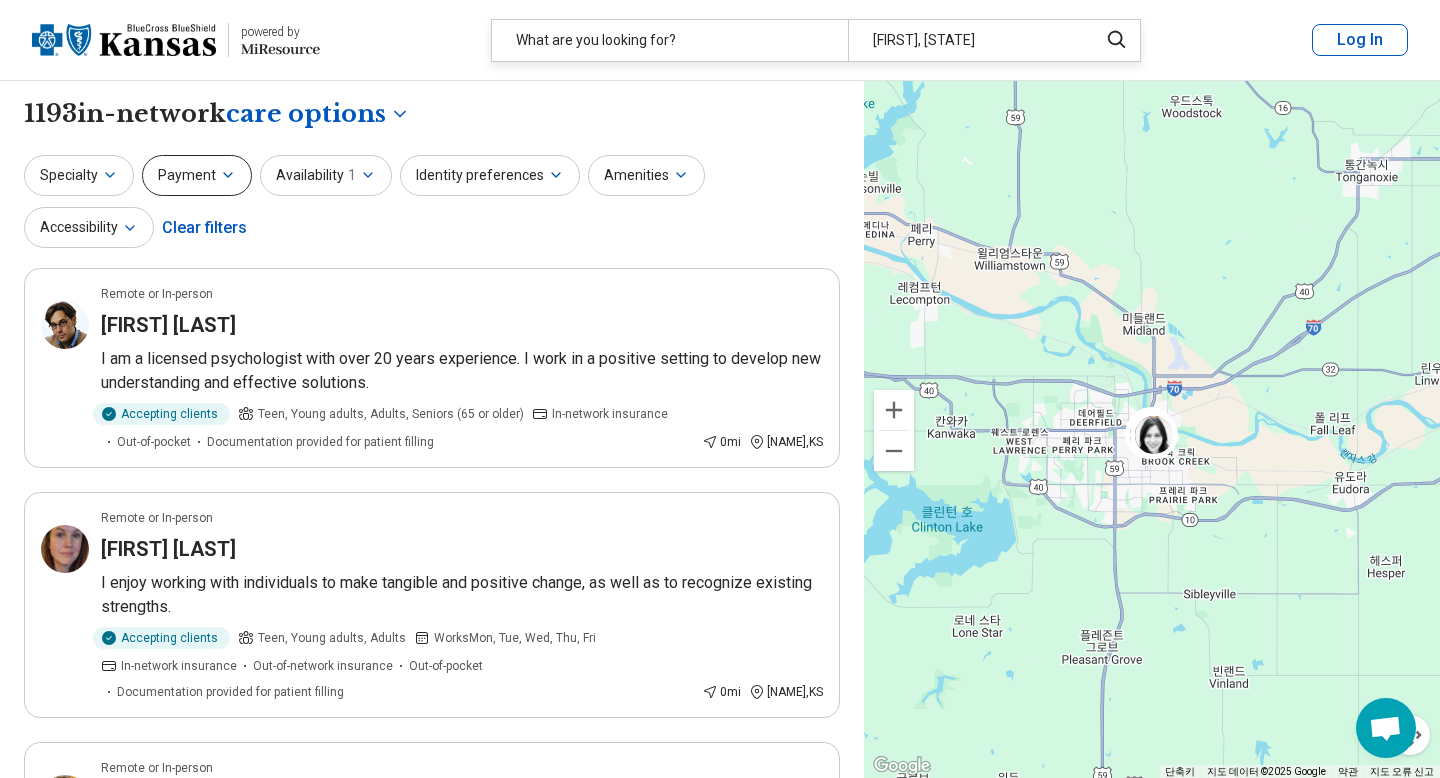 click 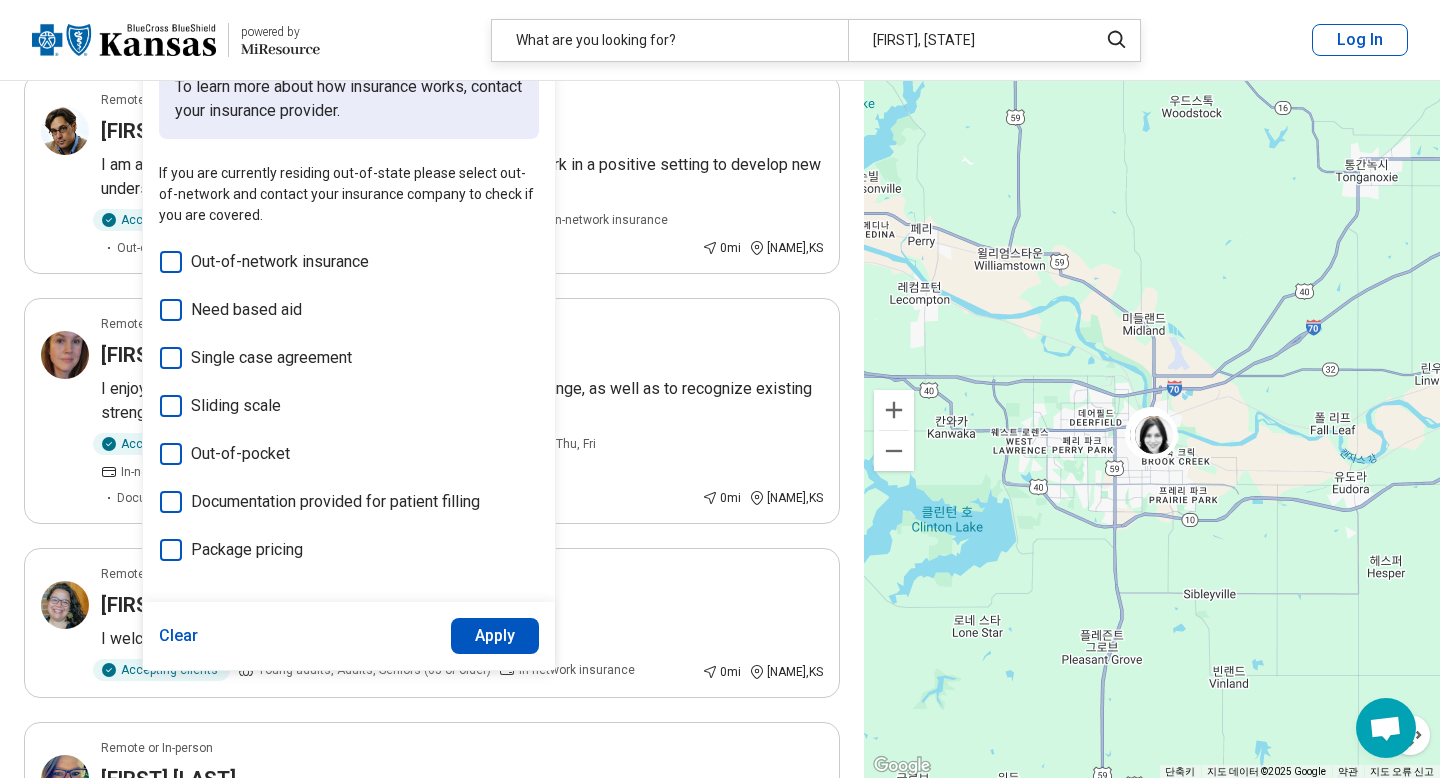 scroll, scrollTop: 121, scrollLeft: 0, axis: vertical 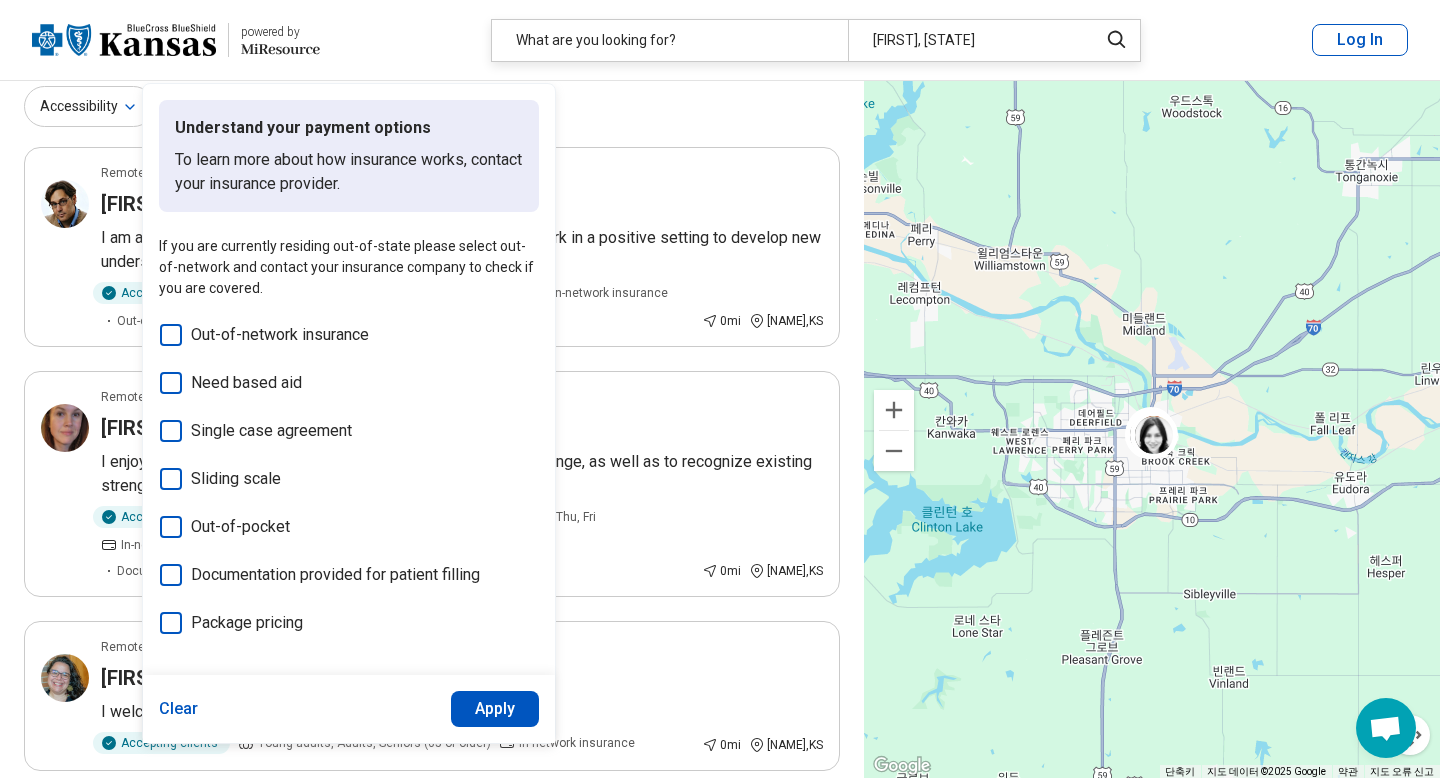 click on "Apply" at bounding box center [495, 709] 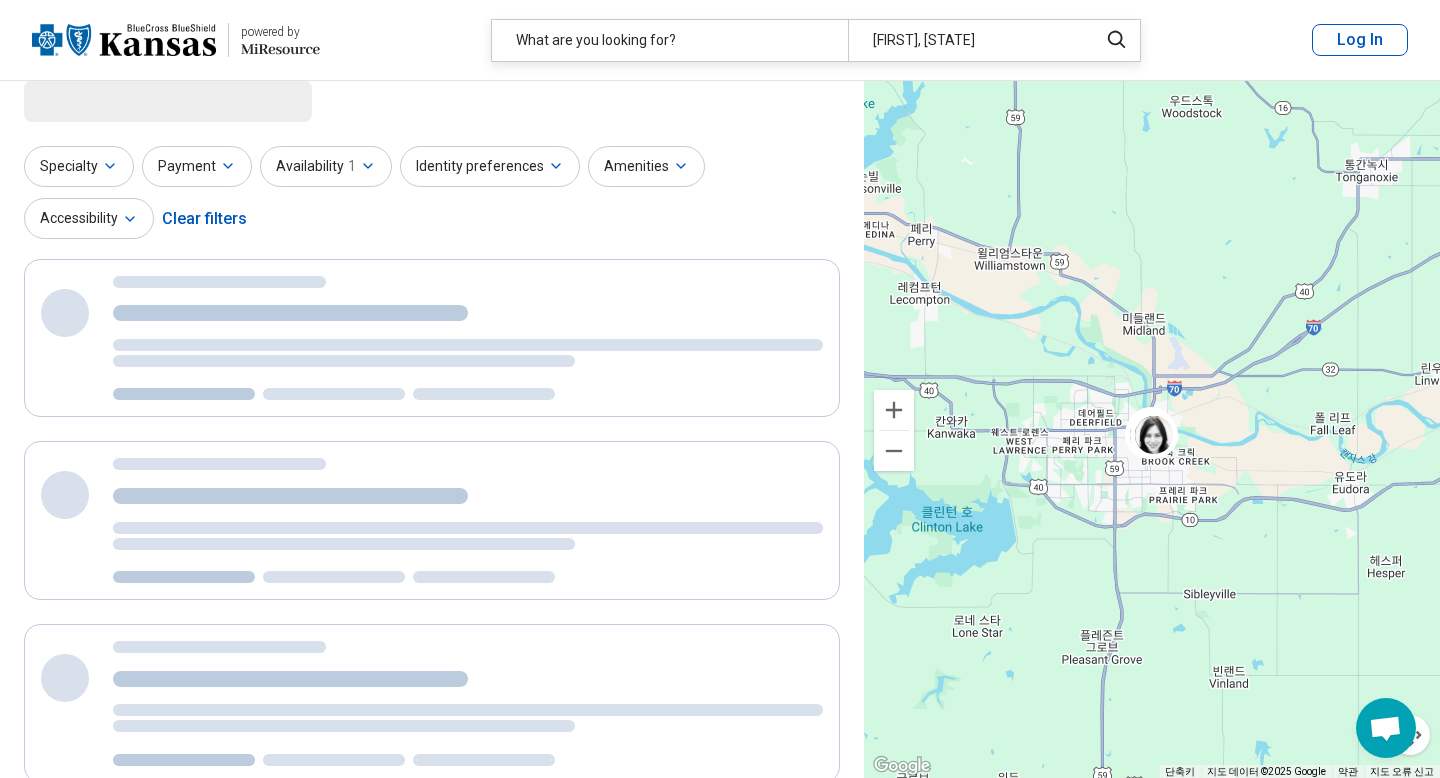 scroll, scrollTop: 0, scrollLeft: 0, axis: both 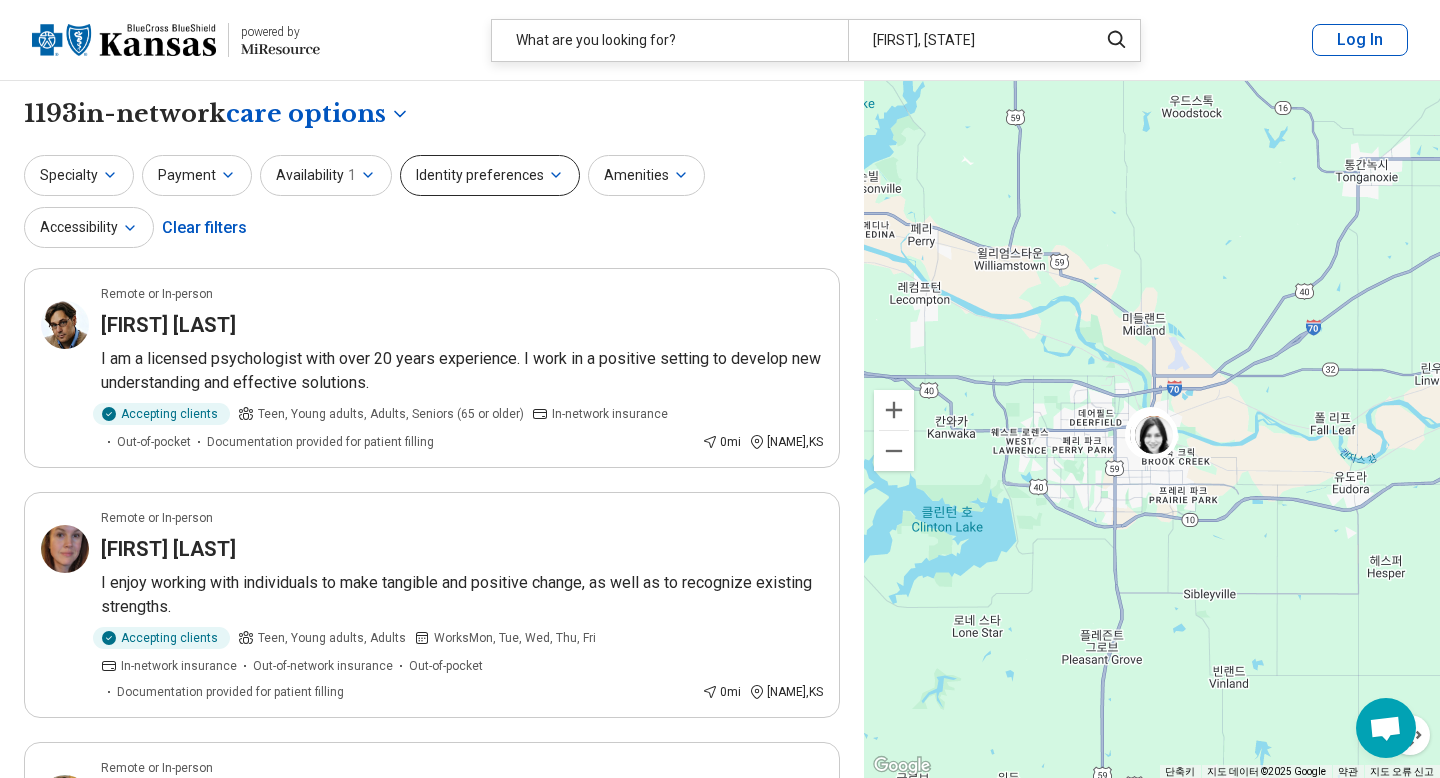 click on "Identity preferences" at bounding box center (490, 175) 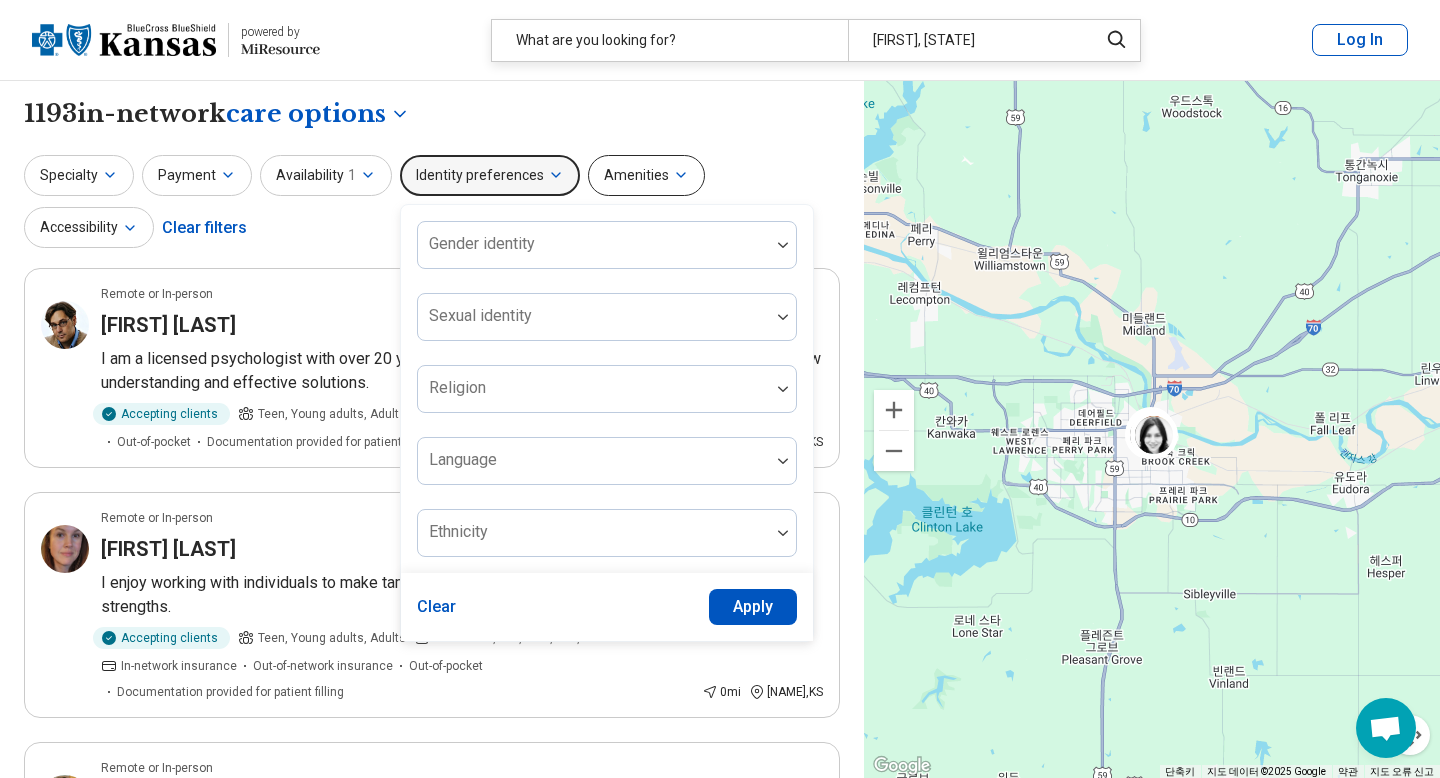 click on "Amenities" at bounding box center [646, 175] 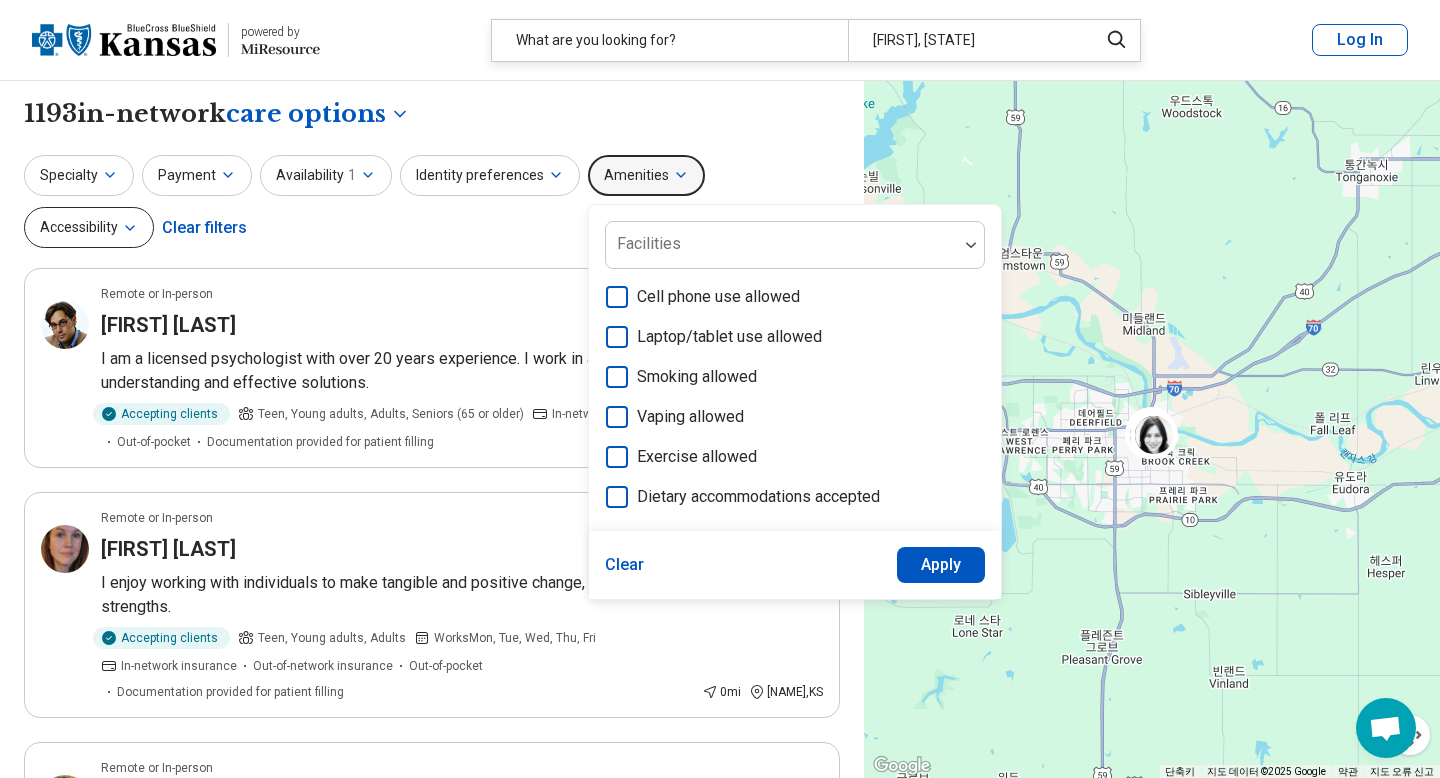 click on "Accessibility" at bounding box center (89, 227) 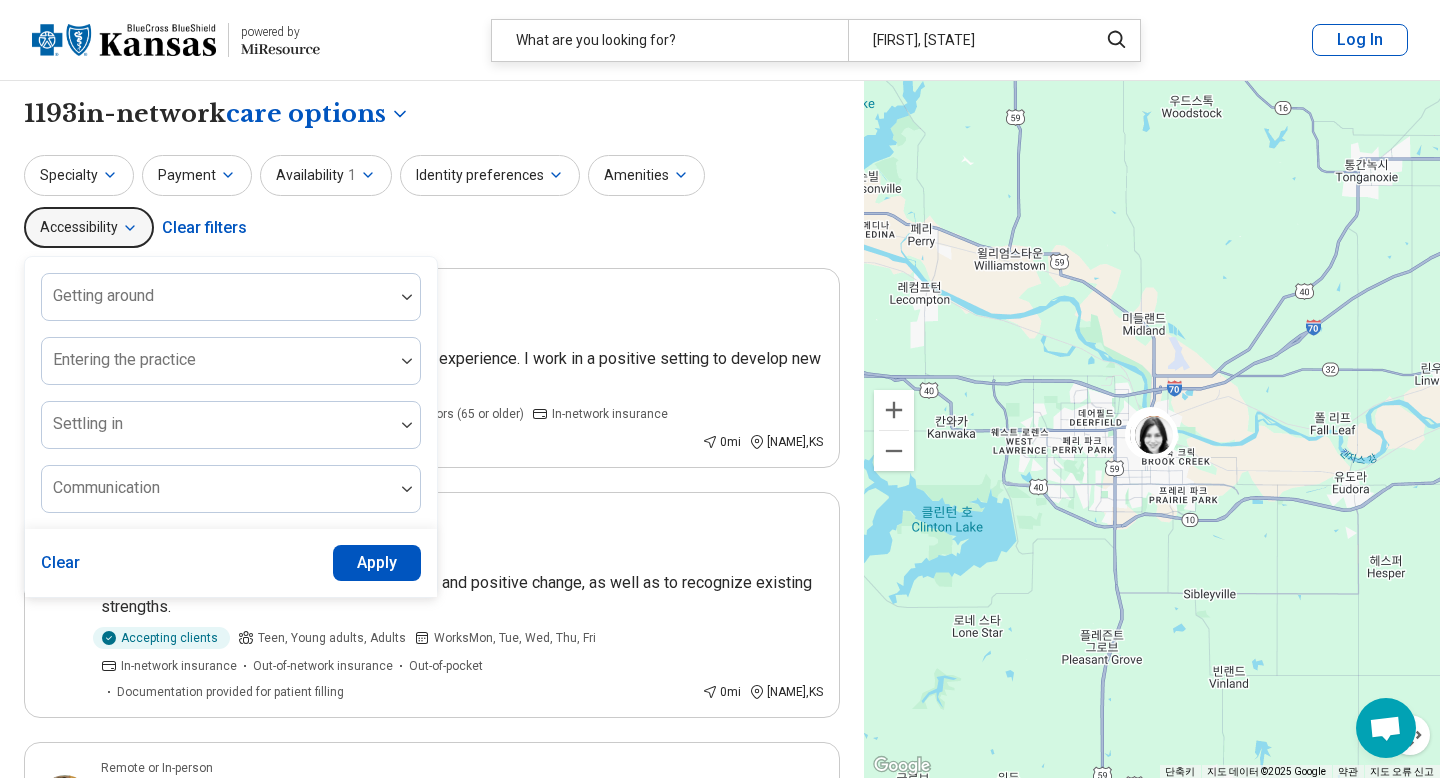 click on "Specialty Payment Availability 1 Identity preferences Amenities Accessibility Getting around Entering the practice Settling in Communication Clear Apply Clear filters" at bounding box center [432, 203] 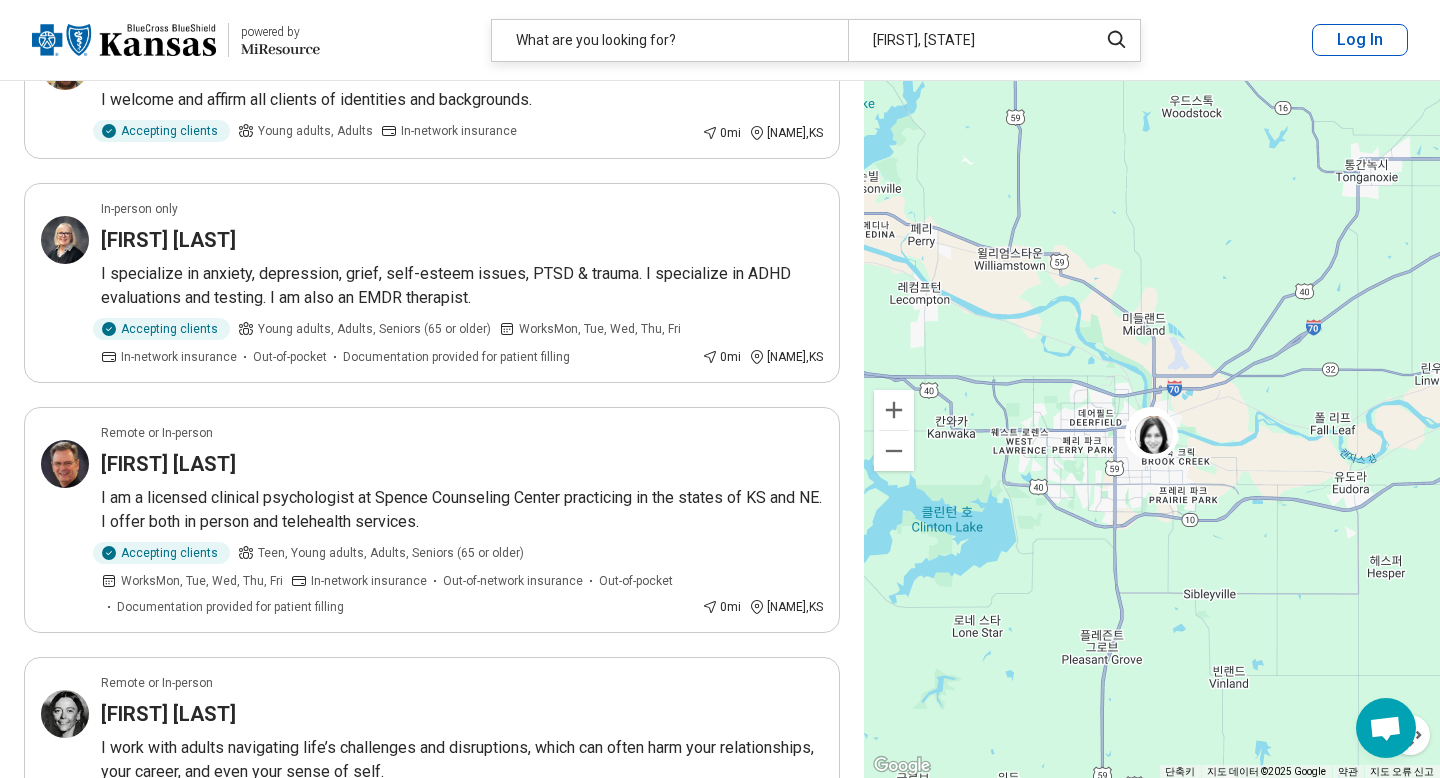 scroll, scrollTop: 3431, scrollLeft: 0, axis: vertical 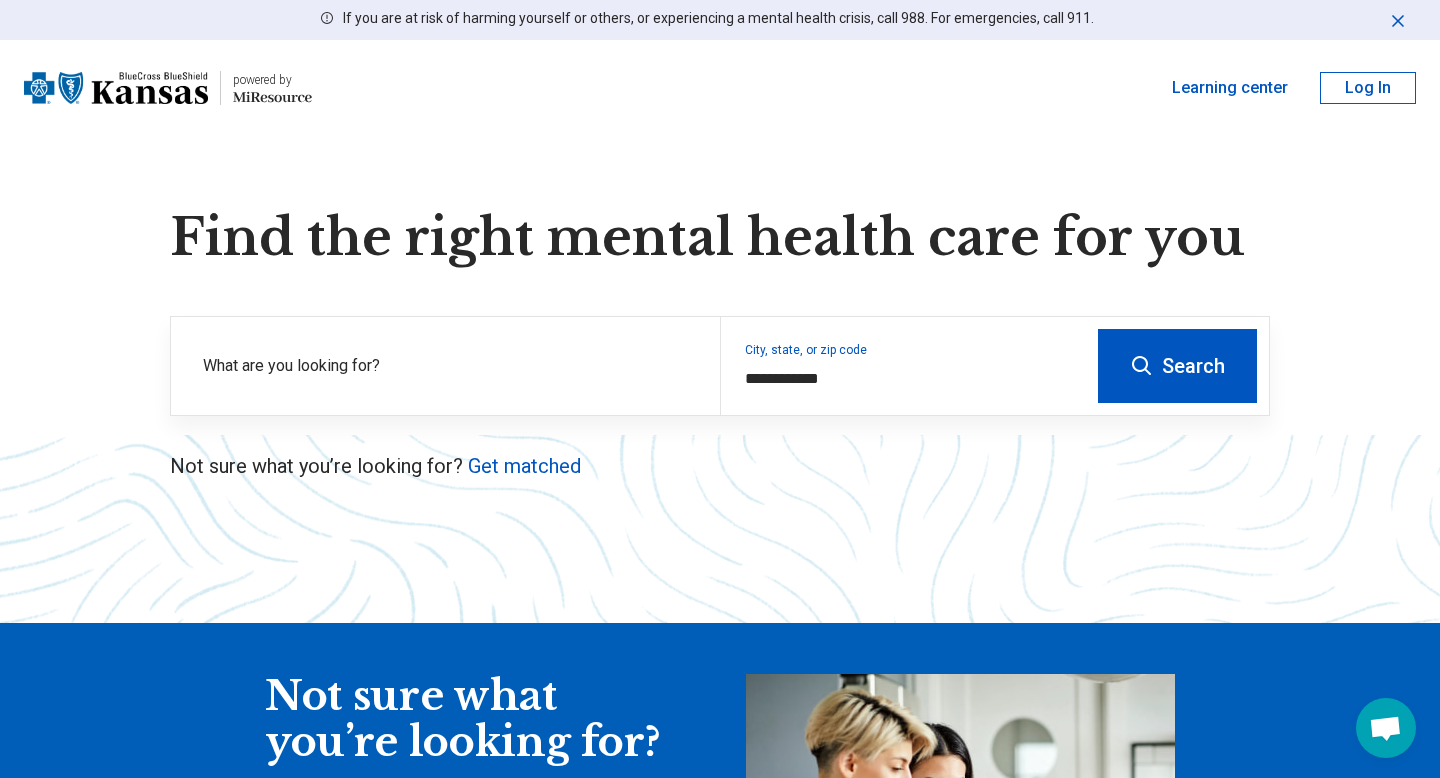 click on "Find the right mental health care for you" at bounding box center [720, 238] 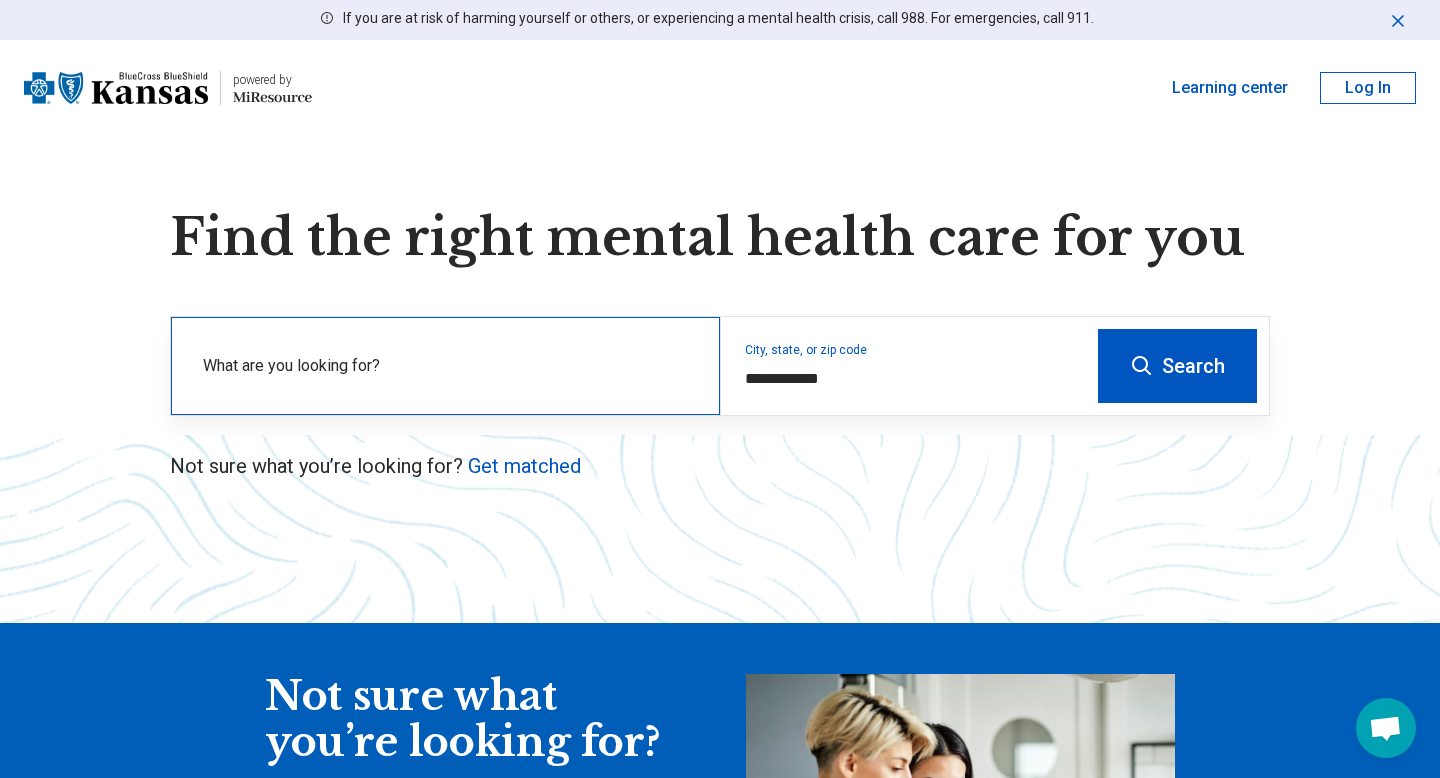 click on "What are you looking for?" at bounding box center [449, 366] 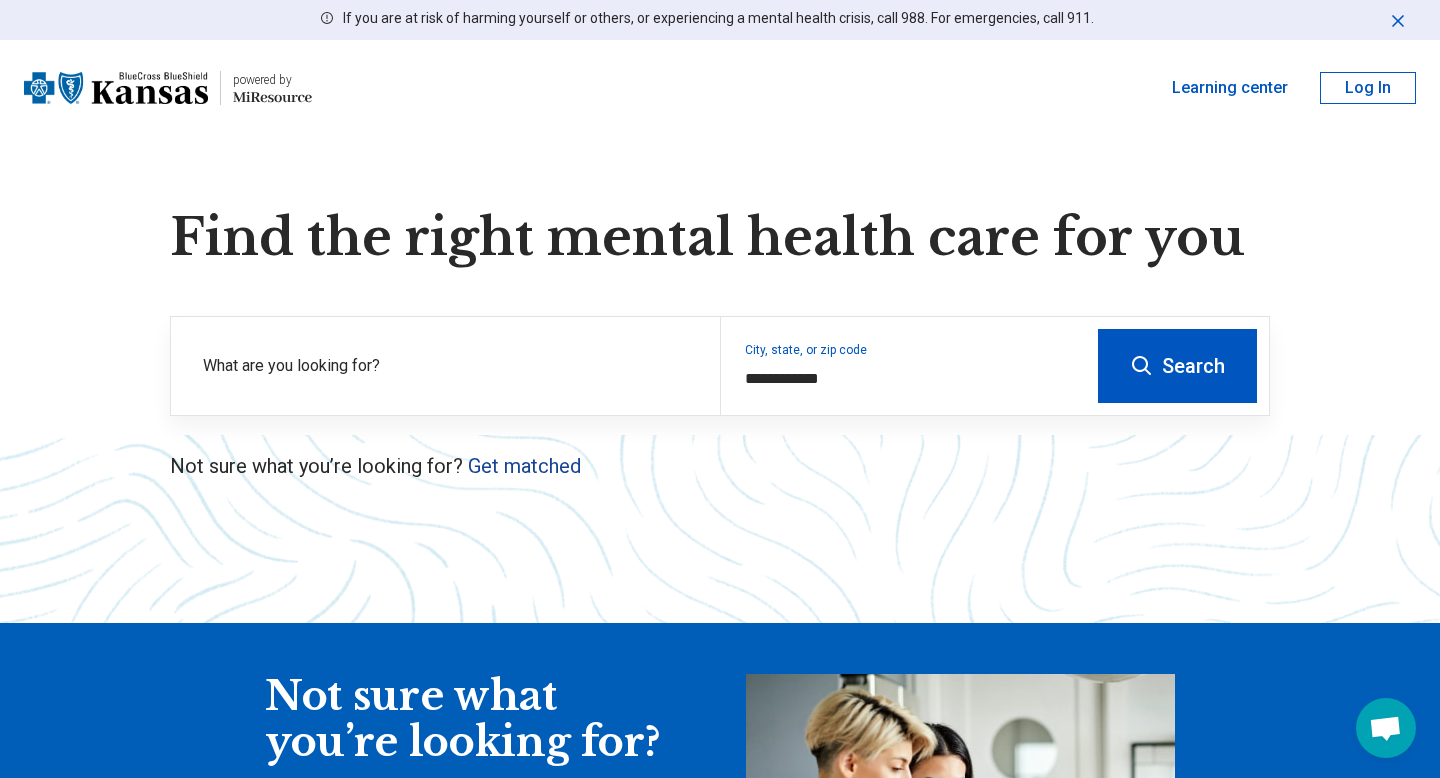 click on "Get matched" at bounding box center [524, 466] 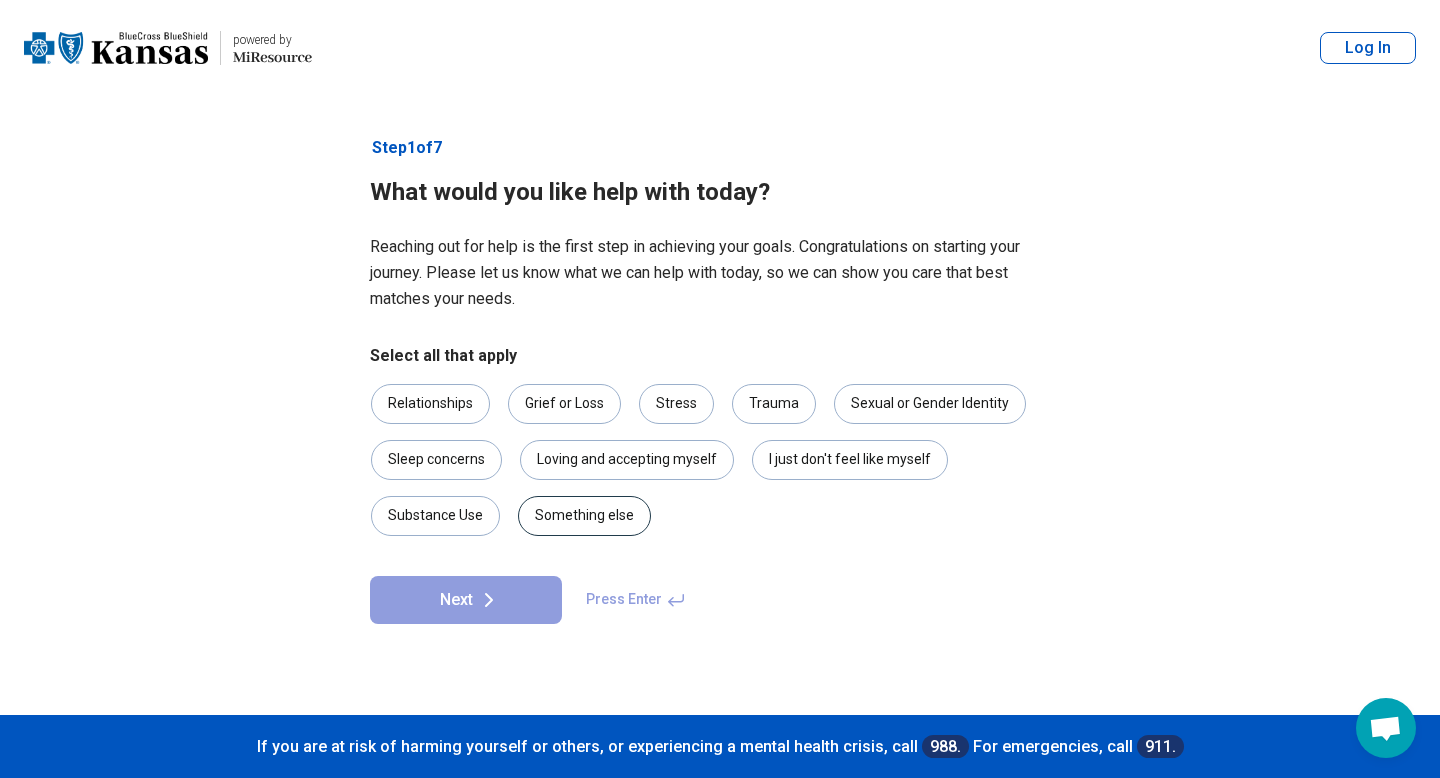 click on "Something else" at bounding box center [584, 516] 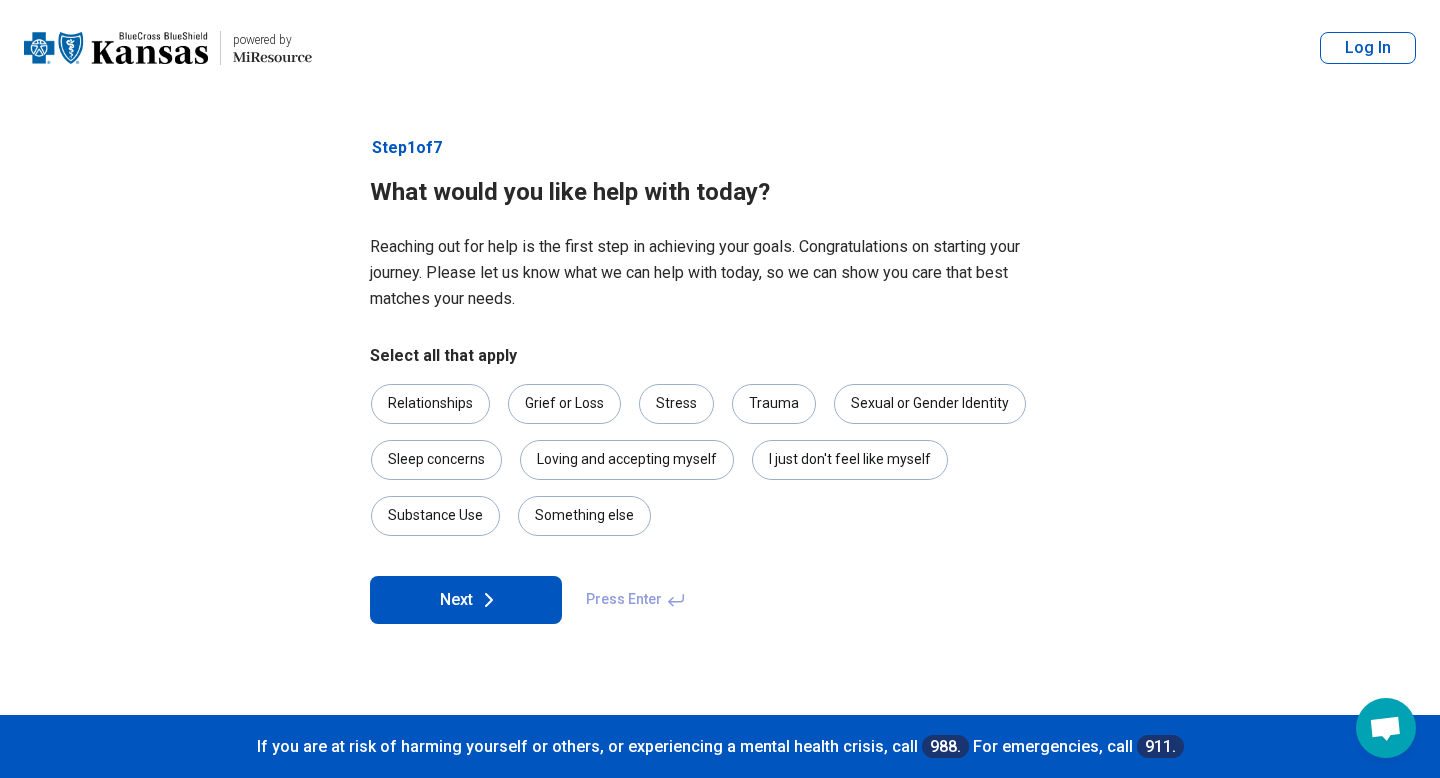 click on "Next" at bounding box center (466, 600) 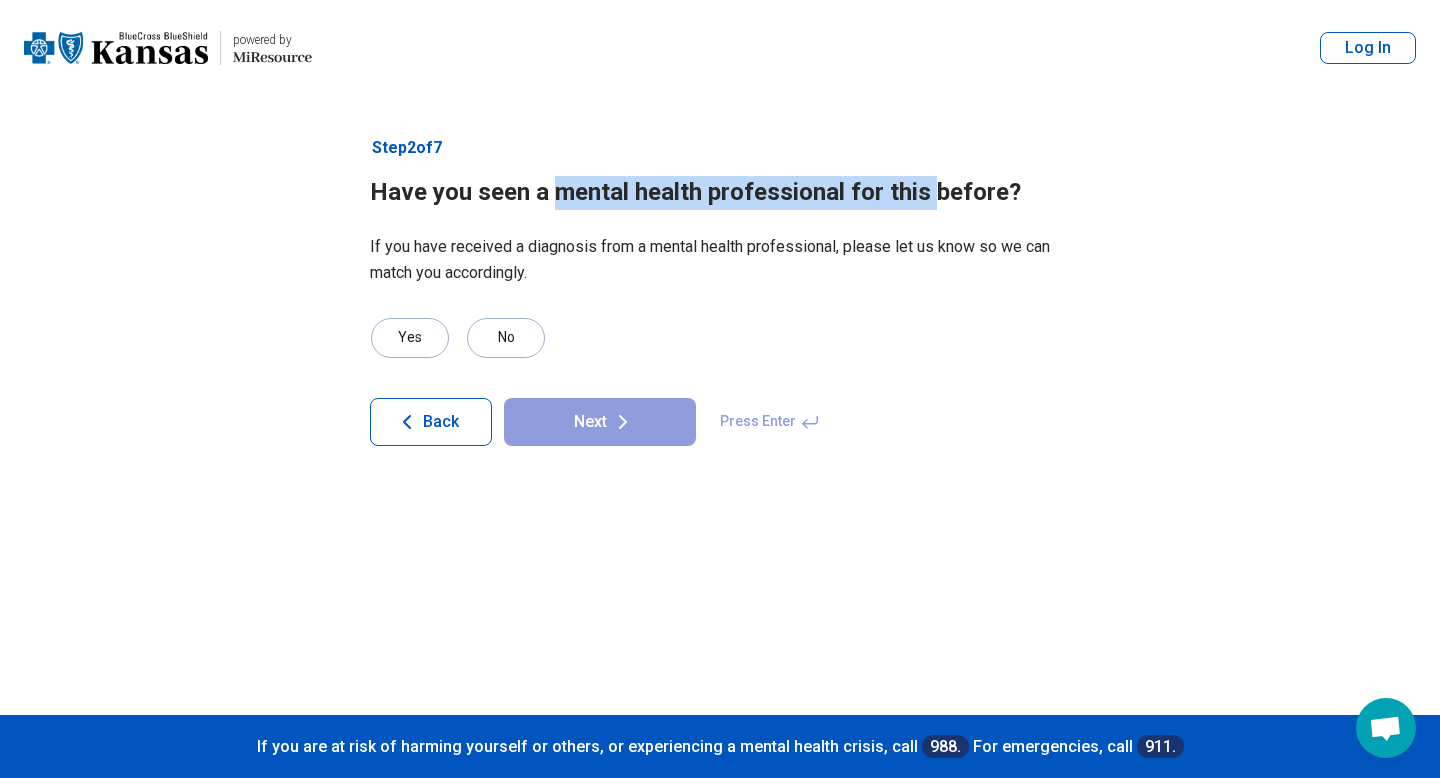 drag, startPoint x: 556, startPoint y: 188, endPoint x: 929, endPoint y: 192, distance: 373.02145 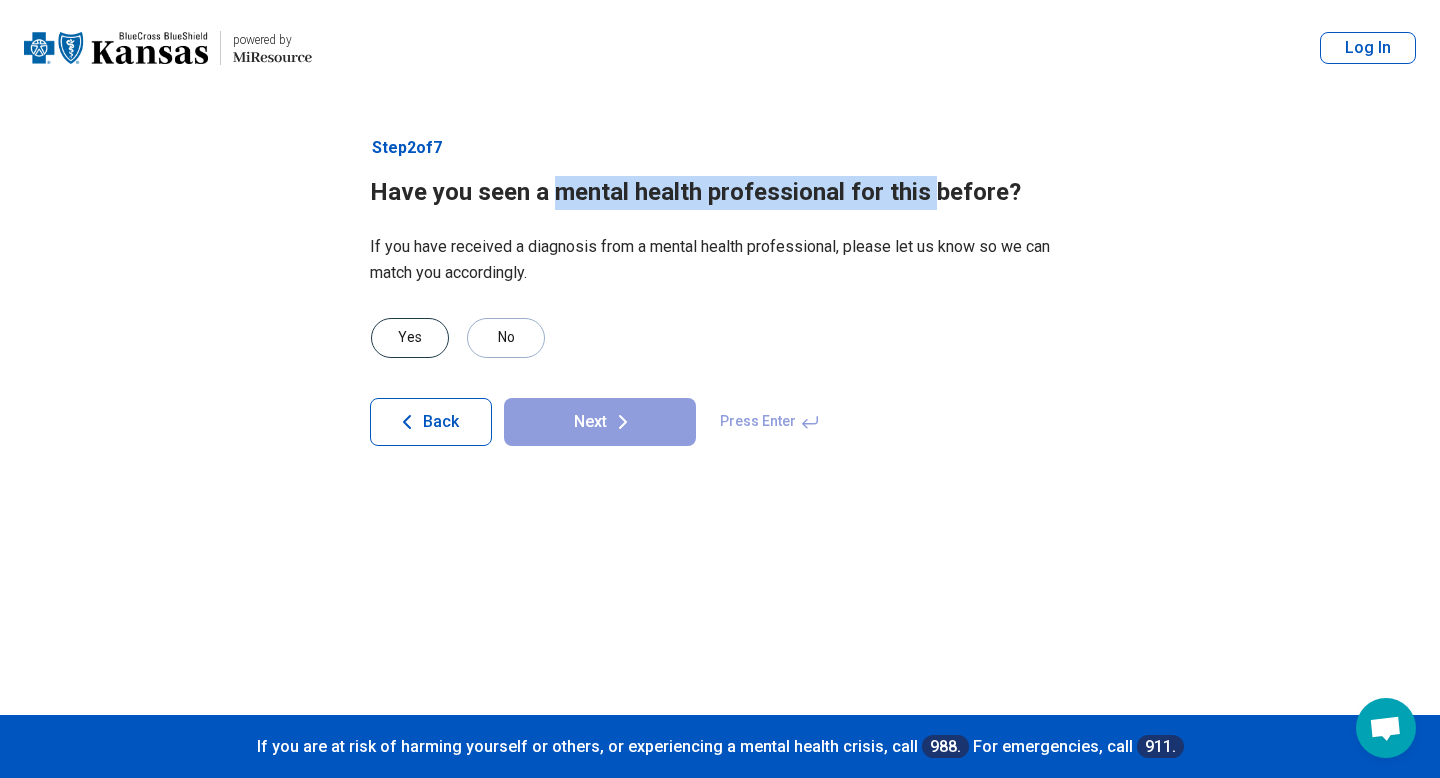 click on "Yes" at bounding box center [410, 338] 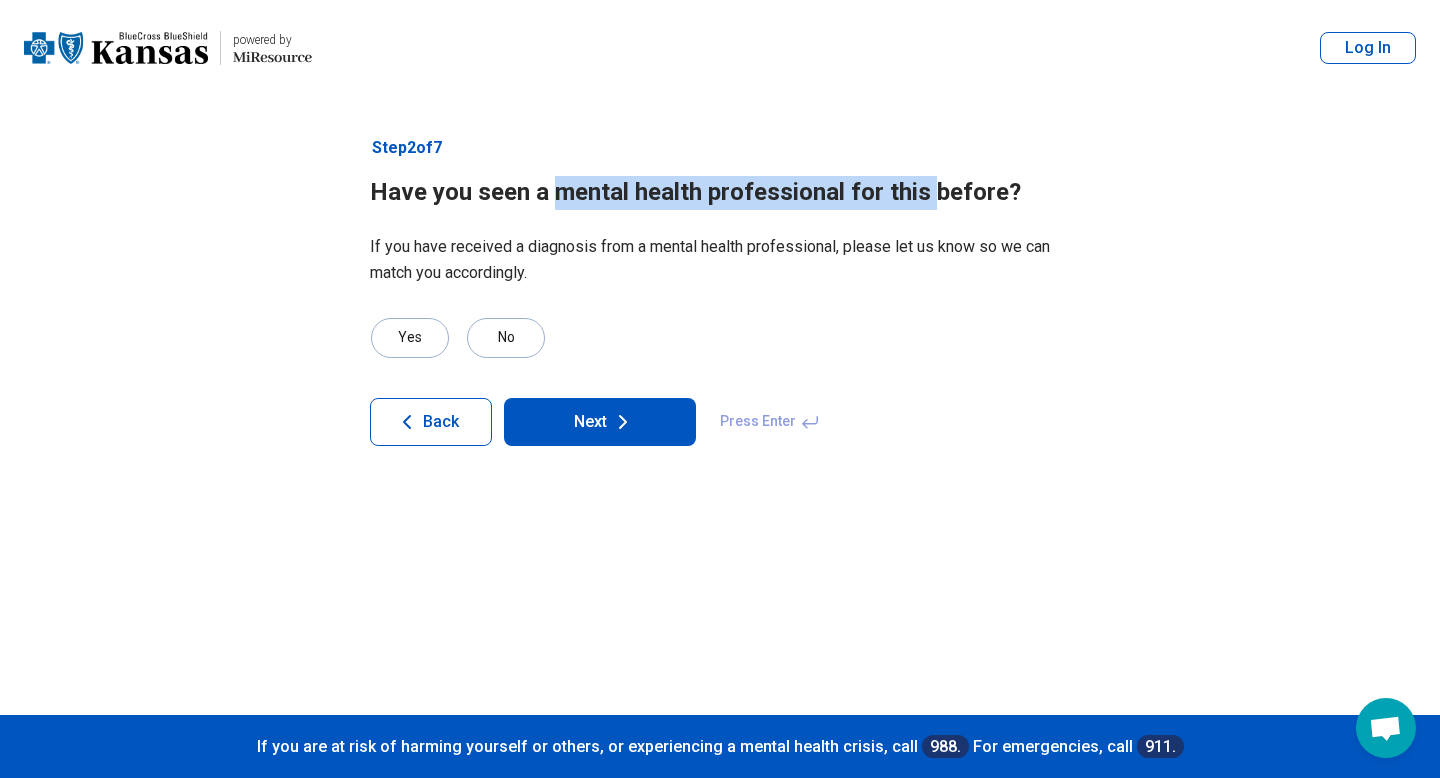 click on "Next" at bounding box center (600, 422) 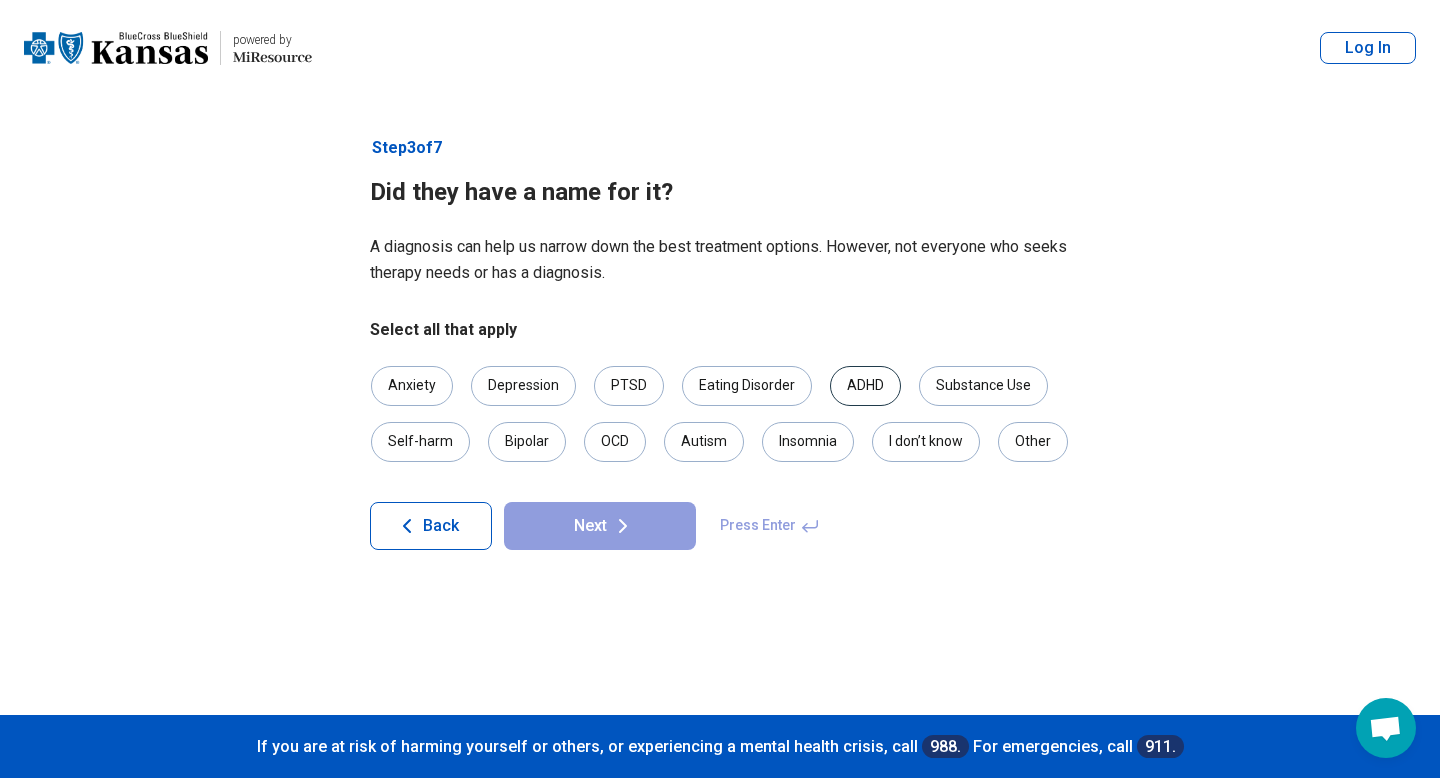 click on "ADHD" at bounding box center [865, 386] 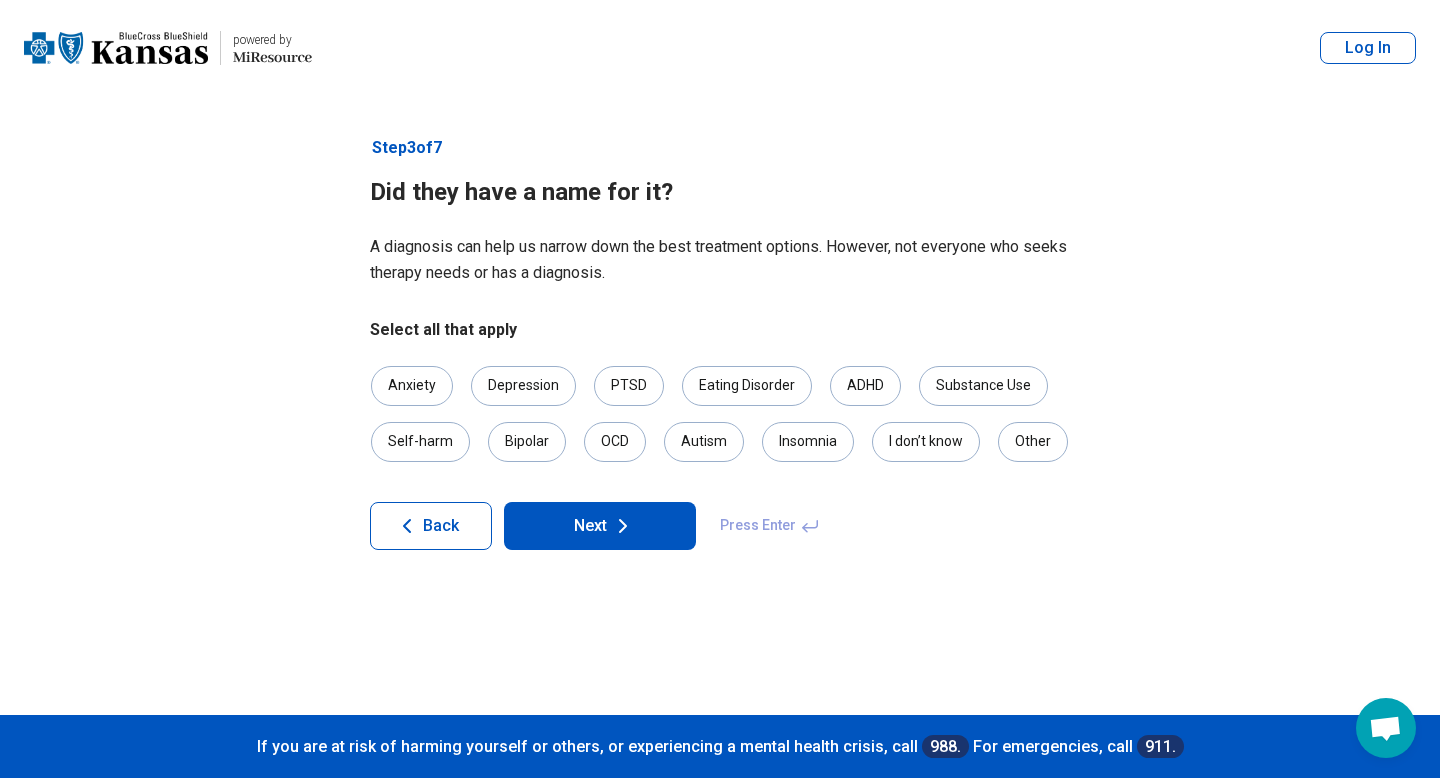 click on "Next" at bounding box center (600, 526) 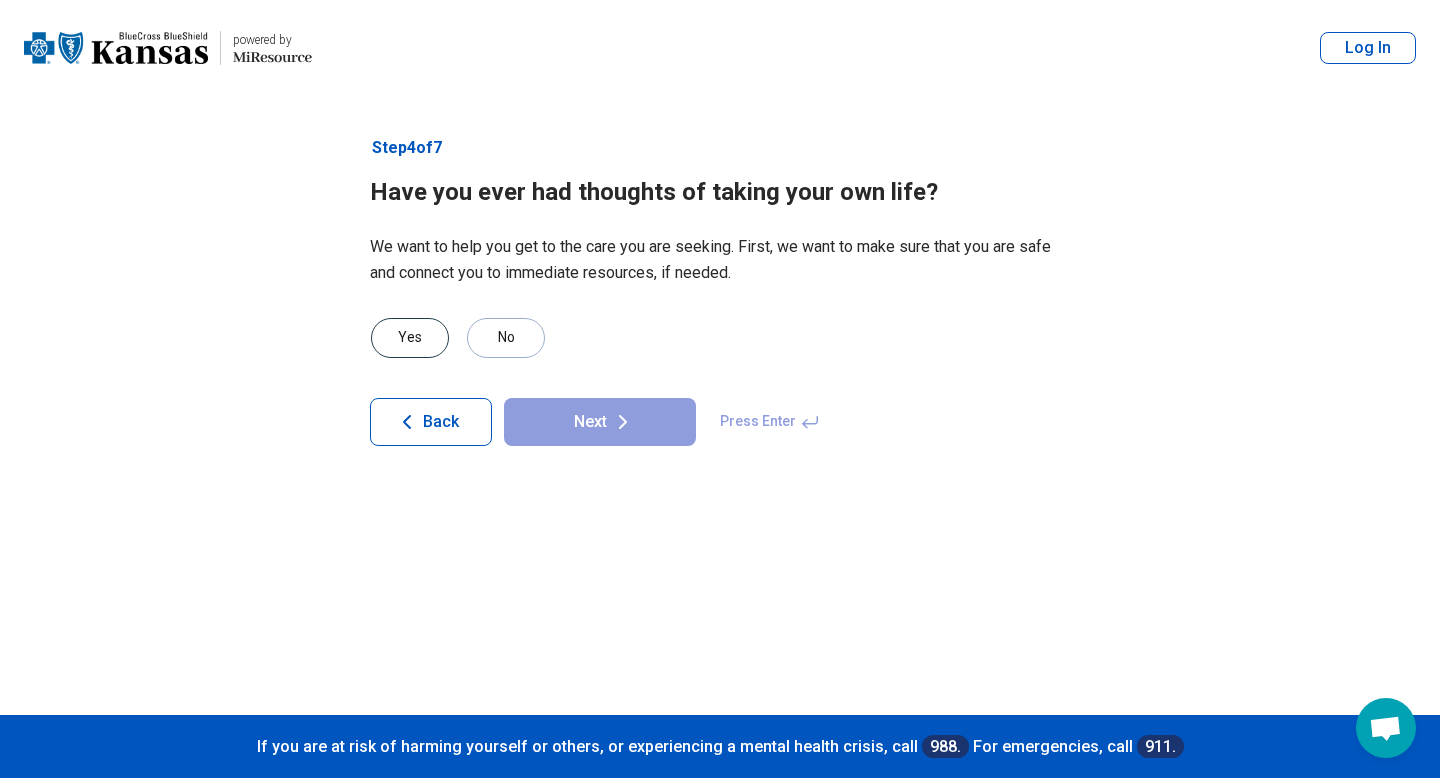 click on "Yes" at bounding box center [410, 338] 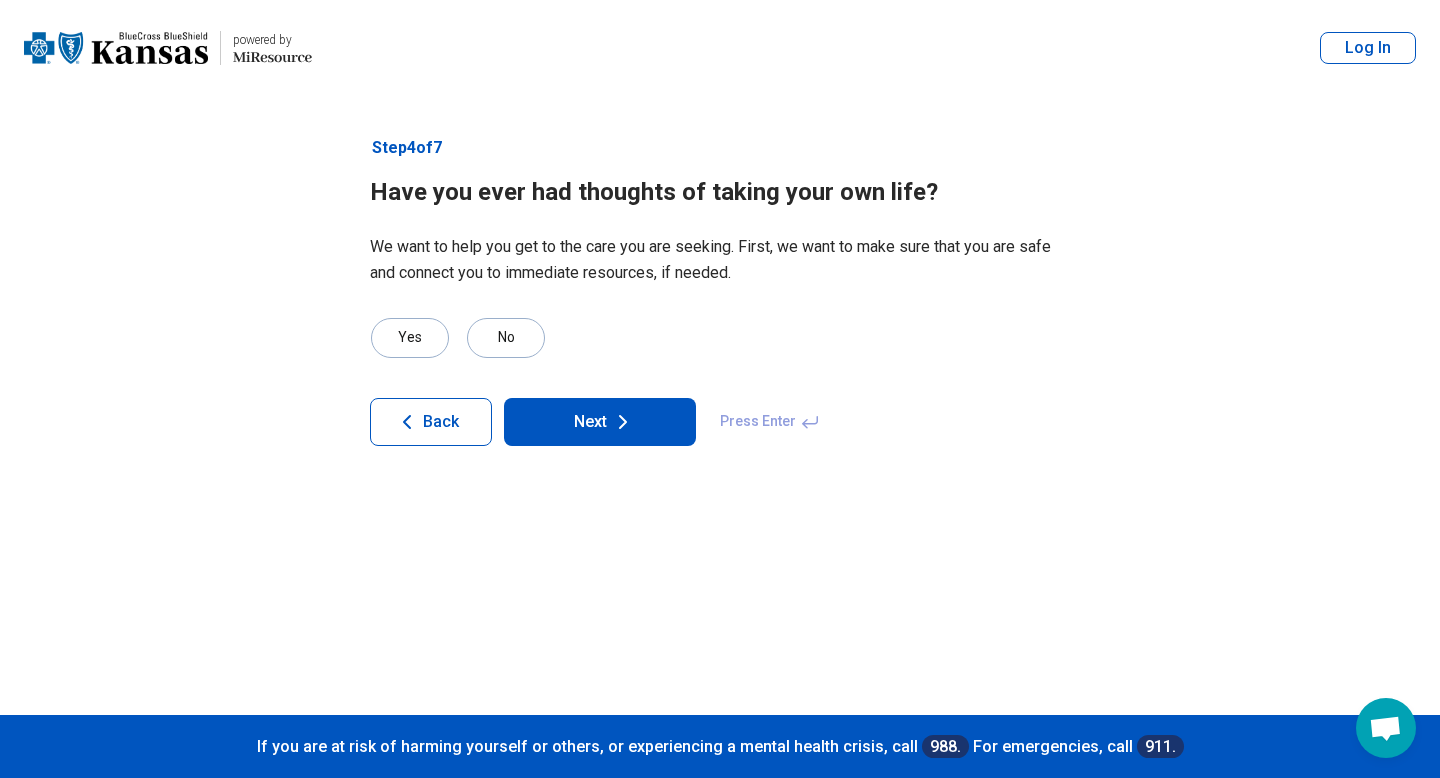 click on "Next" at bounding box center (600, 422) 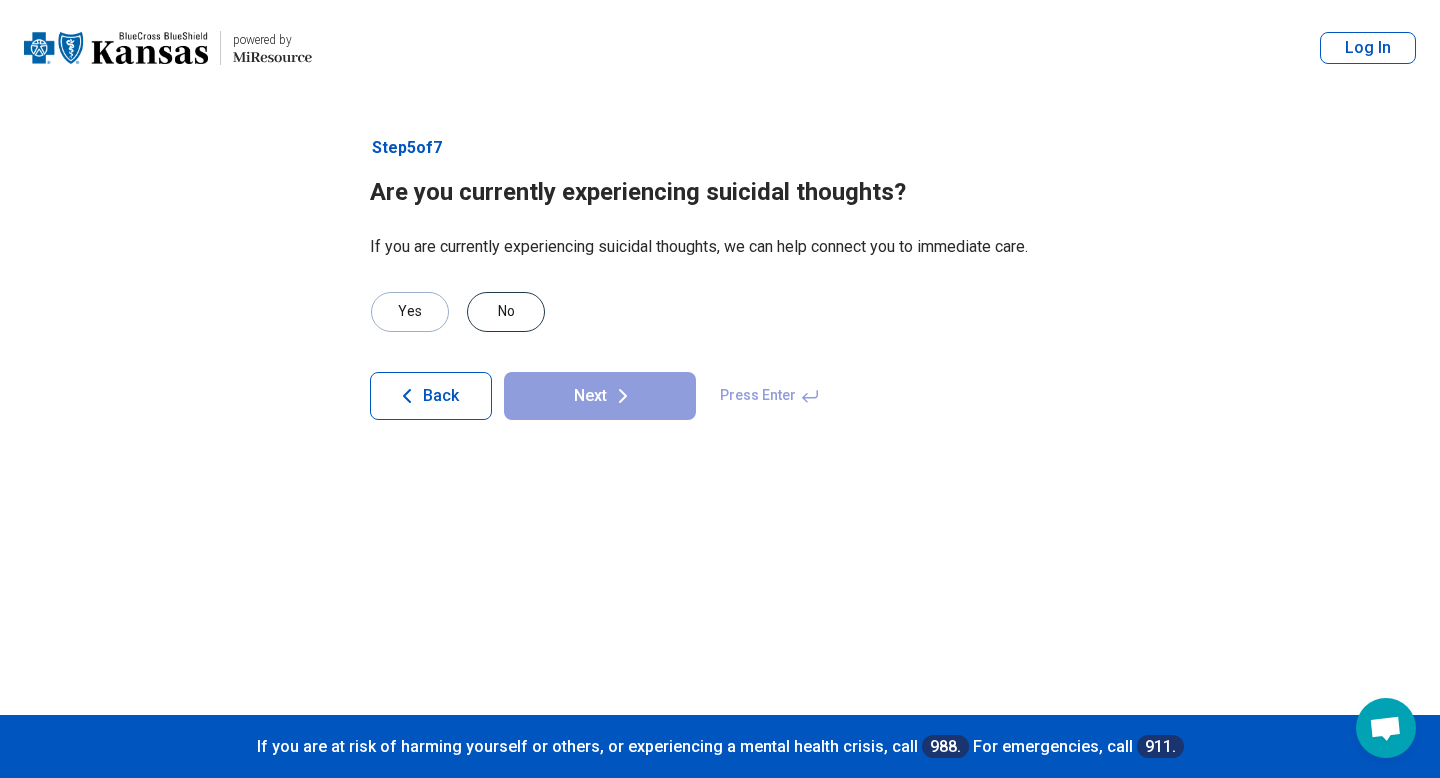 click on "No" at bounding box center [506, 312] 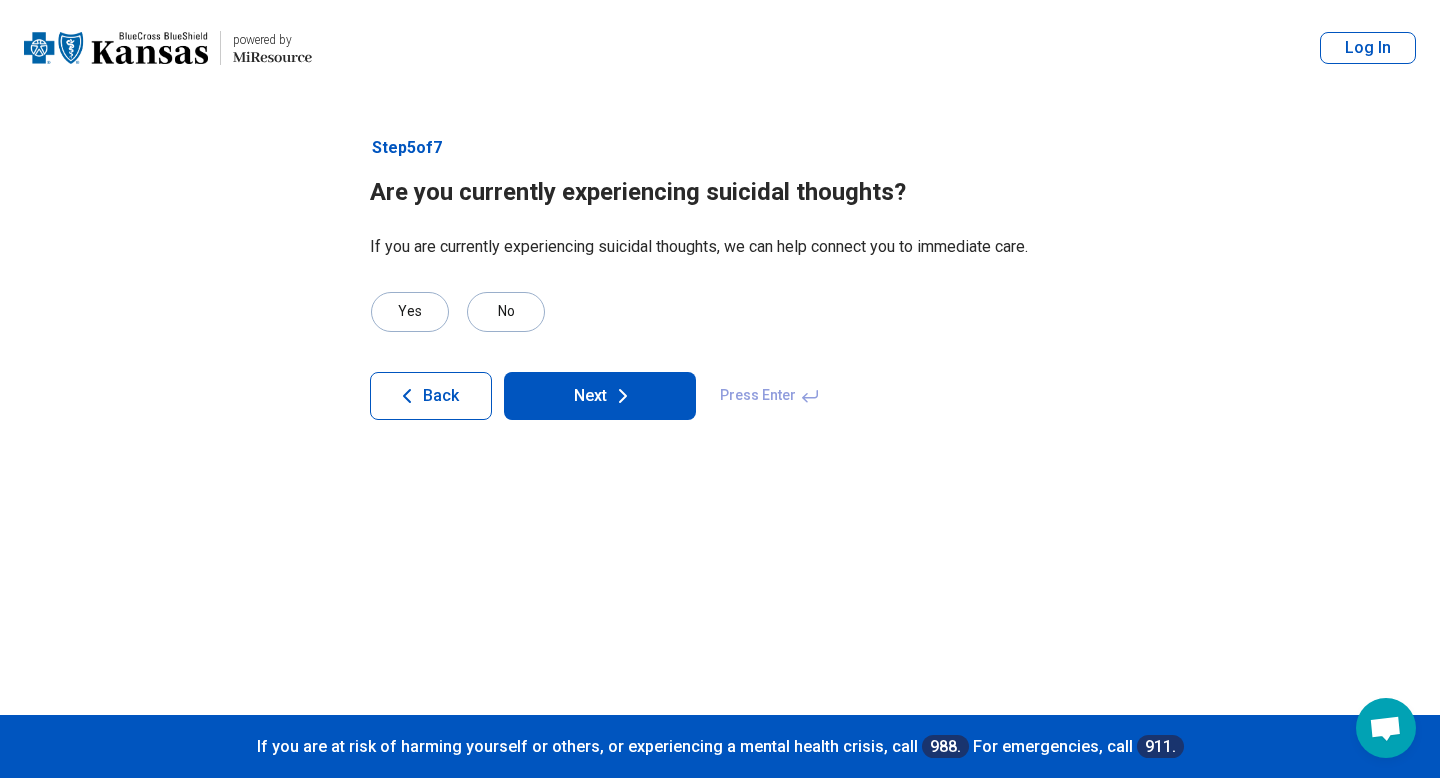 click on "Step  5  of  7 Are you currently experiencing suicidal thoughts? If you are currently experiencing suicidal thoughts, we can help connect you to immediate care. Yes No Back Next Press Enter" at bounding box center (720, 405) 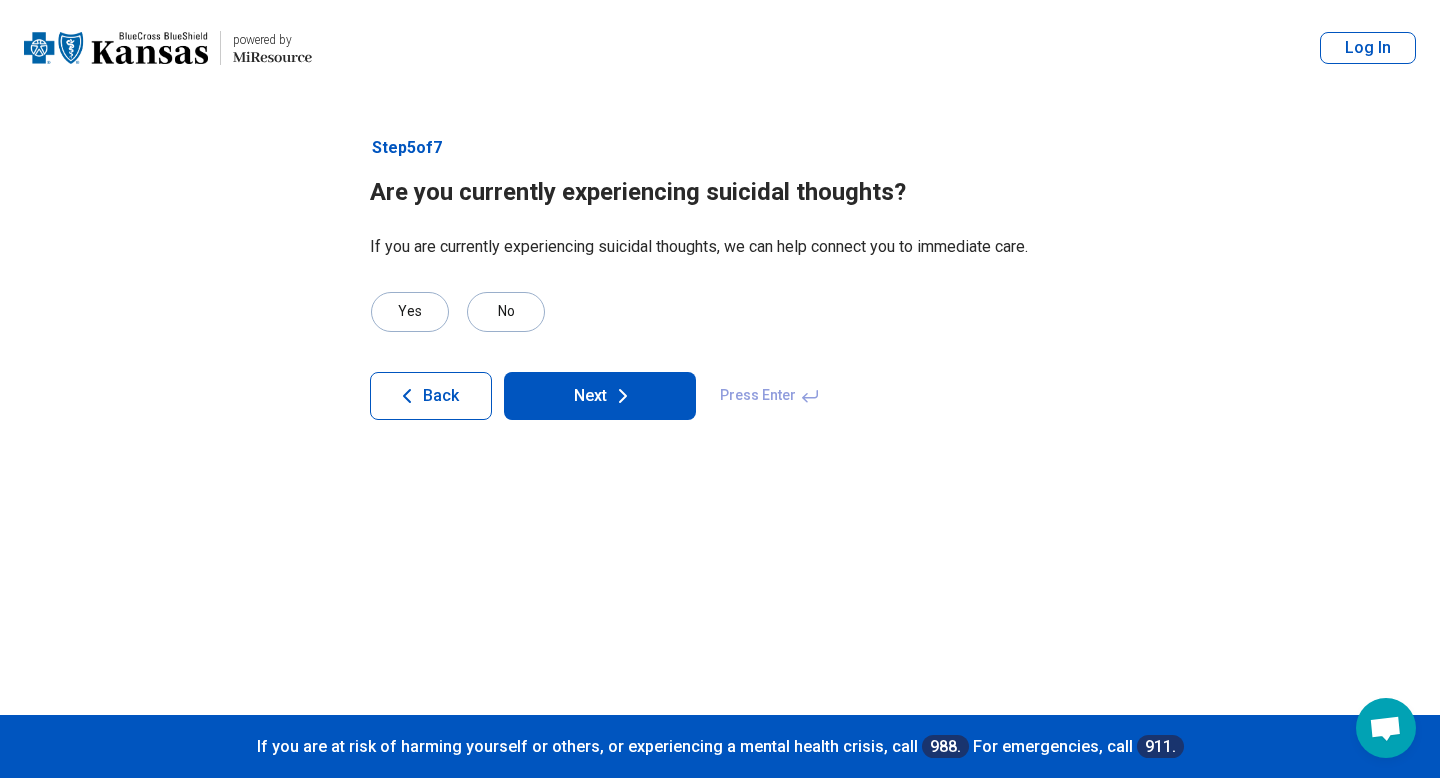 click on "Next" at bounding box center (600, 396) 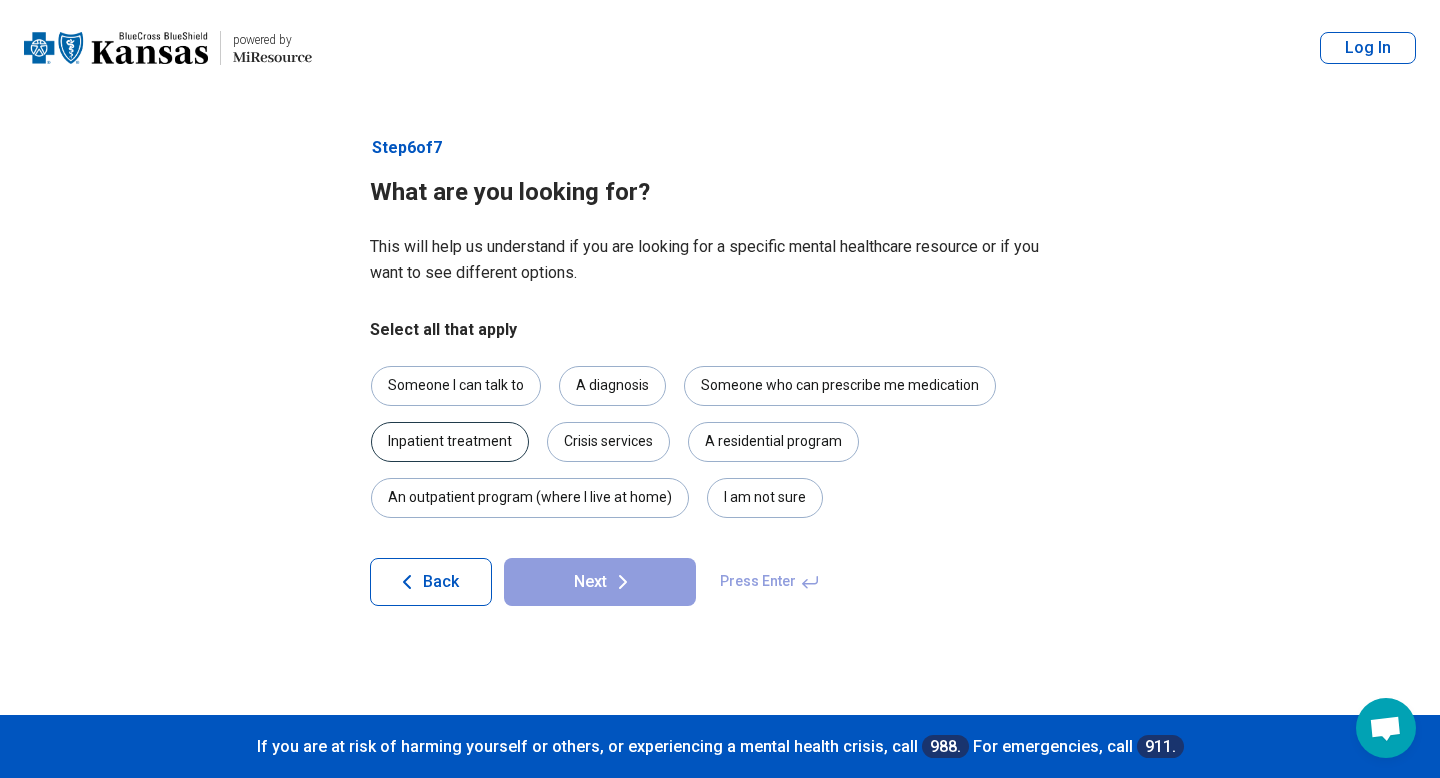 click on "Inpatient treatment" at bounding box center (450, 442) 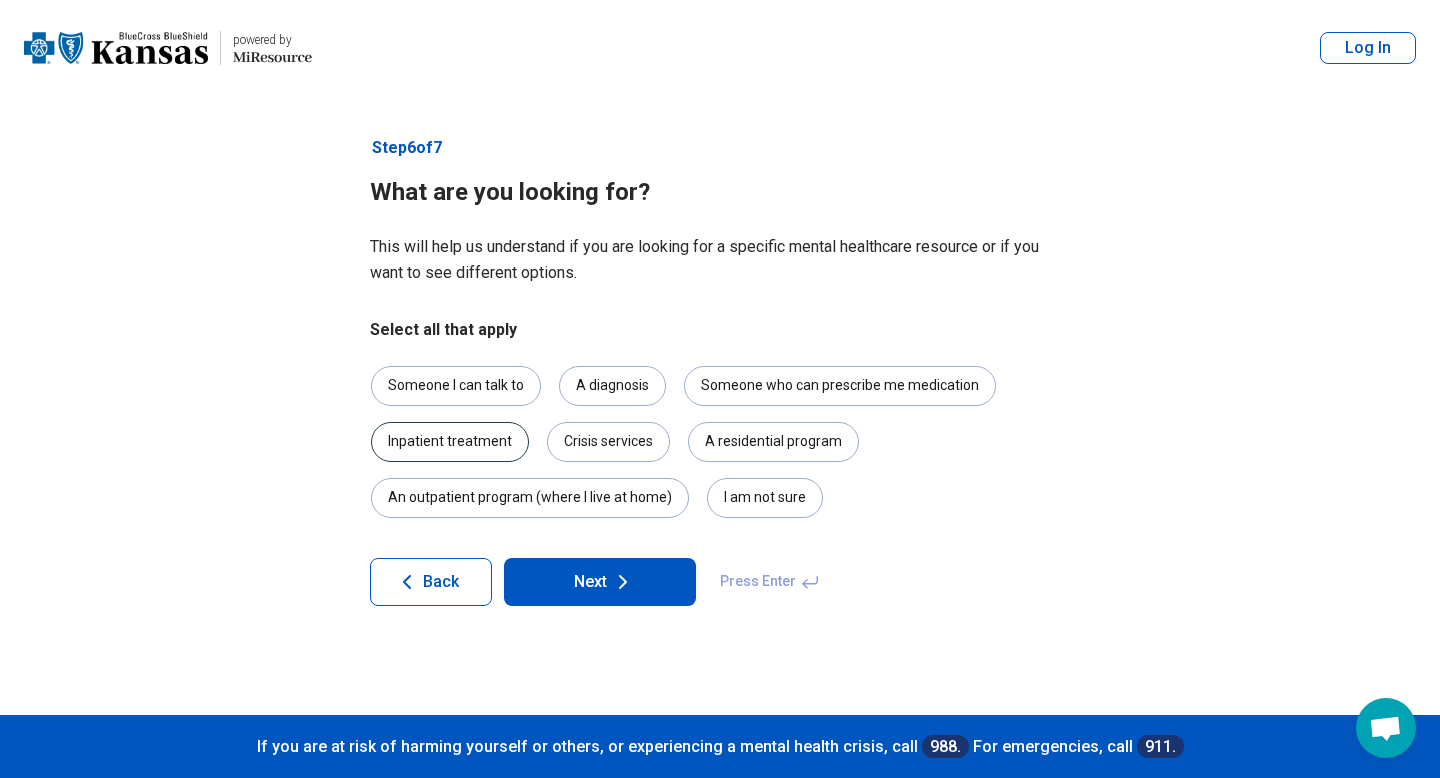 click on "Inpatient treatment" at bounding box center [450, 442] 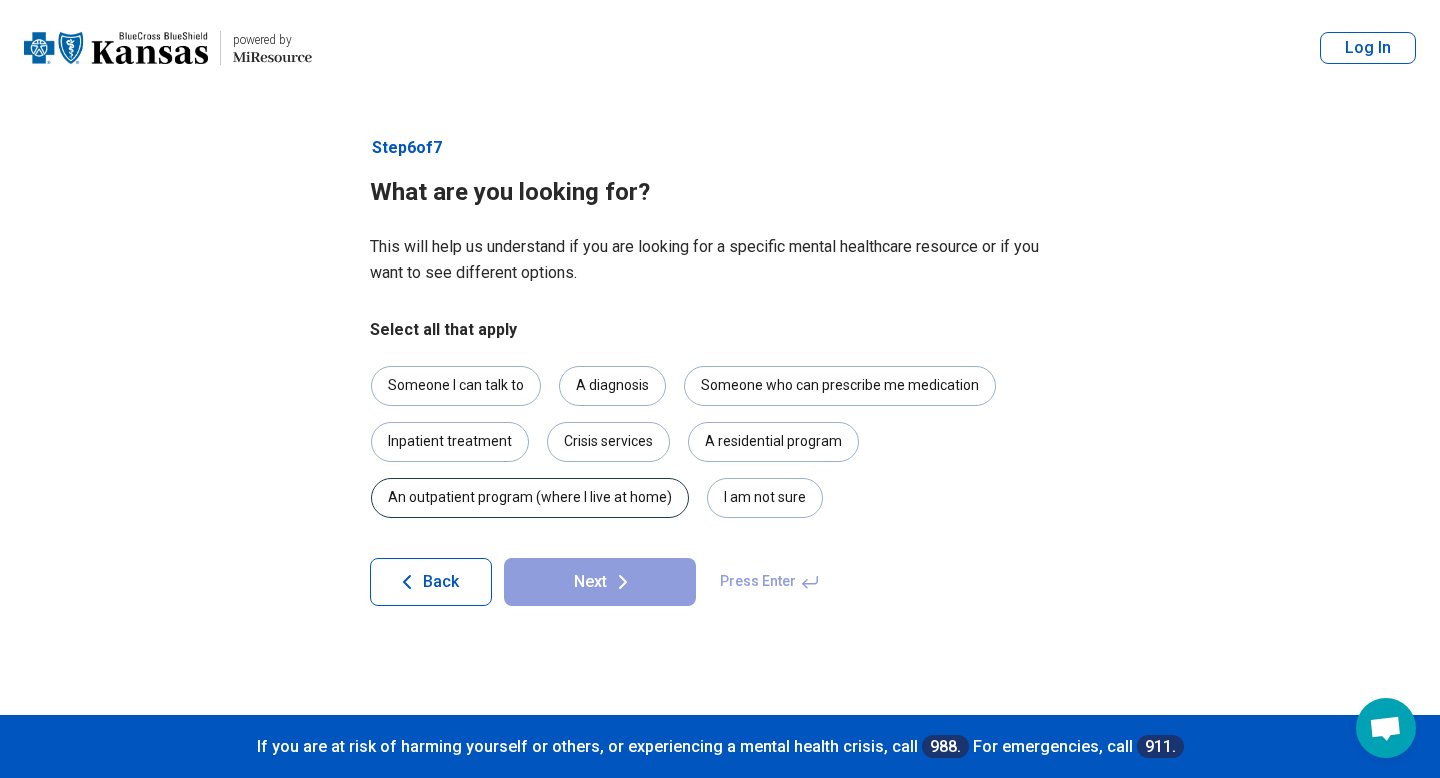 click on "An outpatient program (where I live at home)" at bounding box center [530, 498] 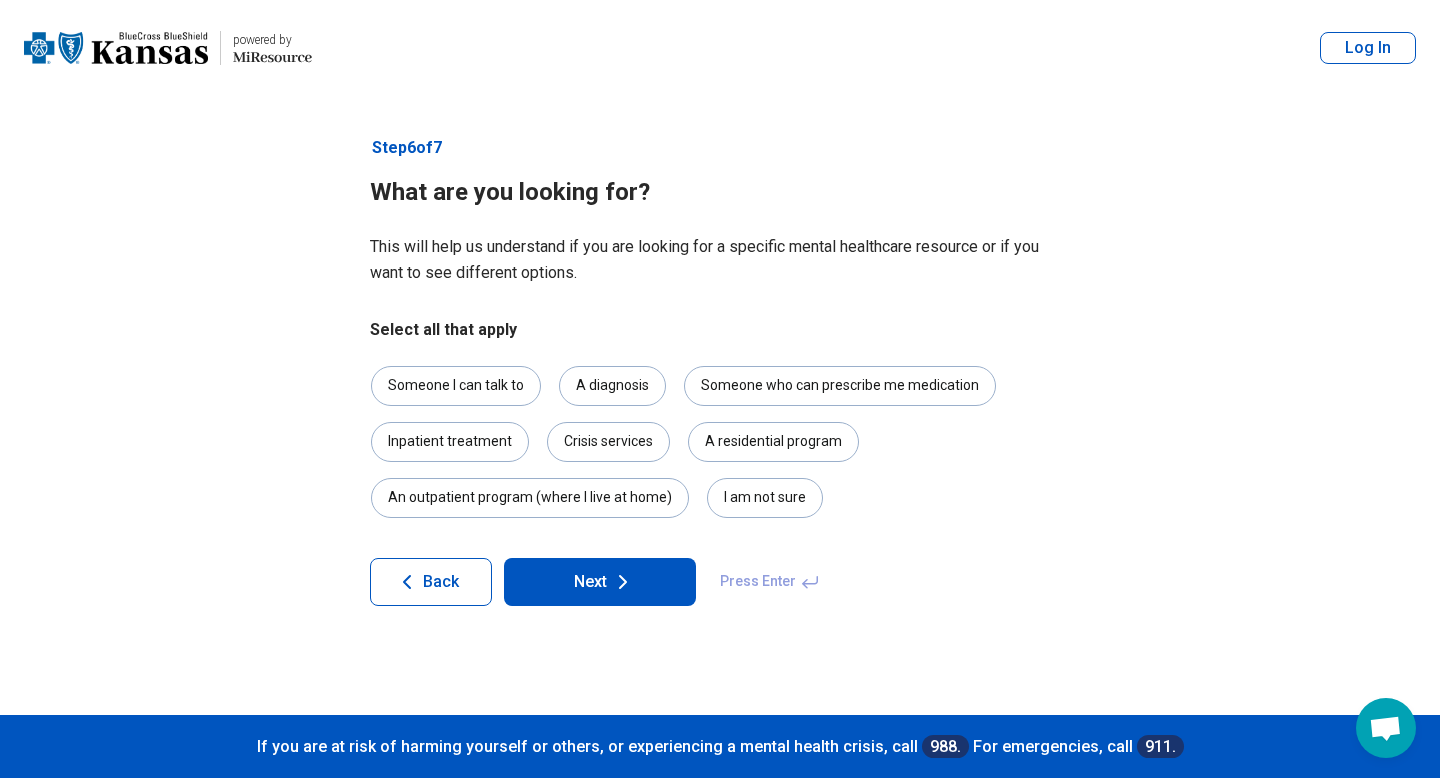 click on "Next" at bounding box center [600, 582] 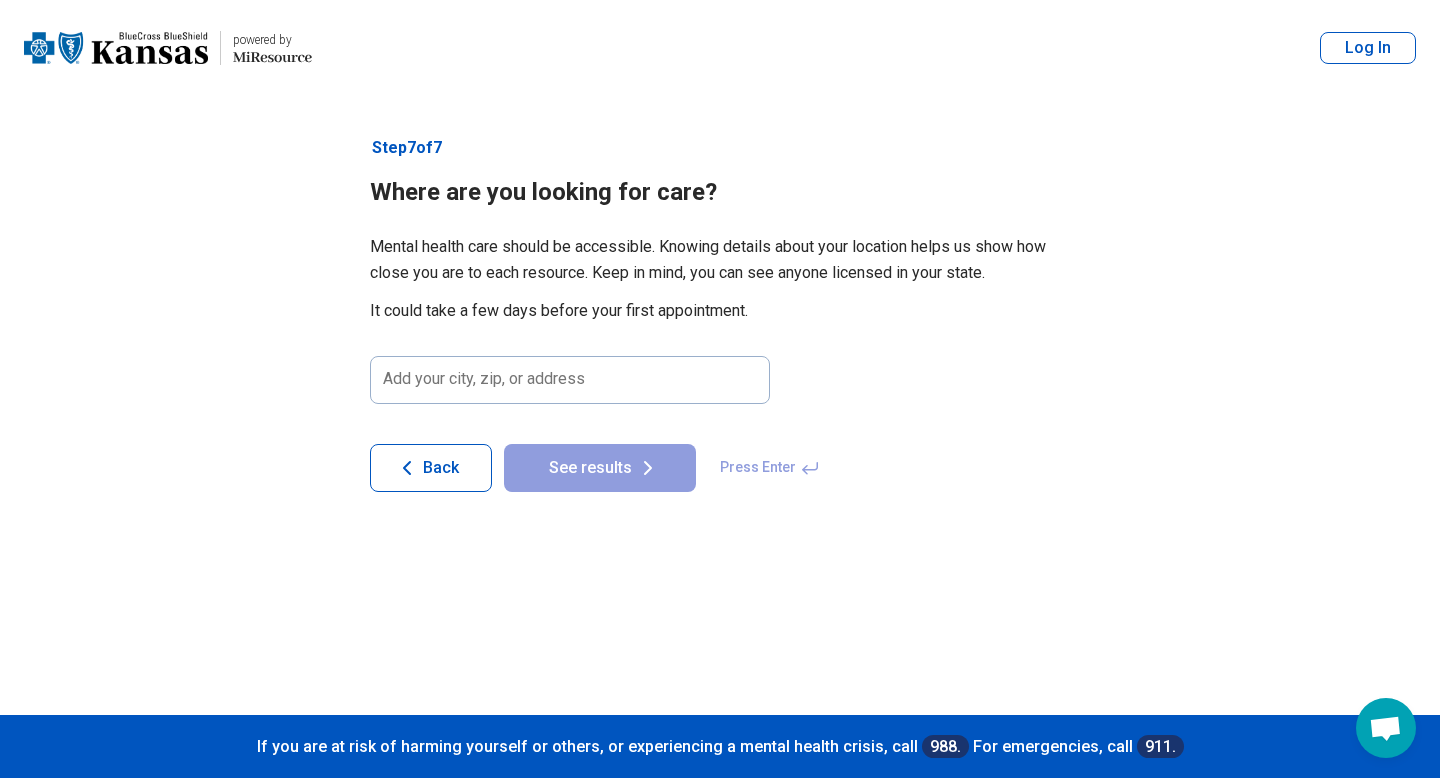 click on "Step  7  of  7 Where are you looking for care? Mental health care should be accessible. Knowing details about your location helps us show how close you are to each resource. Keep in mind, you can see anyone licensed in your state. It could take a few days before your first appointment. Add your city, zip, or address Back See results Press Enter" at bounding box center (720, 405) 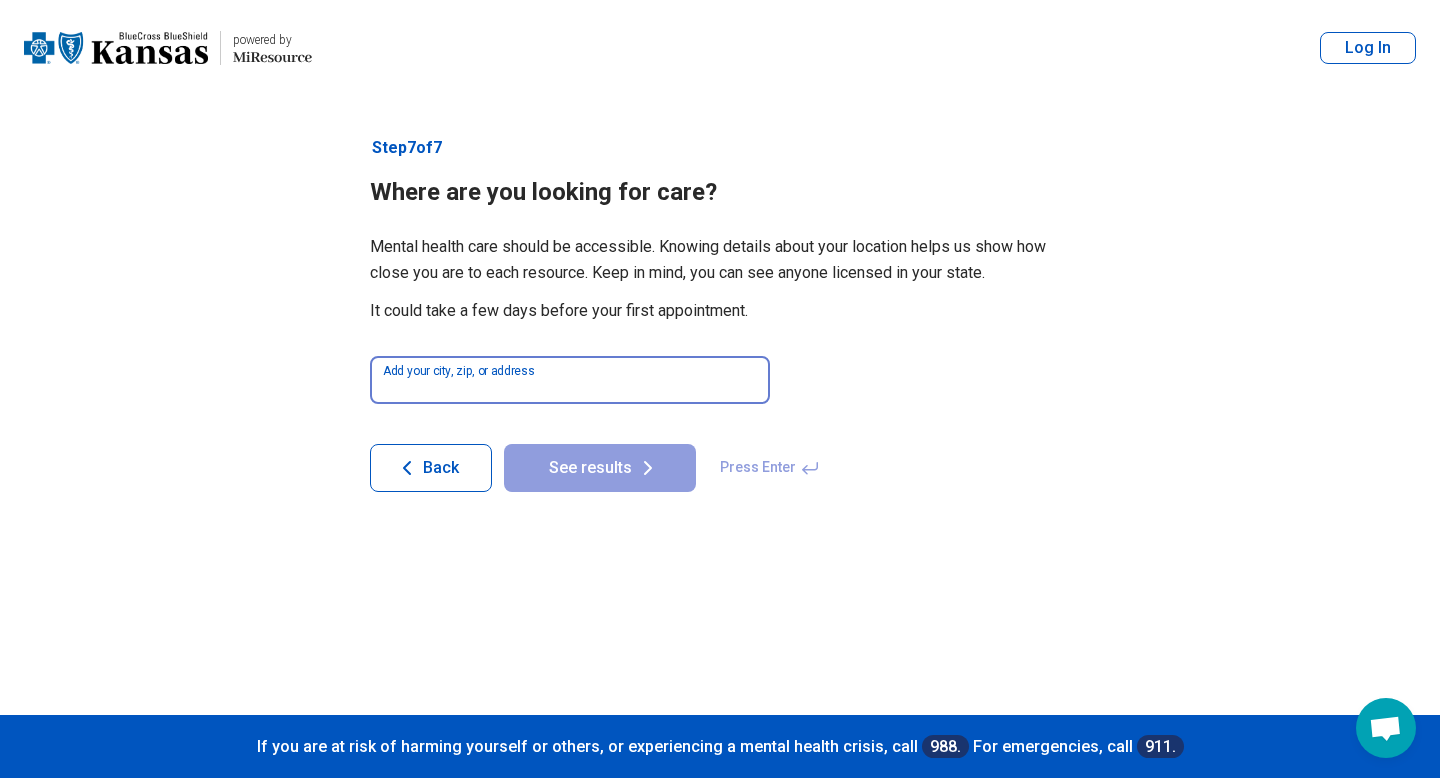 click at bounding box center (570, 380) 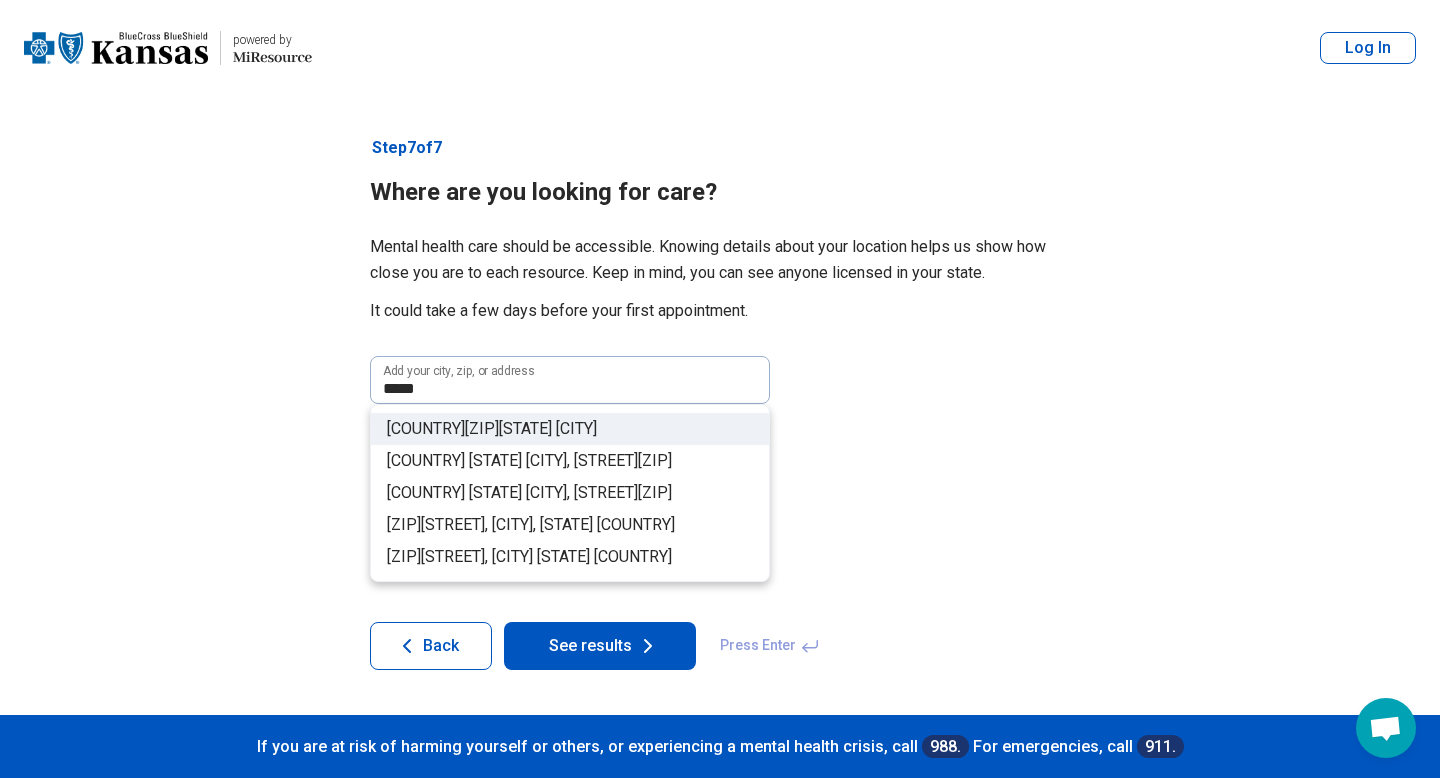 click on "캔자스 로렌스" at bounding box center [548, 428] 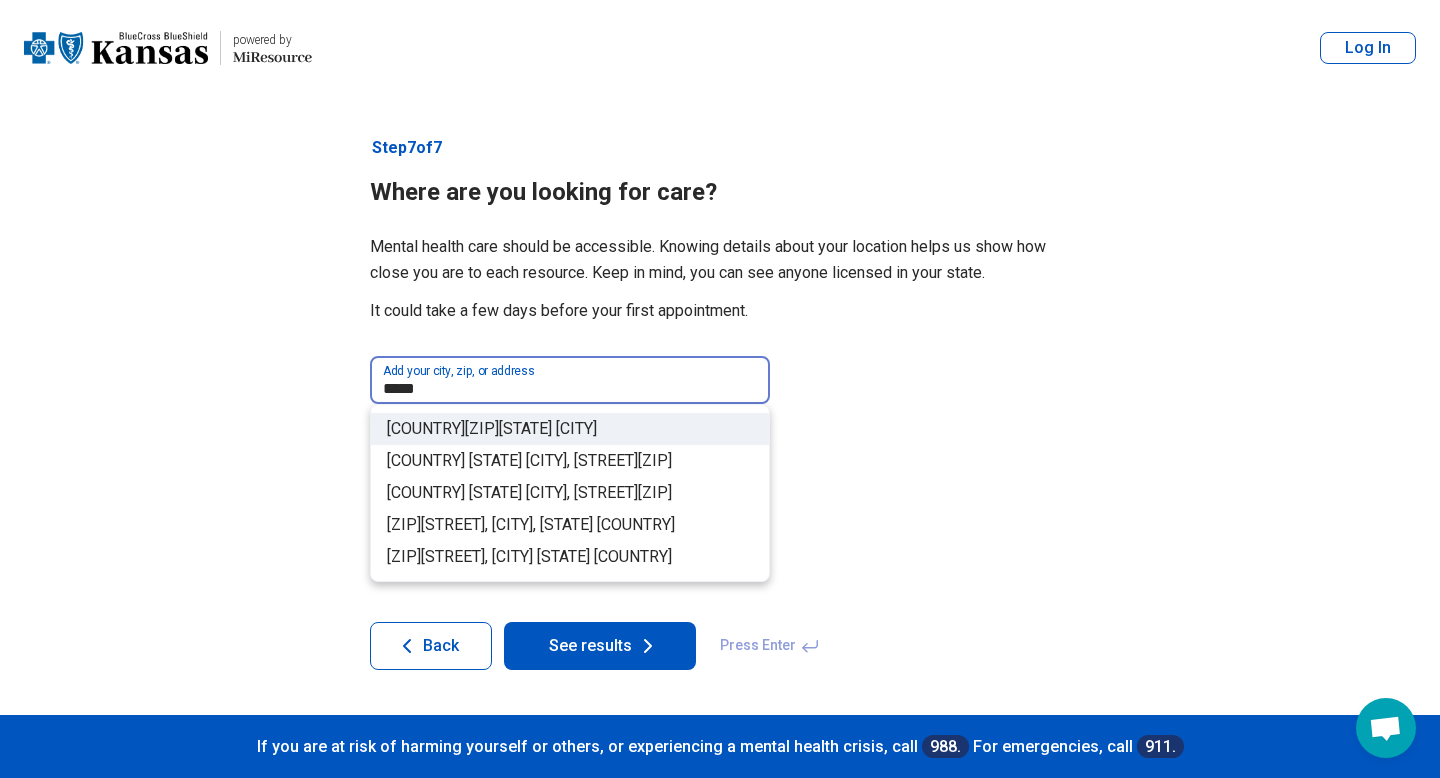 type on "**********" 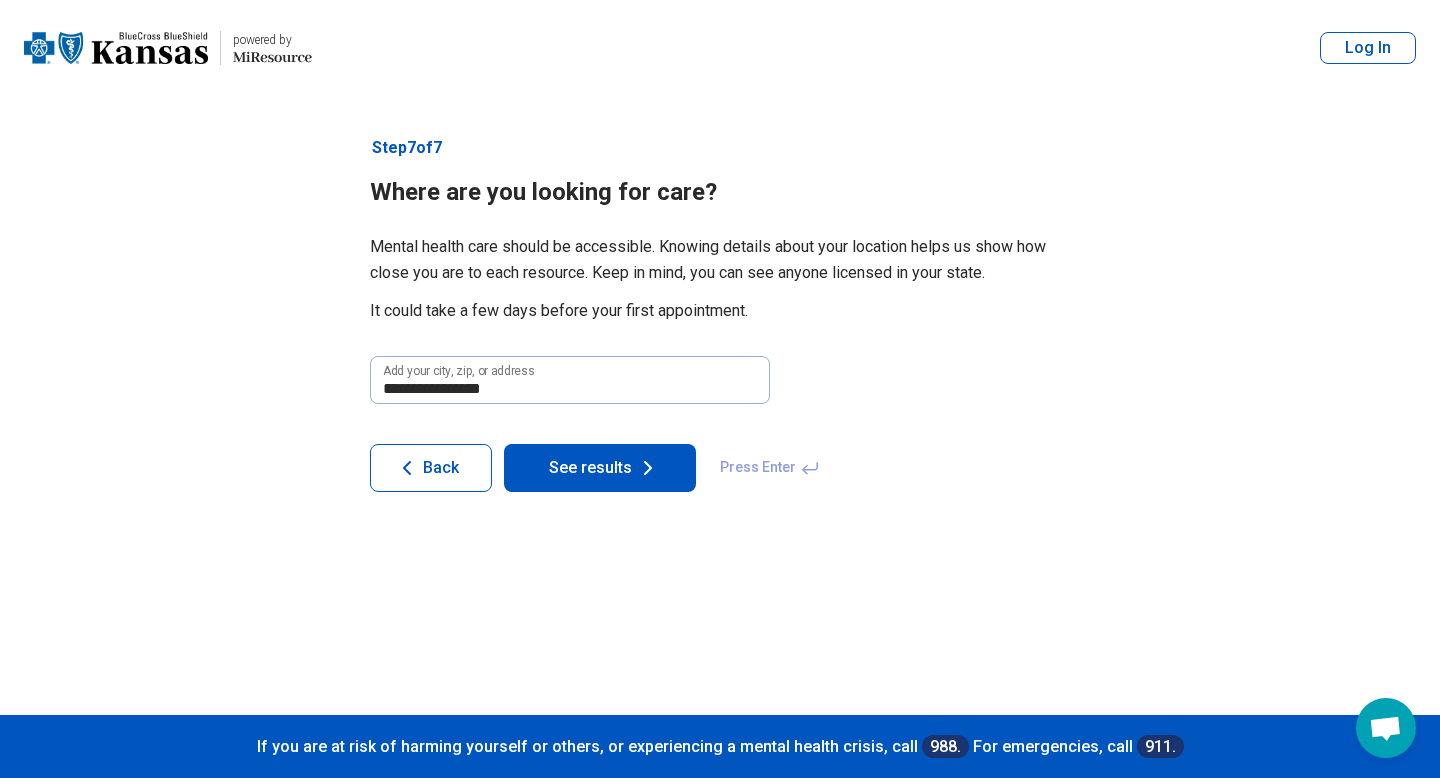 click on "**********" at bounding box center [720, 405] 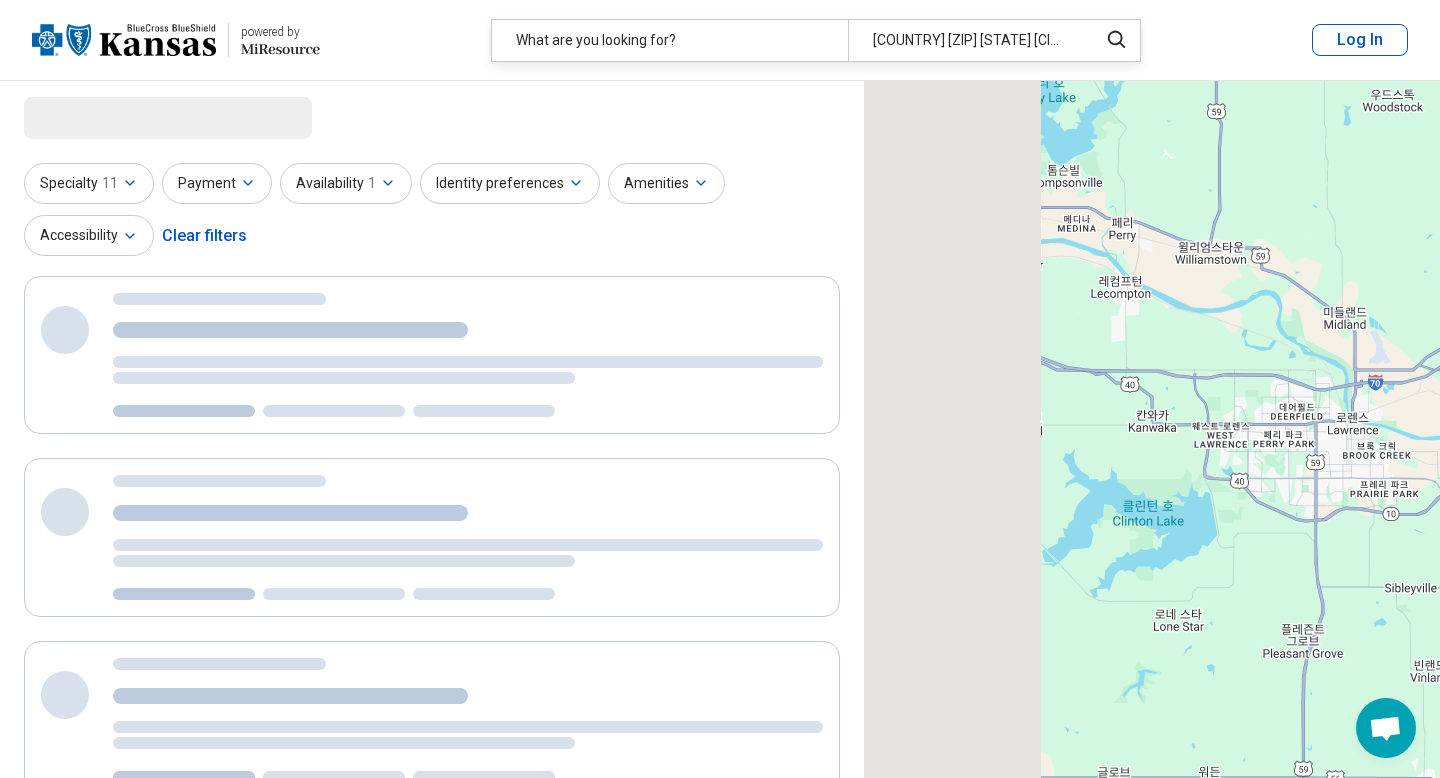 select on "***" 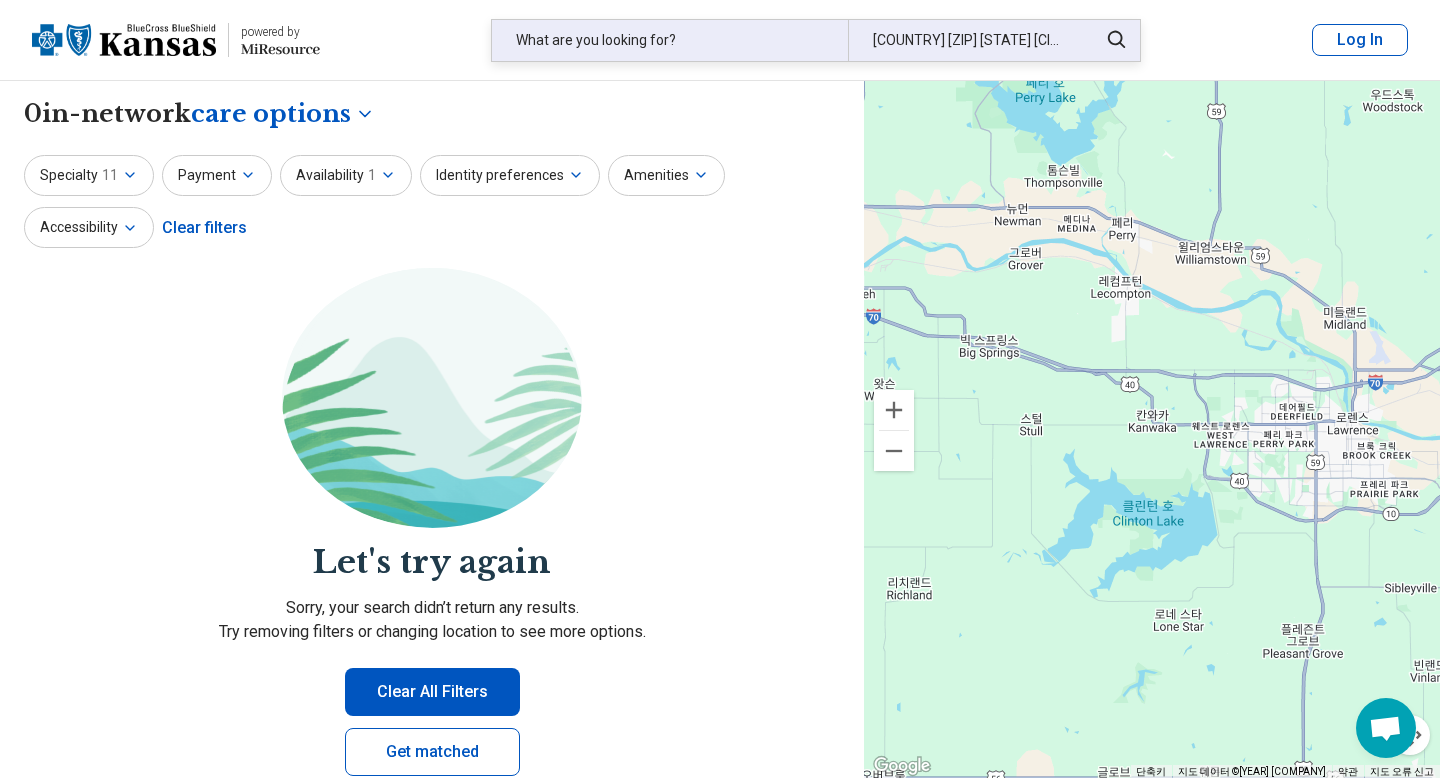 click on "What are you looking for?" at bounding box center (670, 40) 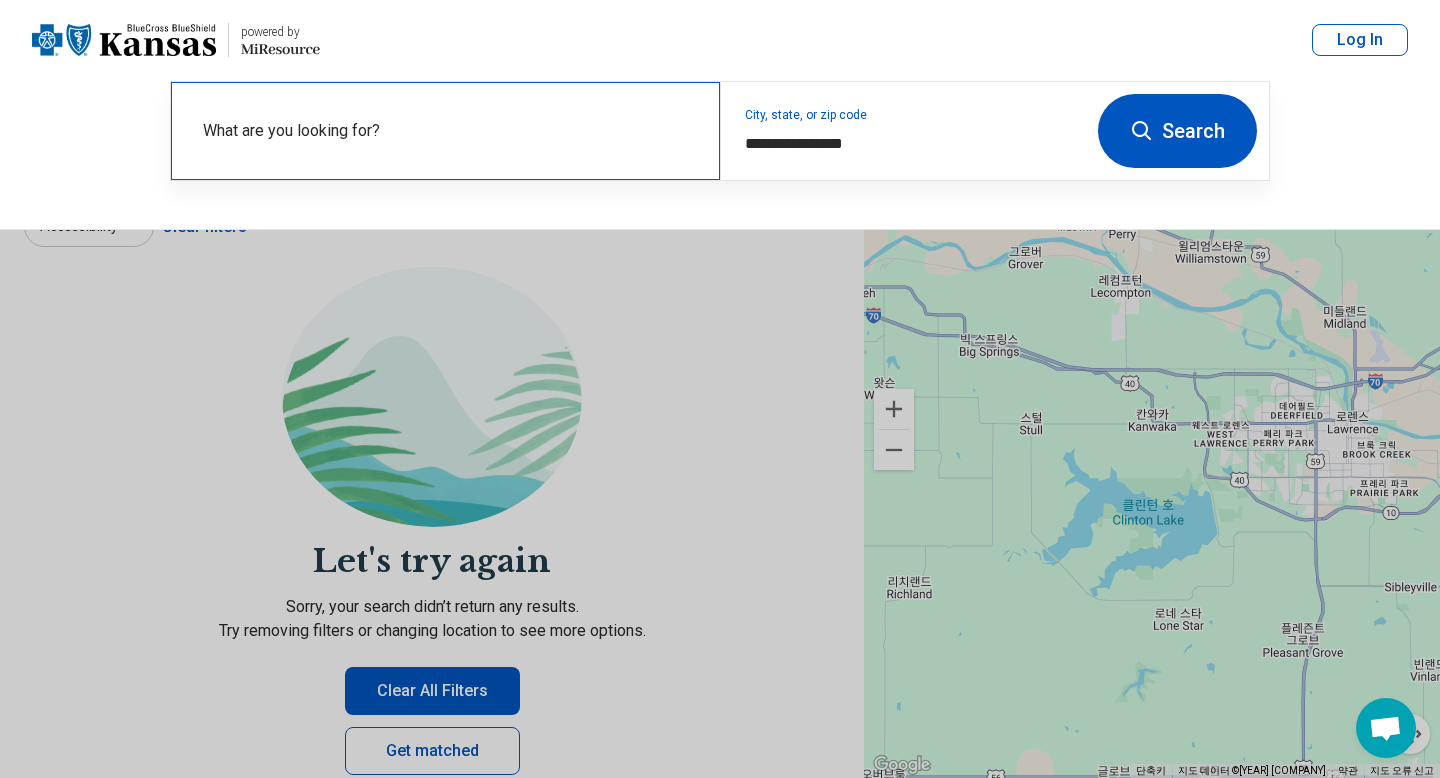 click on "What are you looking for?" at bounding box center (449, 131) 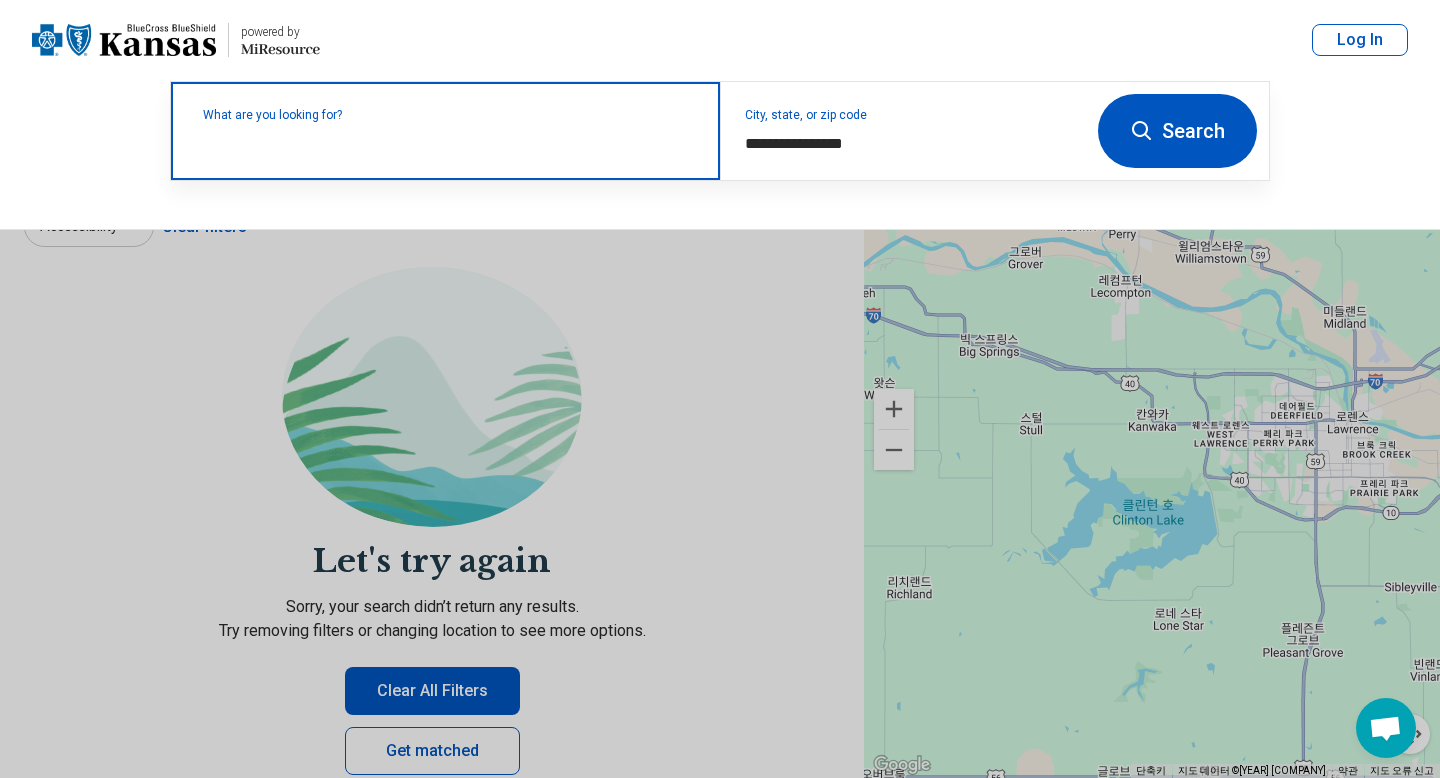 type on "*" 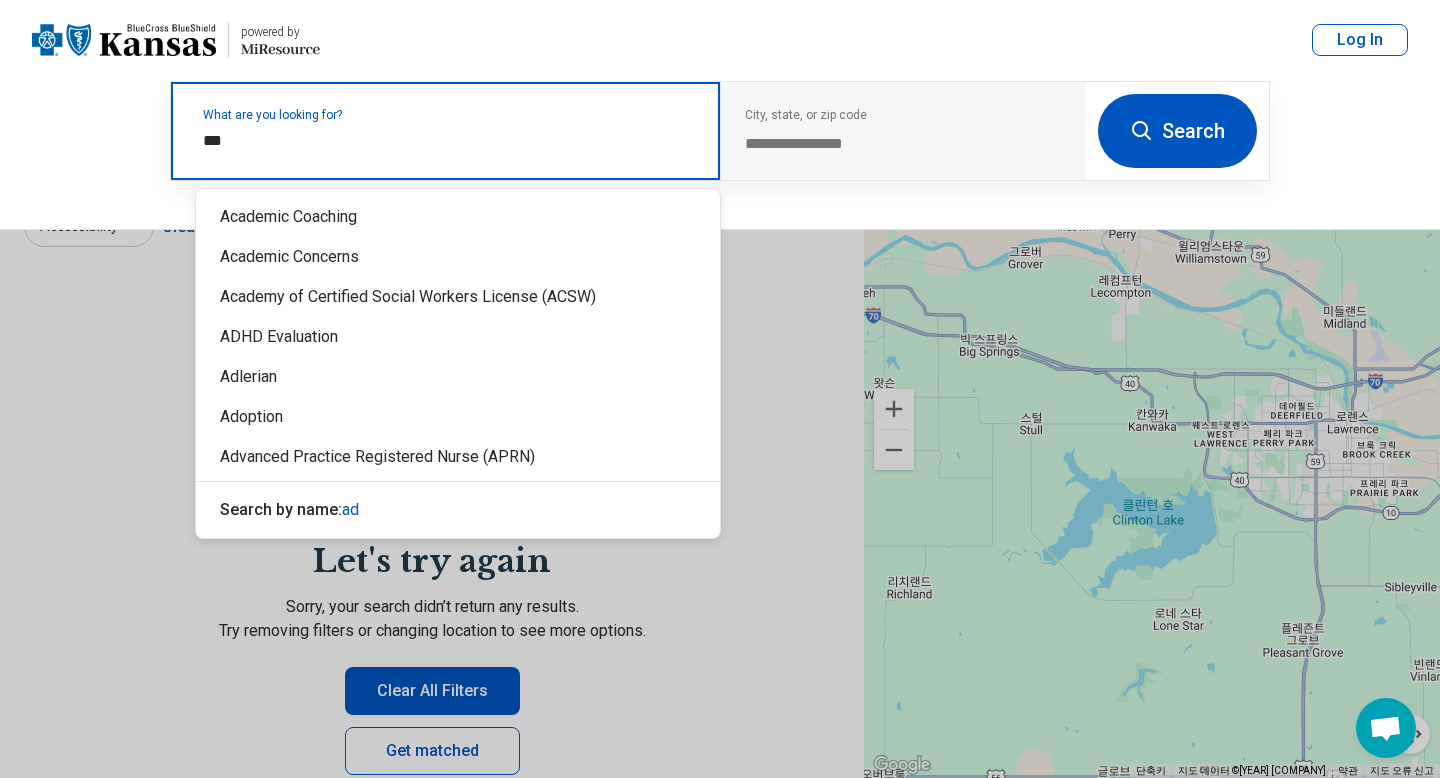 type on "****" 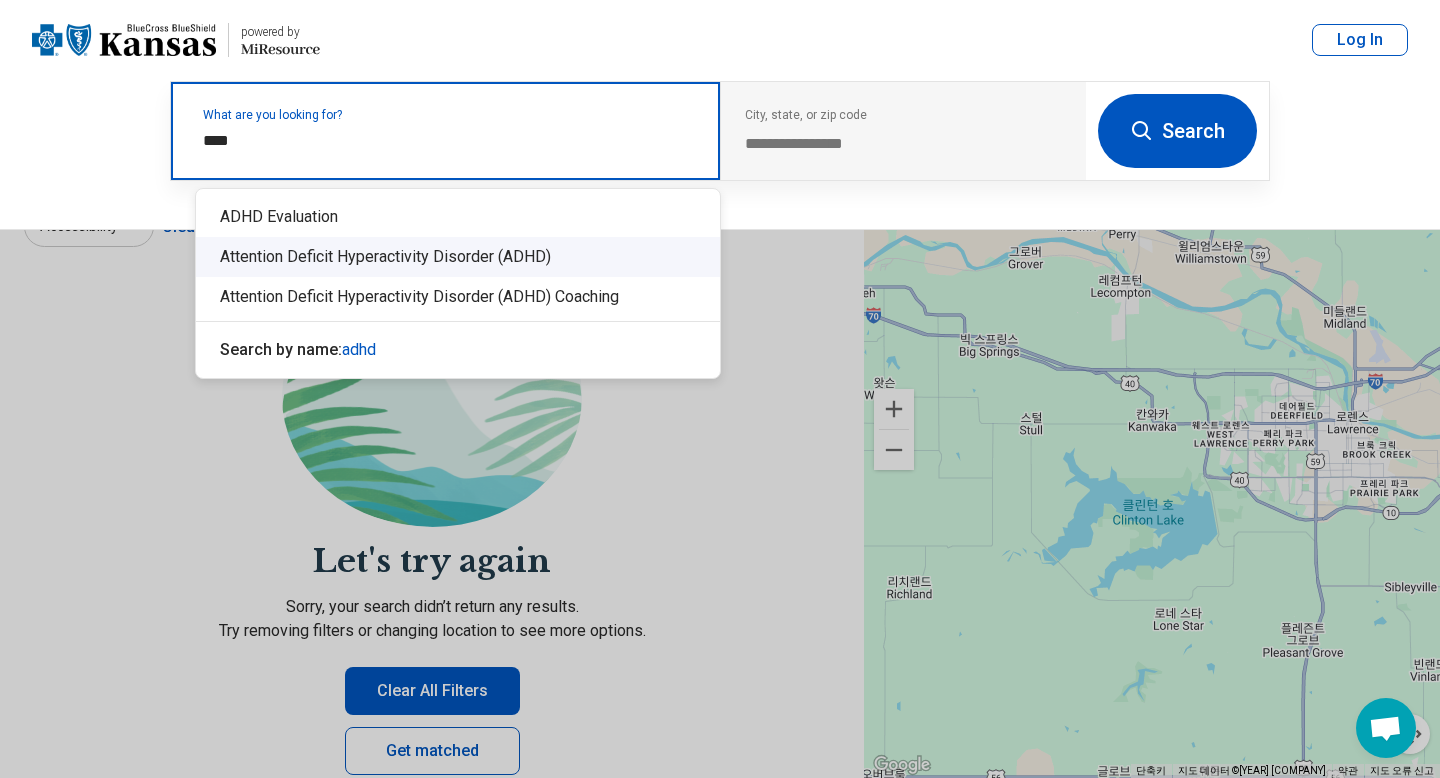 click on "Attention Deficit Hyperactivity Disorder (ADHD)" at bounding box center [458, 257] 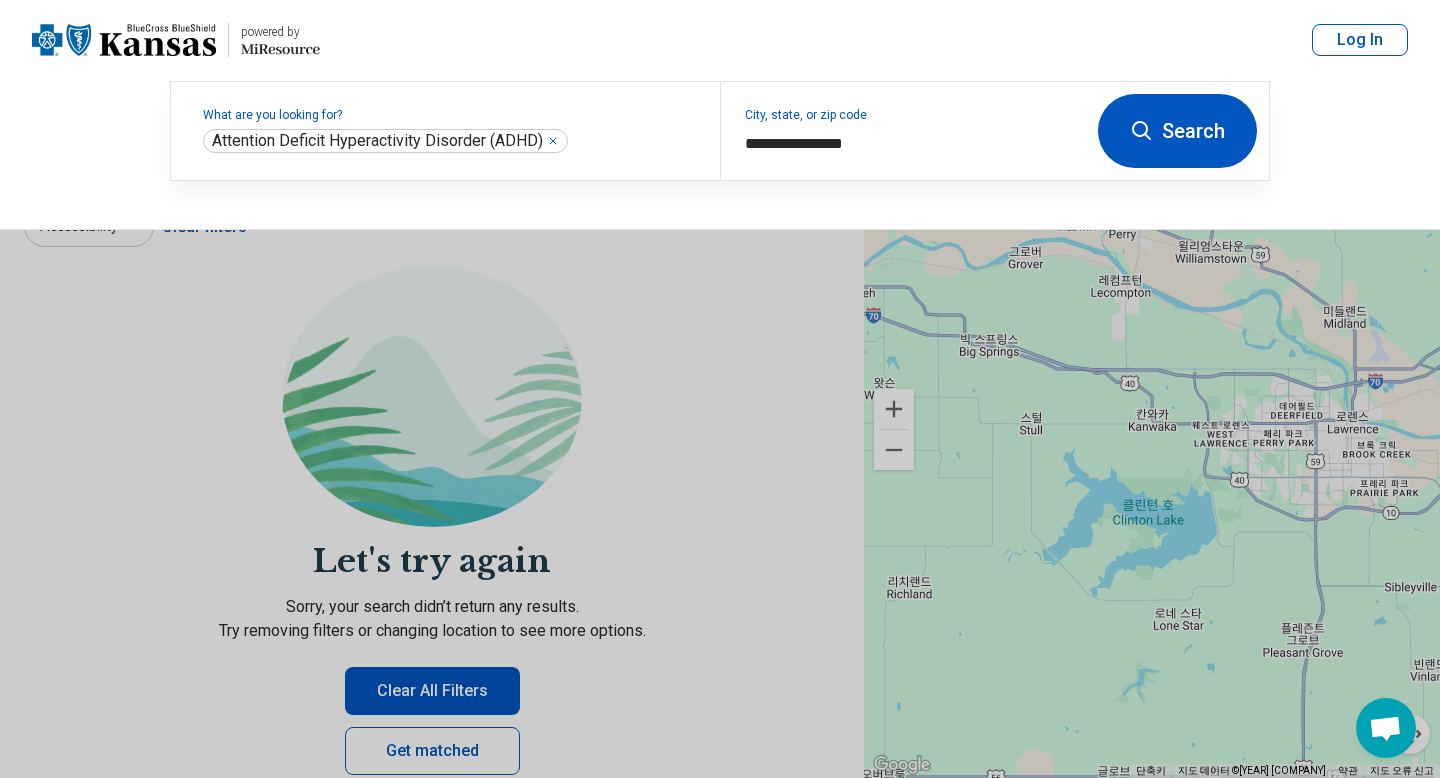 click on "Search" at bounding box center [1177, 131] 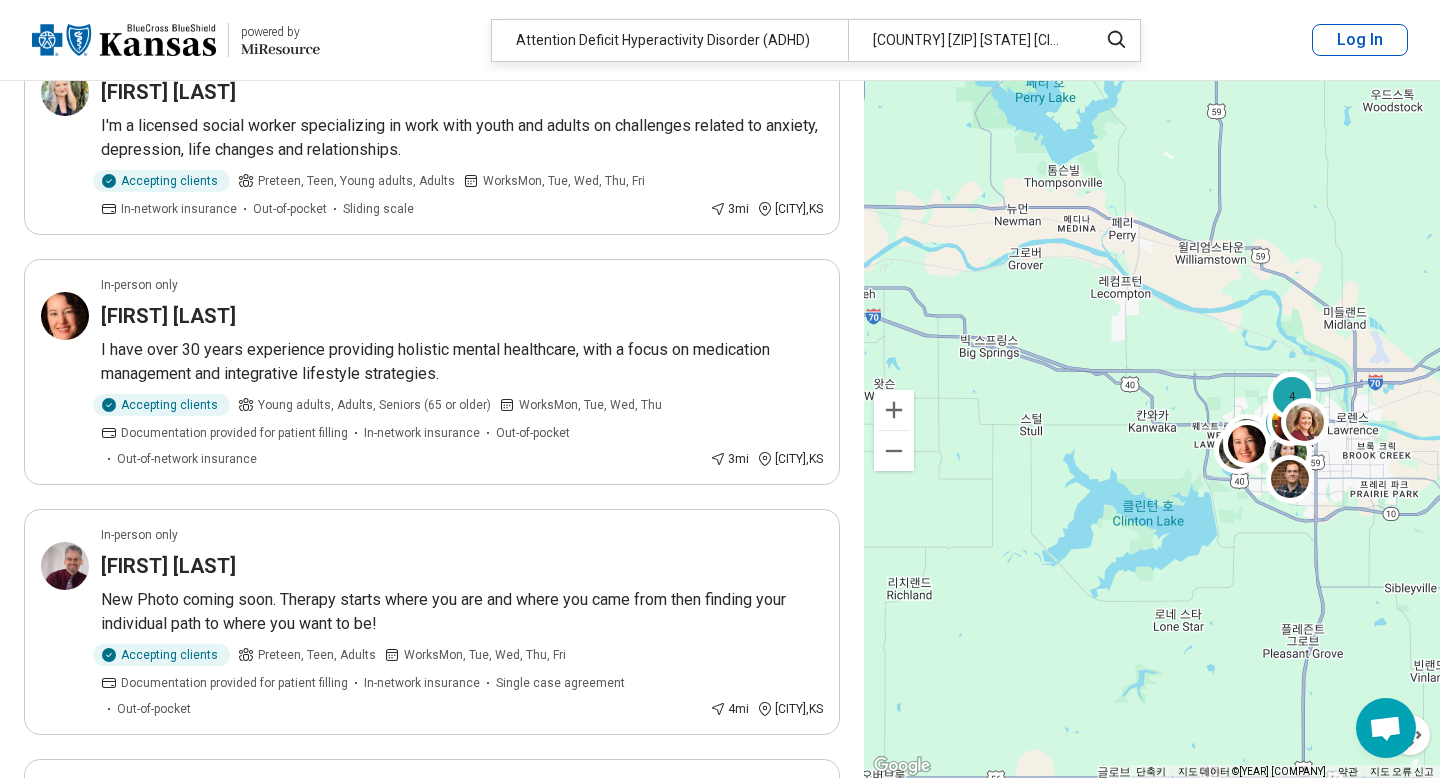 scroll, scrollTop: 0, scrollLeft: 0, axis: both 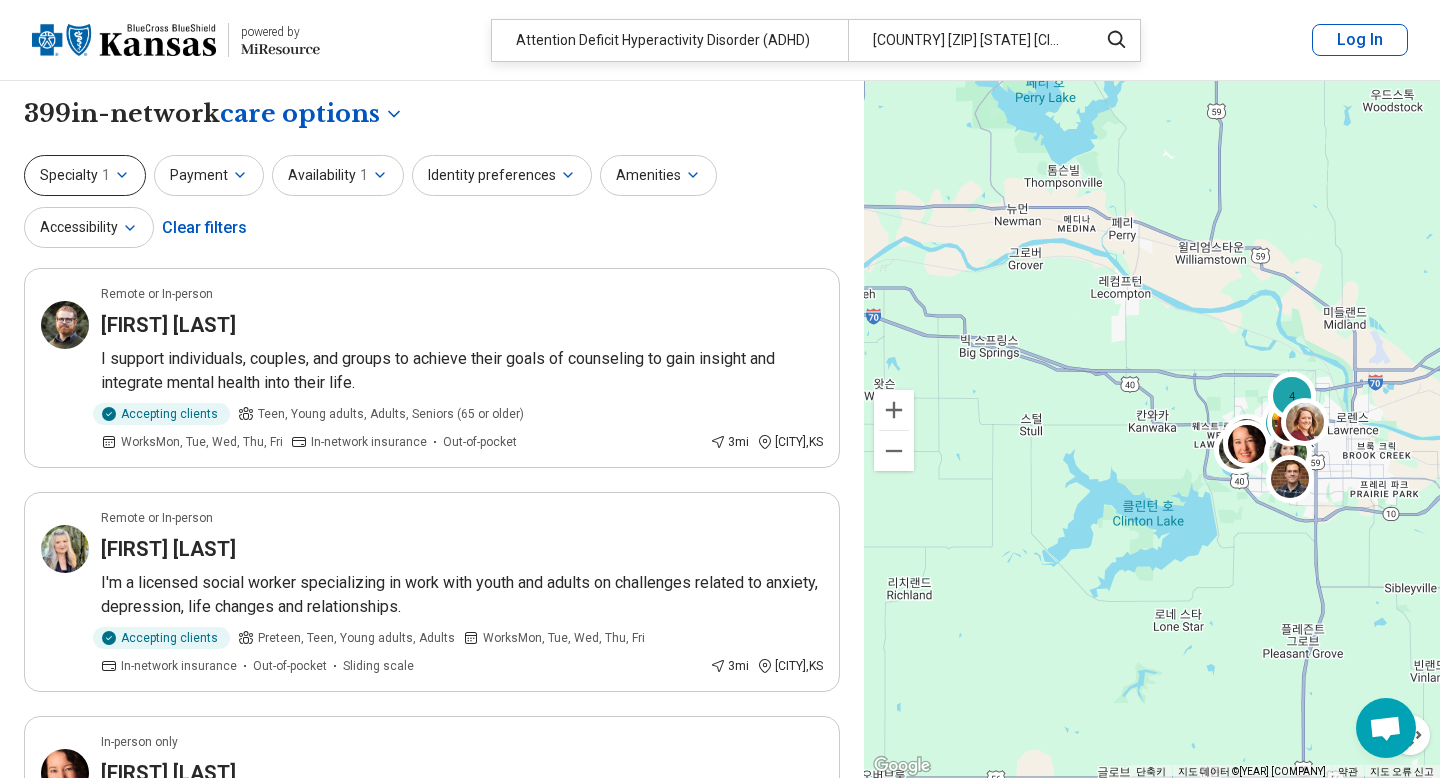 click on "Specialty 1" at bounding box center [85, 175] 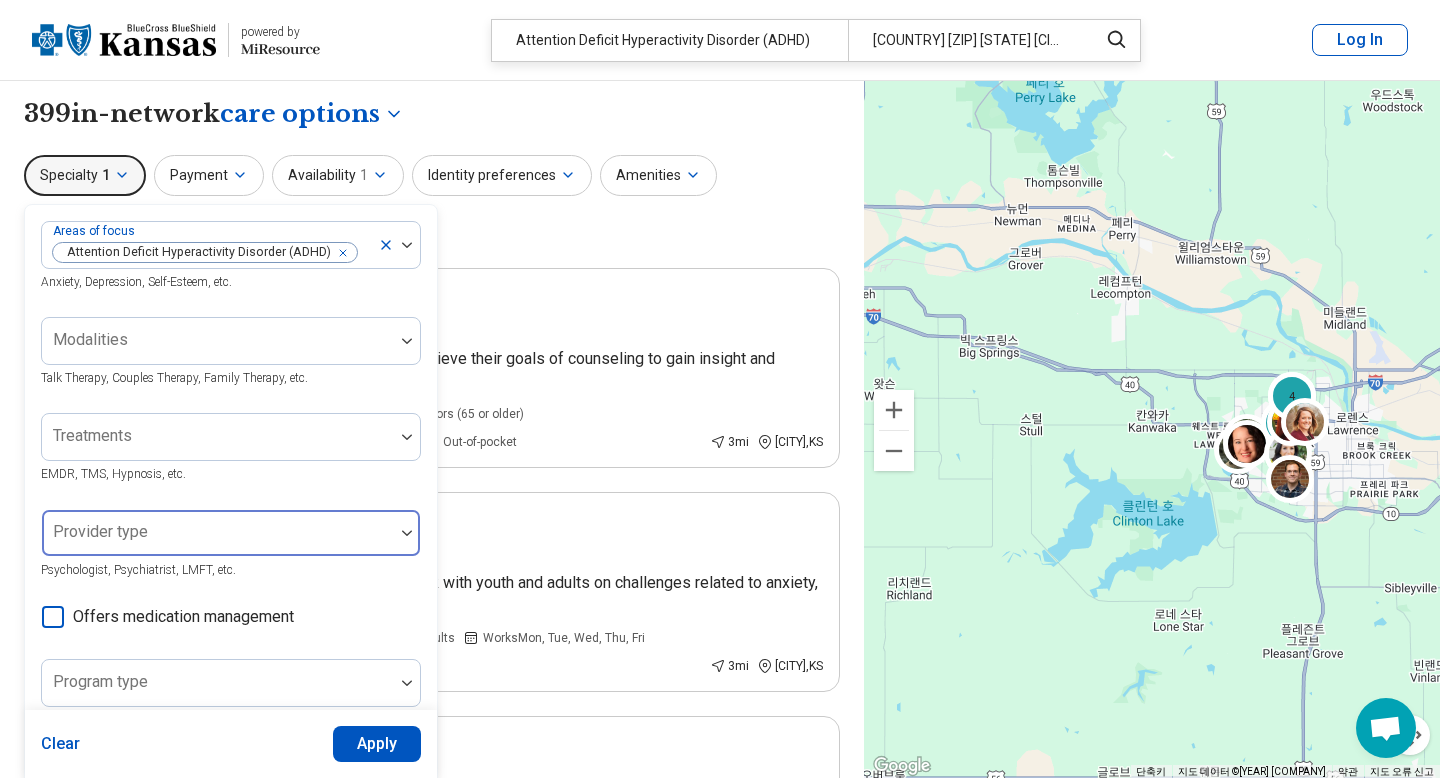 click at bounding box center [218, 541] 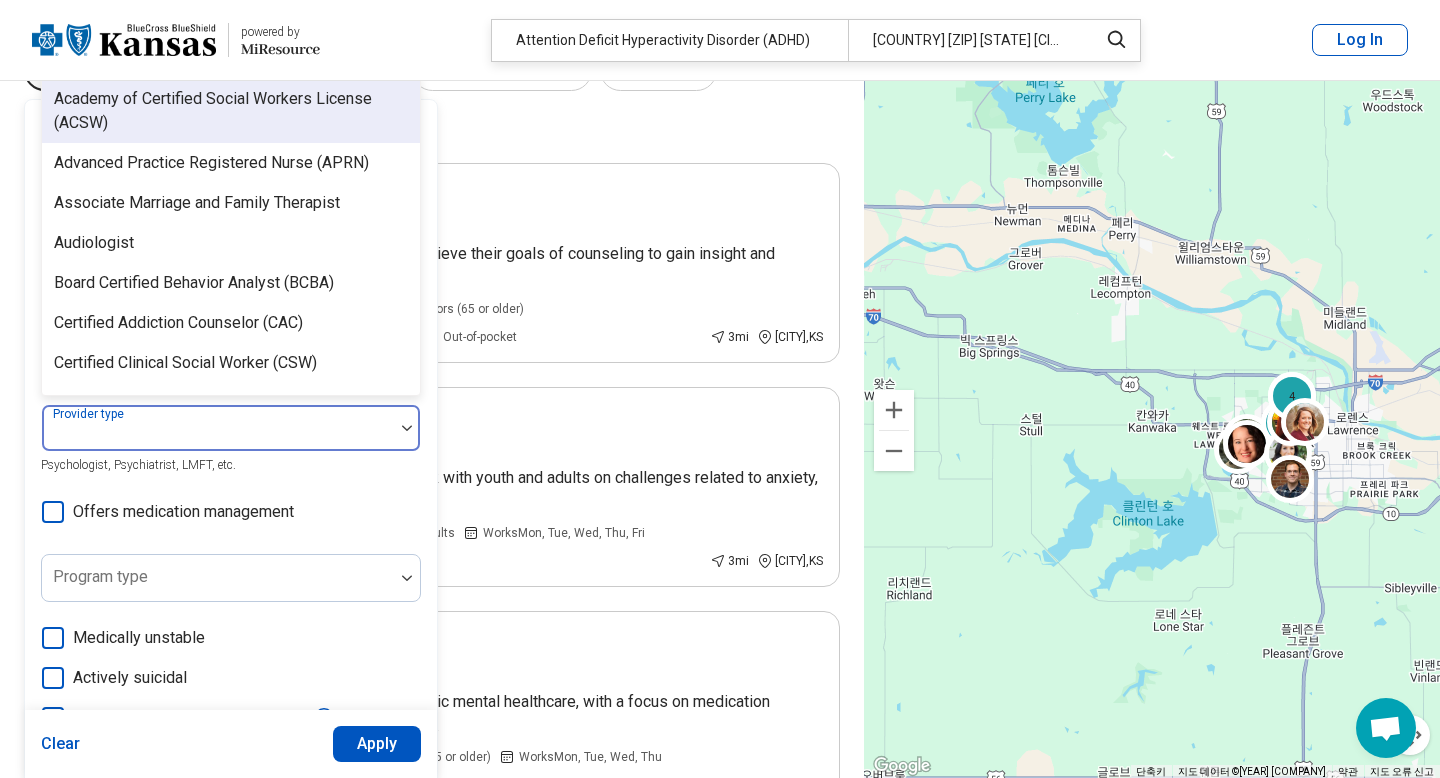 scroll, scrollTop: 116, scrollLeft: 0, axis: vertical 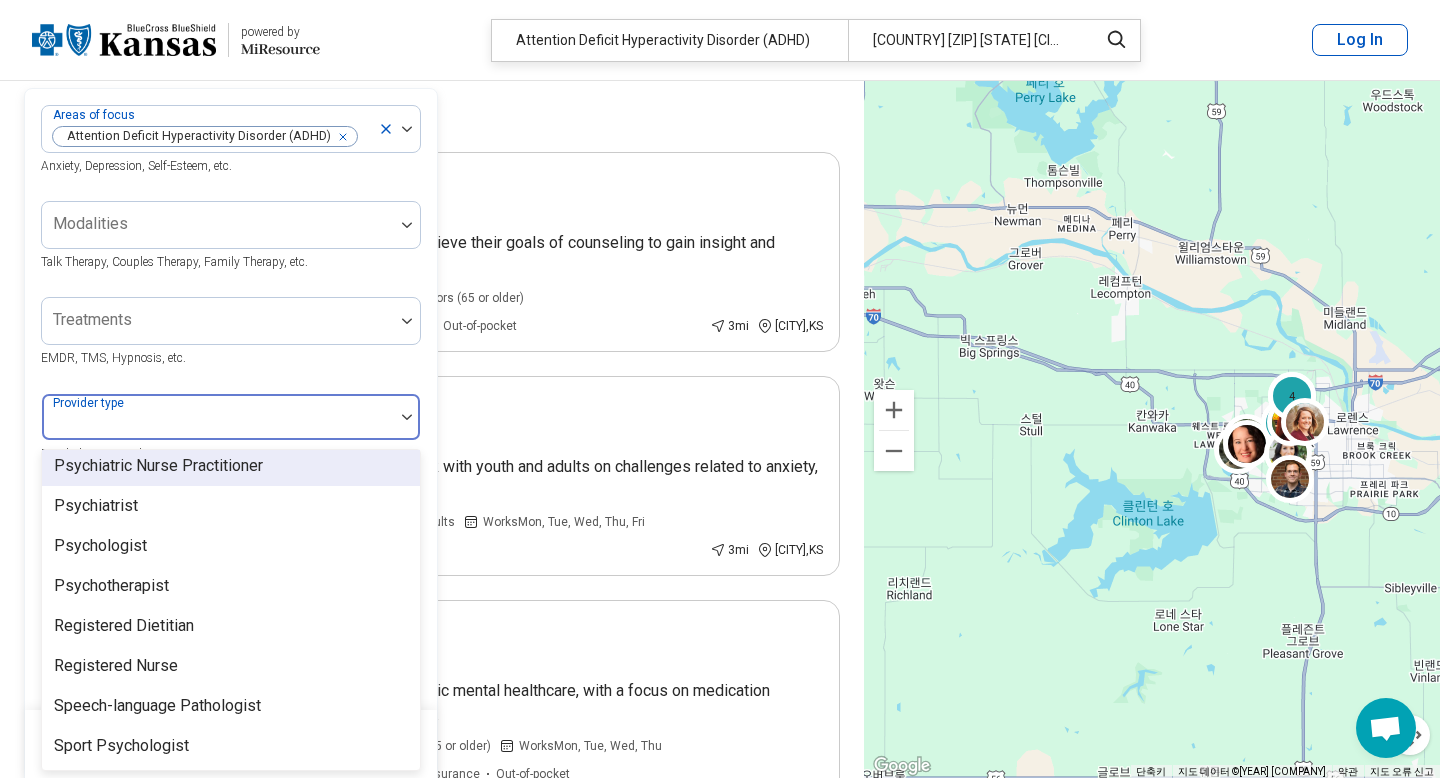 click on "Treatments EMDR, TMS, Hypnosis, etc." at bounding box center [231, 333] 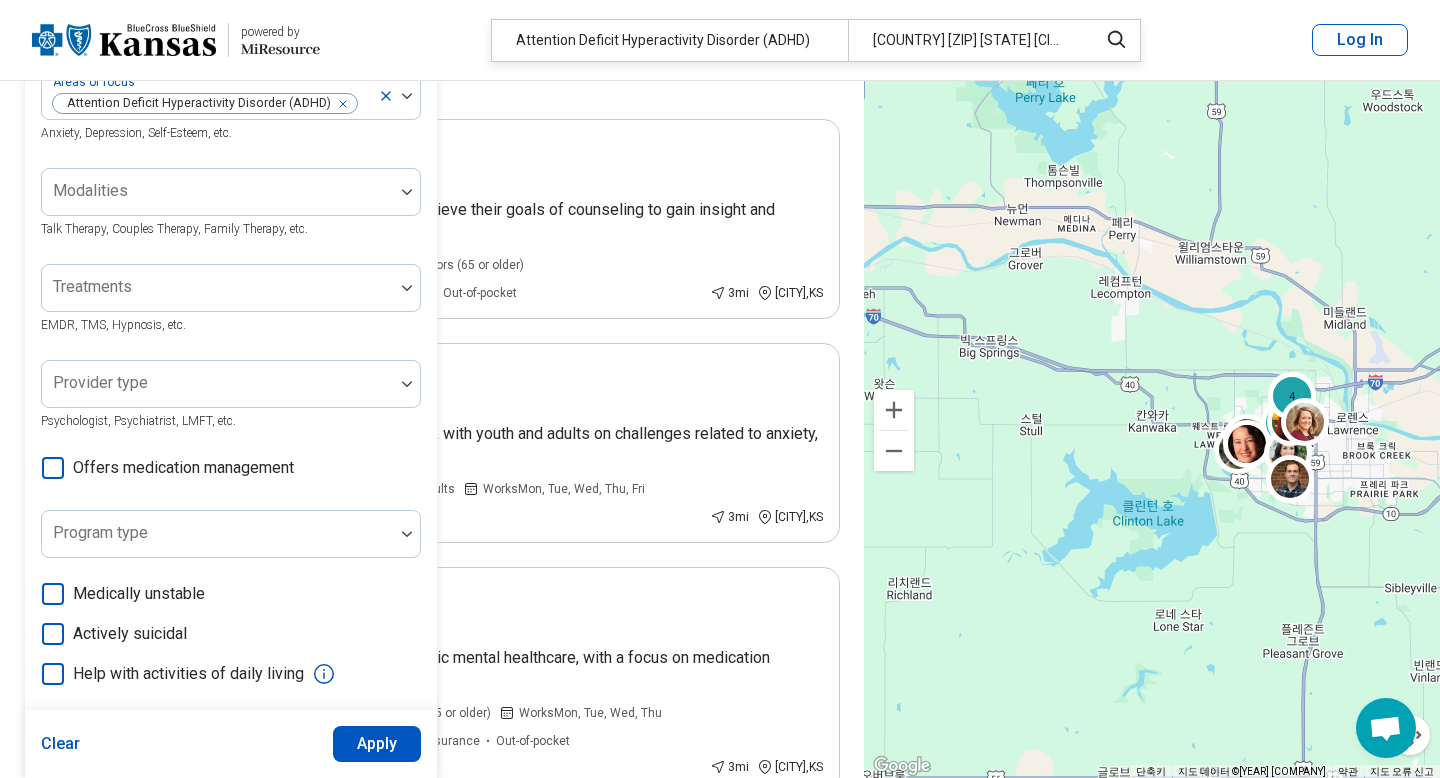 scroll, scrollTop: 0, scrollLeft: 0, axis: both 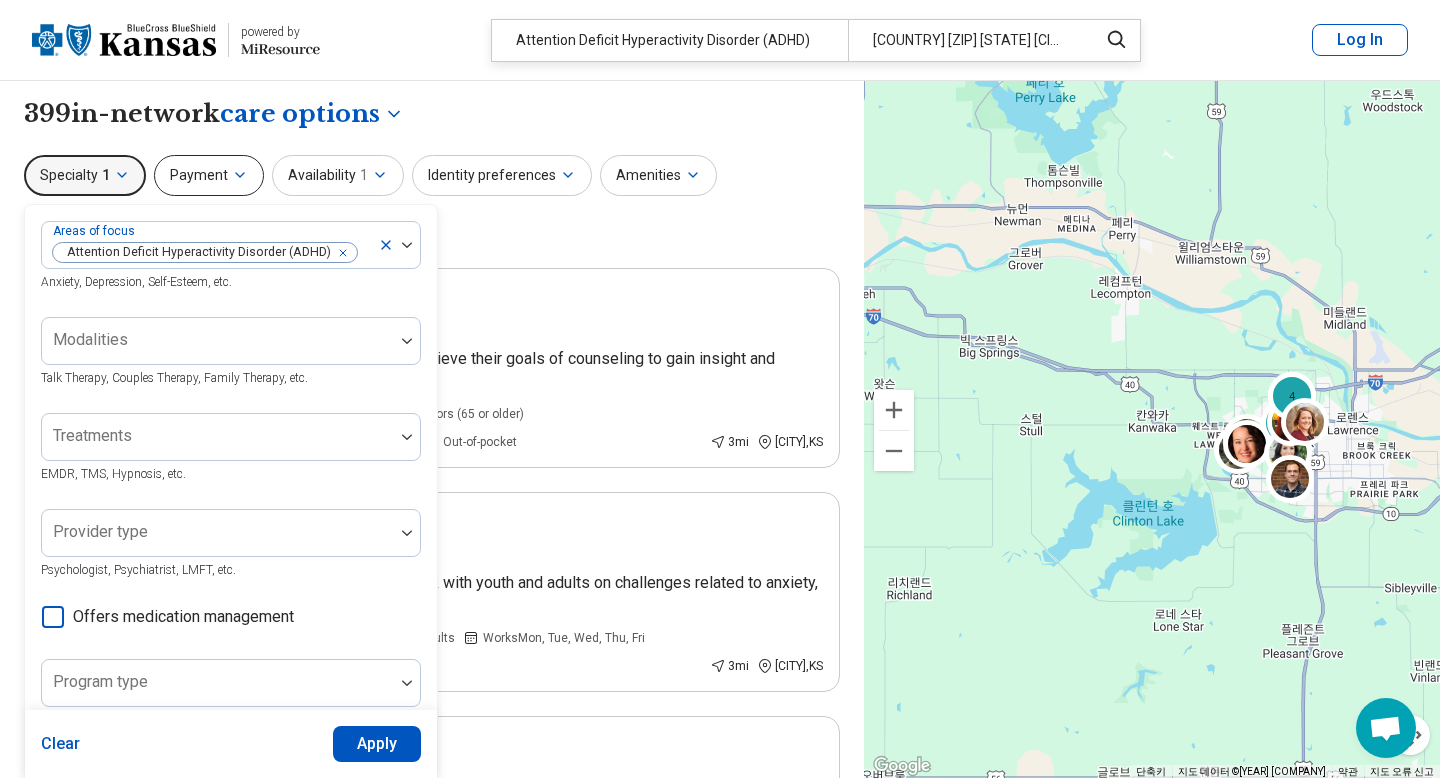 click 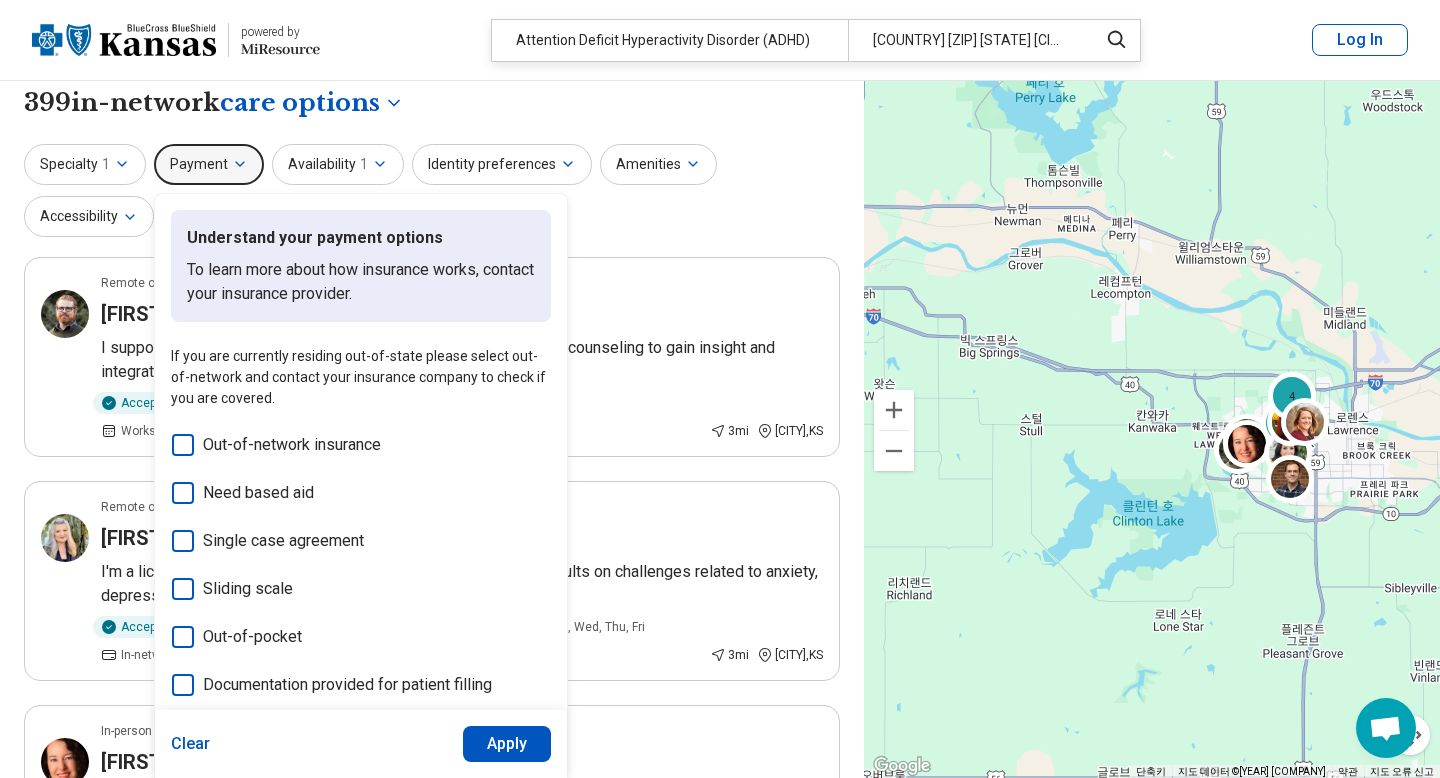scroll, scrollTop: 0, scrollLeft: 0, axis: both 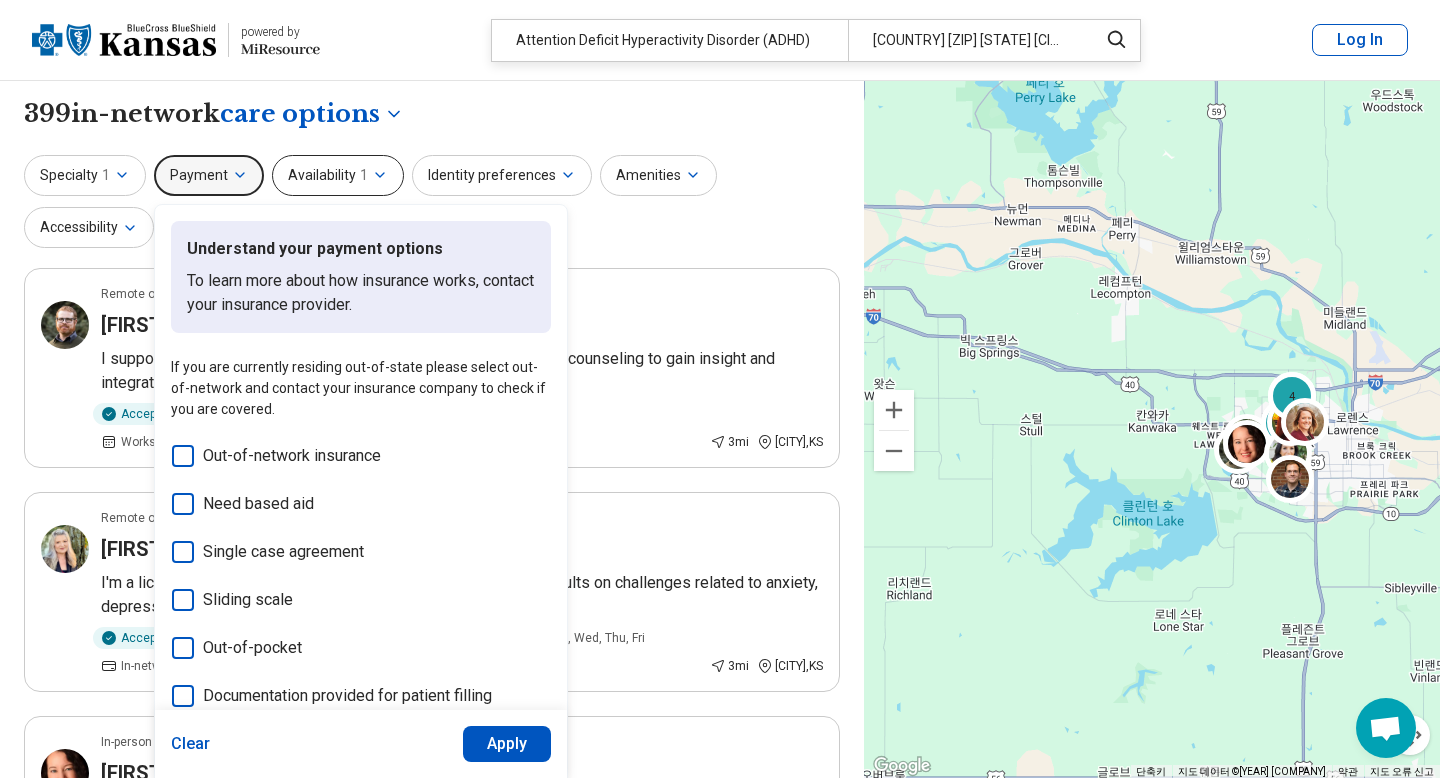 click on "Availability 1" at bounding box center (338, 175) 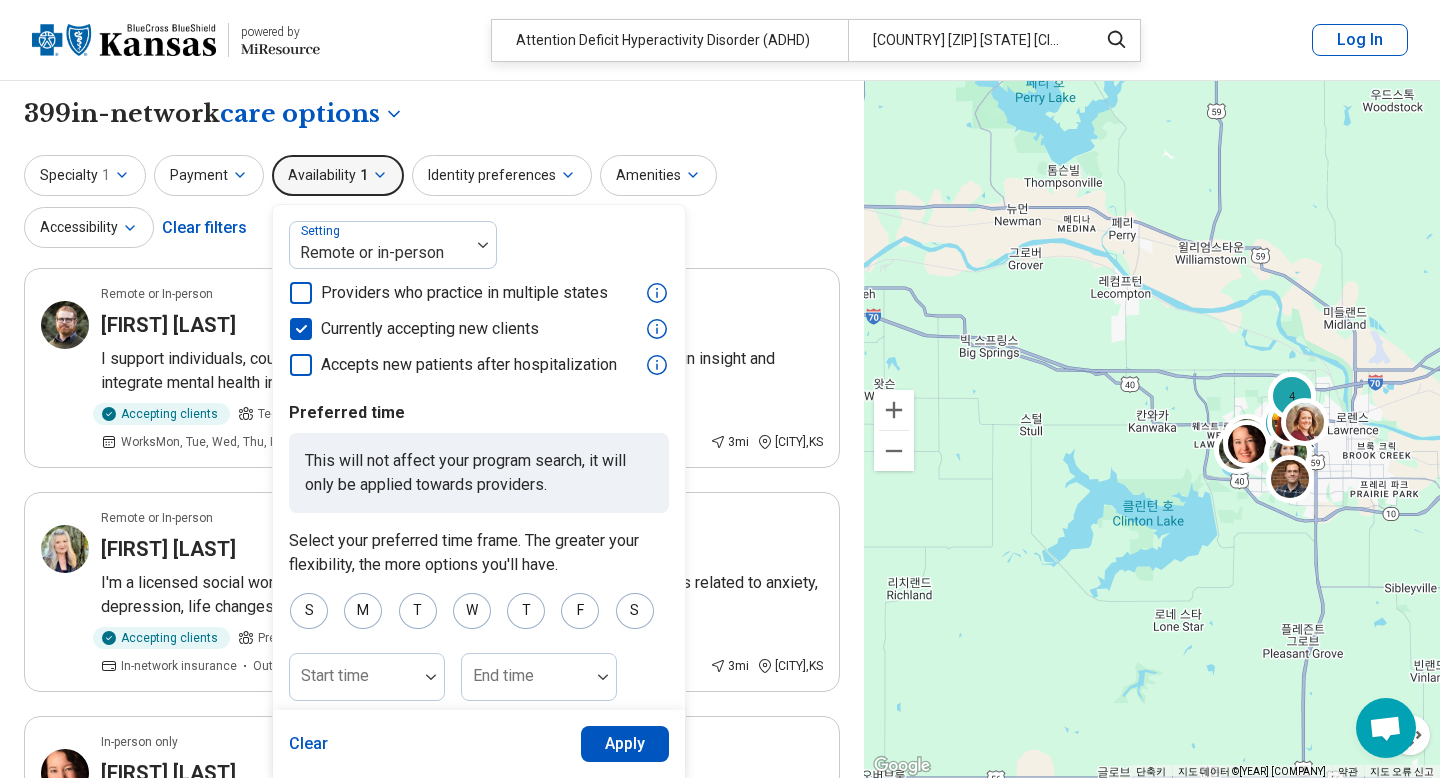 click on "**********" at bounding box center [432, 2459] 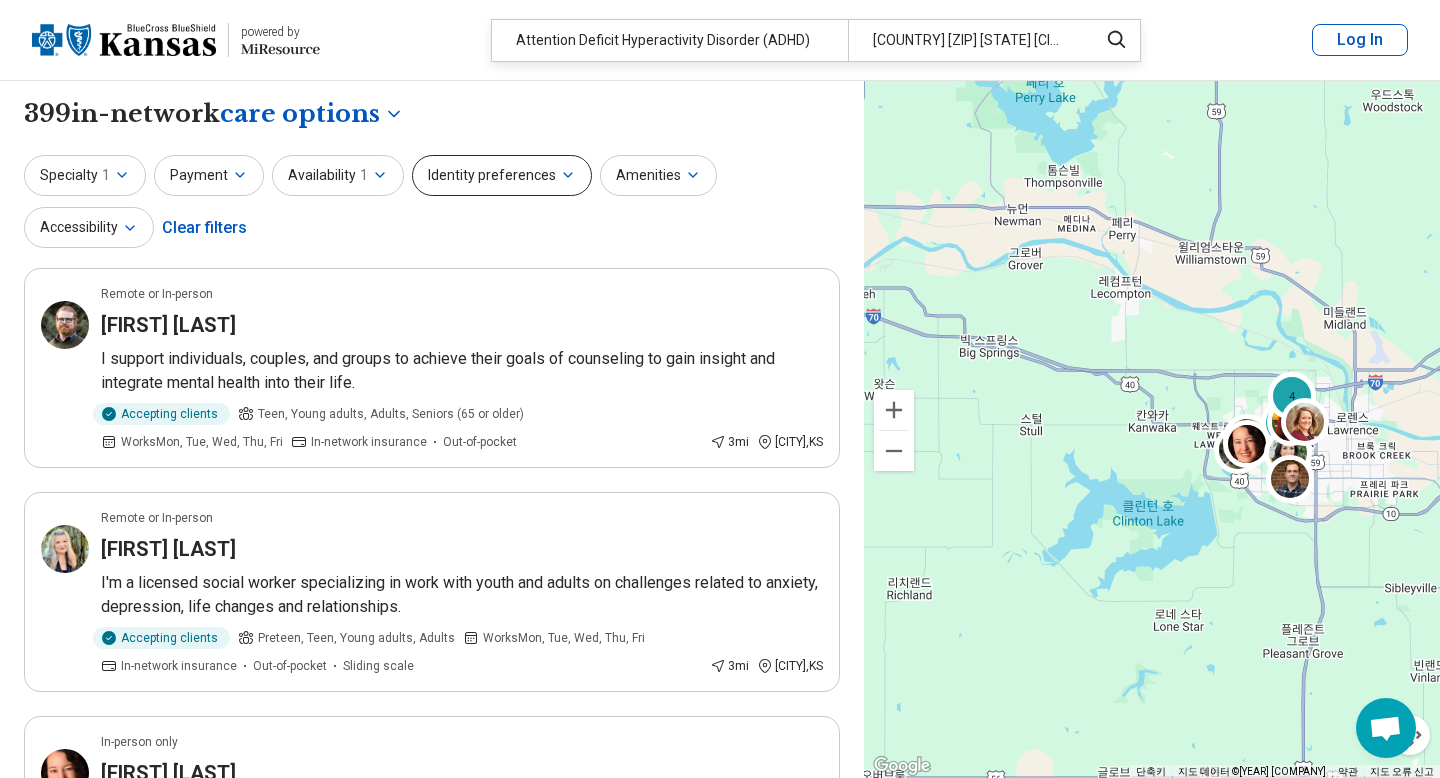 click on "Identity preferences" at bounding box center (502, 175) 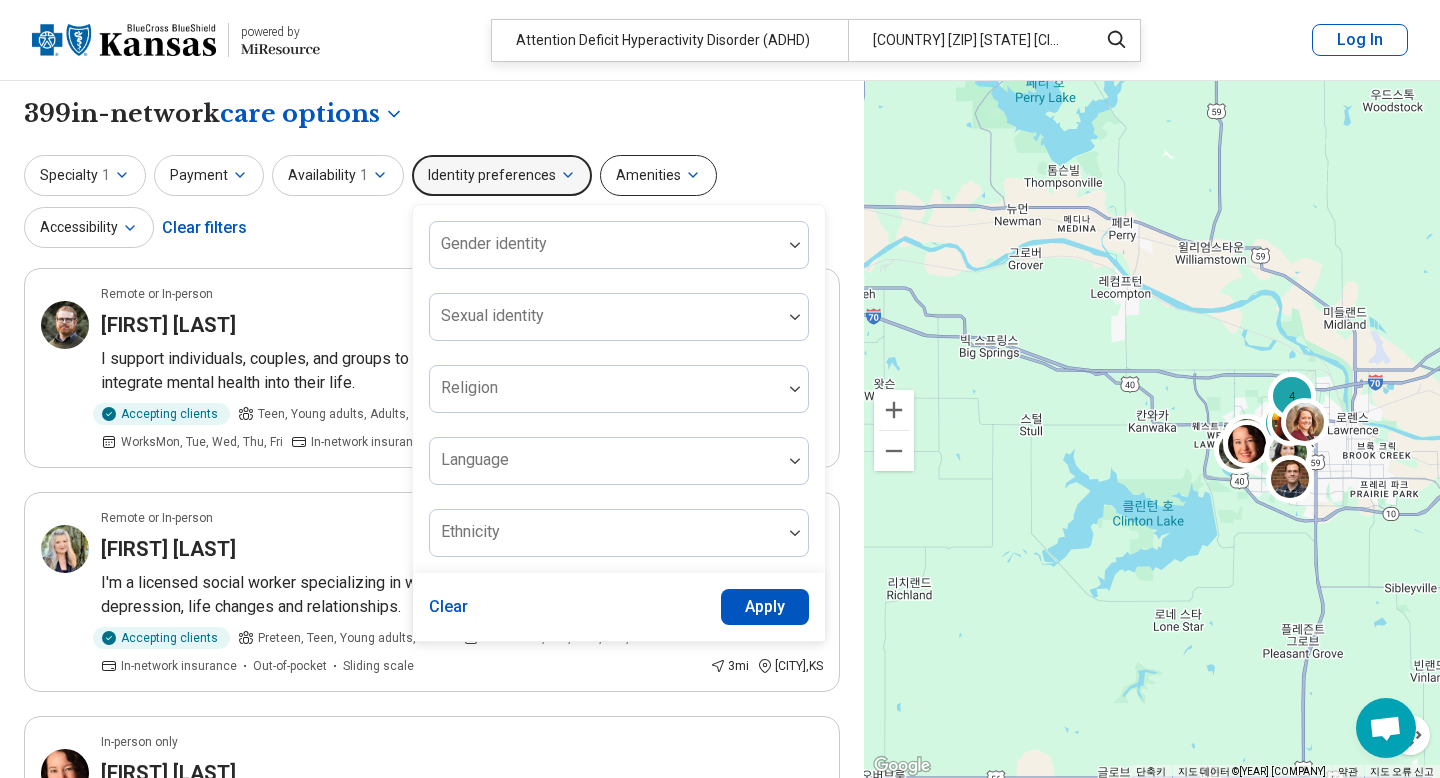 click on "Amenities" at bounding box center (658, 175) 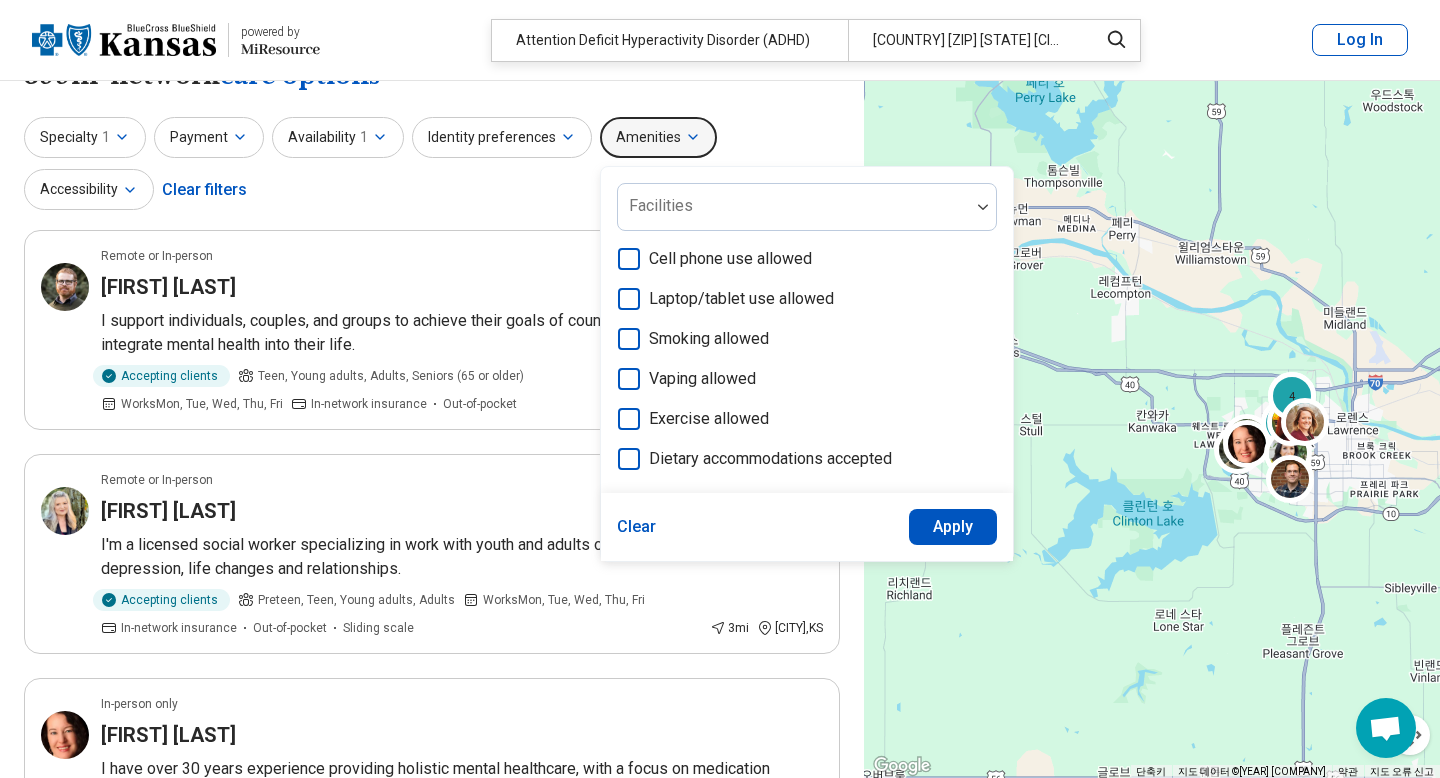 scroll, scrollTop: 52, scrollLeft: 0, axis: vertical 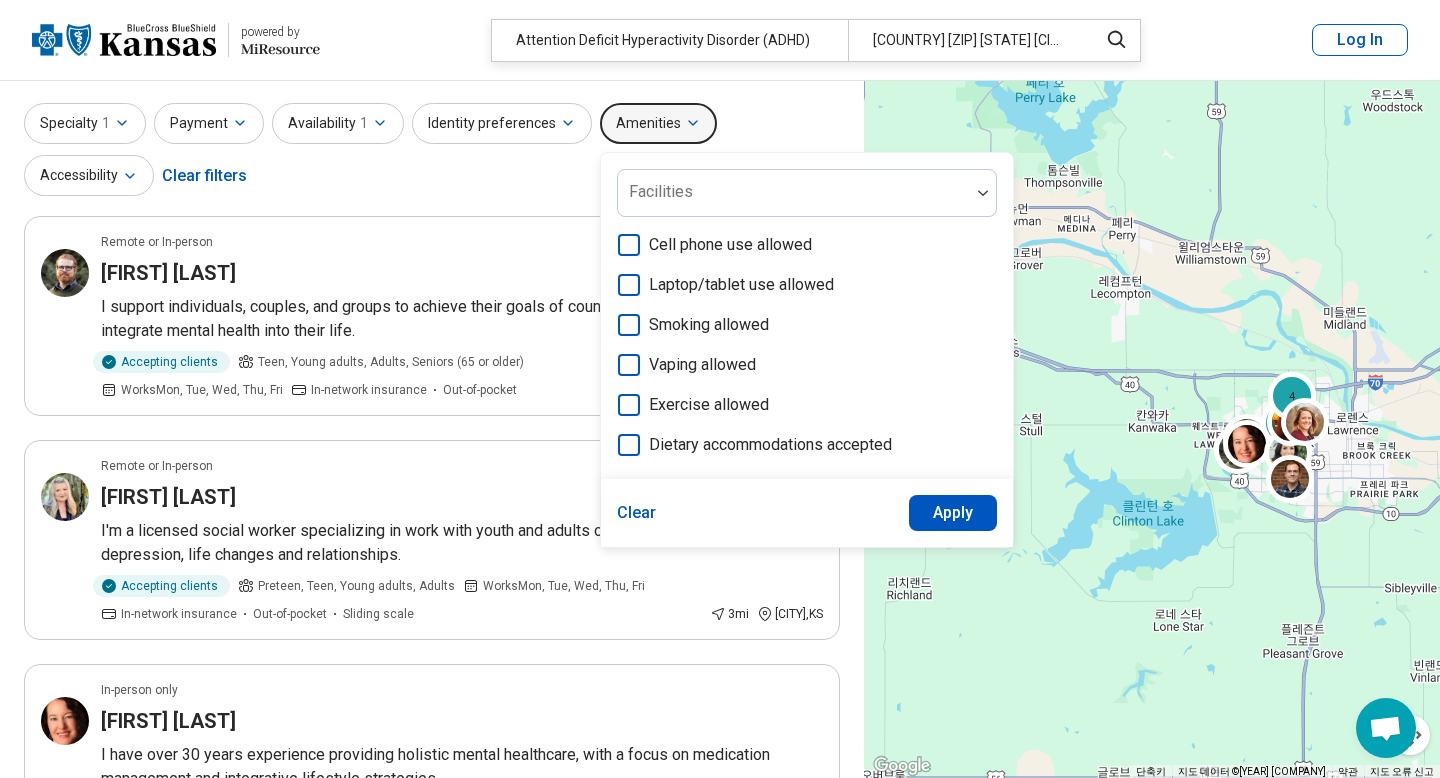 click on "Specialty 1 Payment Availability 1 Identity preferences Amenities Facilities Cell phone use allowed Laptop/tablet use allowed Smoking allowed Vaping allowed Exercise allowed Dietary accommodations accepted Clear Apply Accessibility Clear filters" at bounding box center (432, 151) 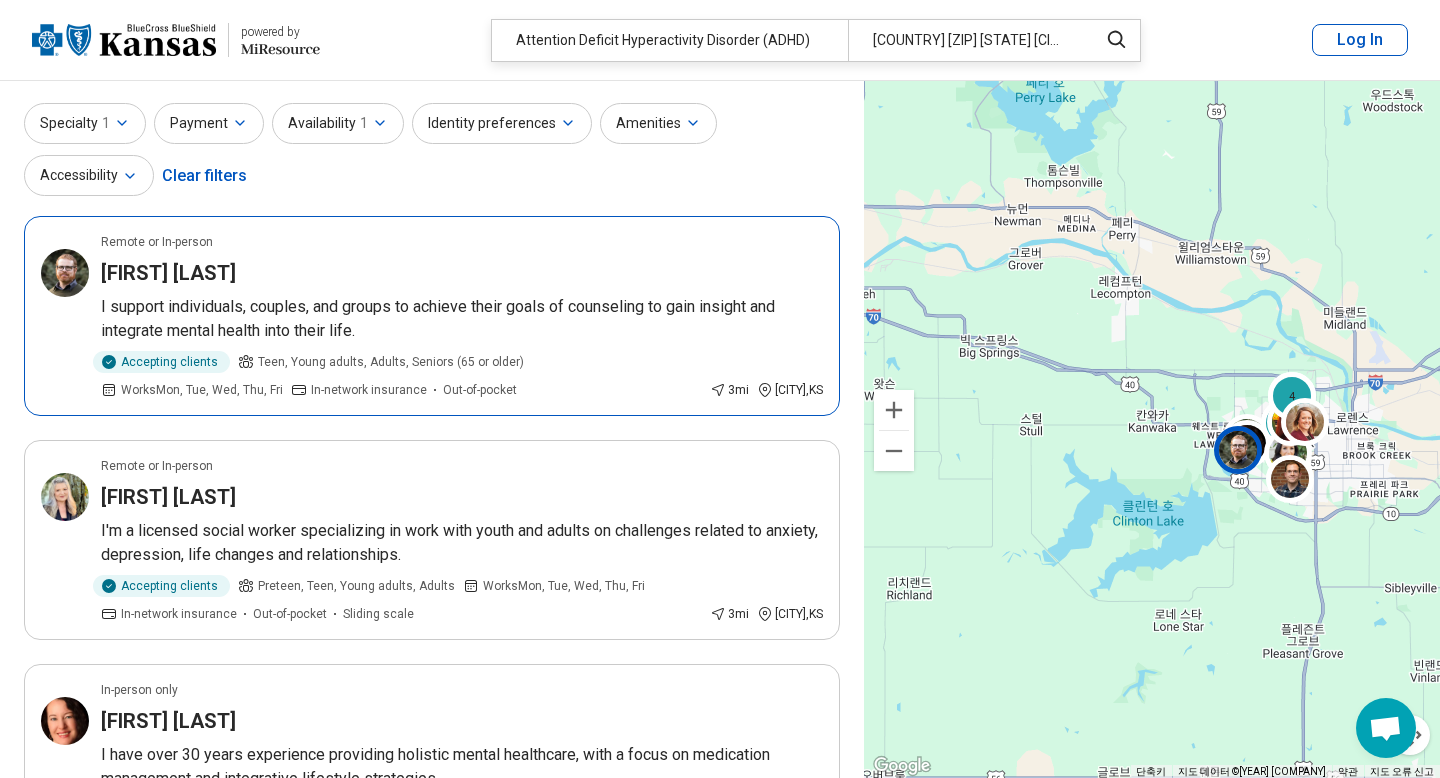 click on "I support individuals, couples, and groups to achieve their goals of counseling to gain insight and integrate mental health into their life." at bounding box center [462, 319] 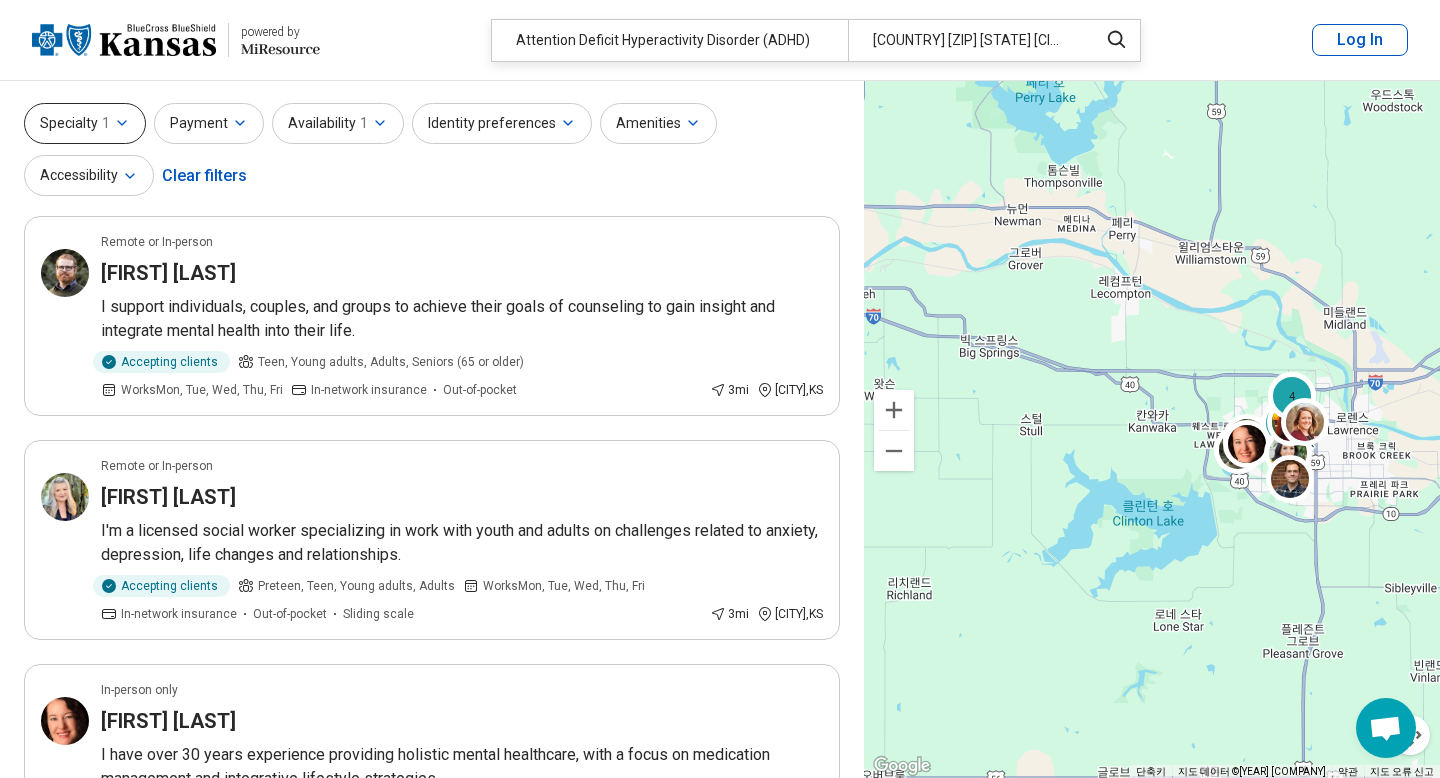 click 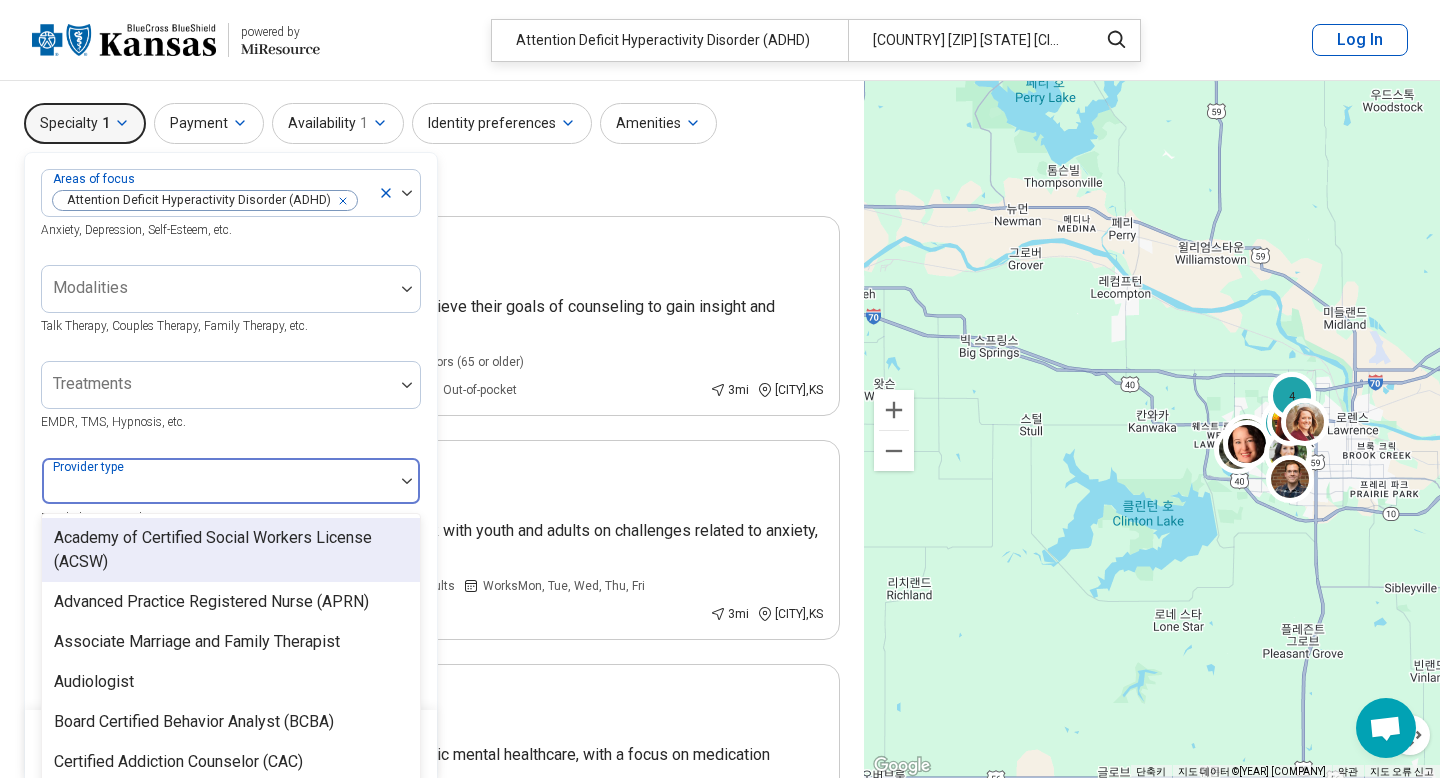click at bounding box center (218, 489) 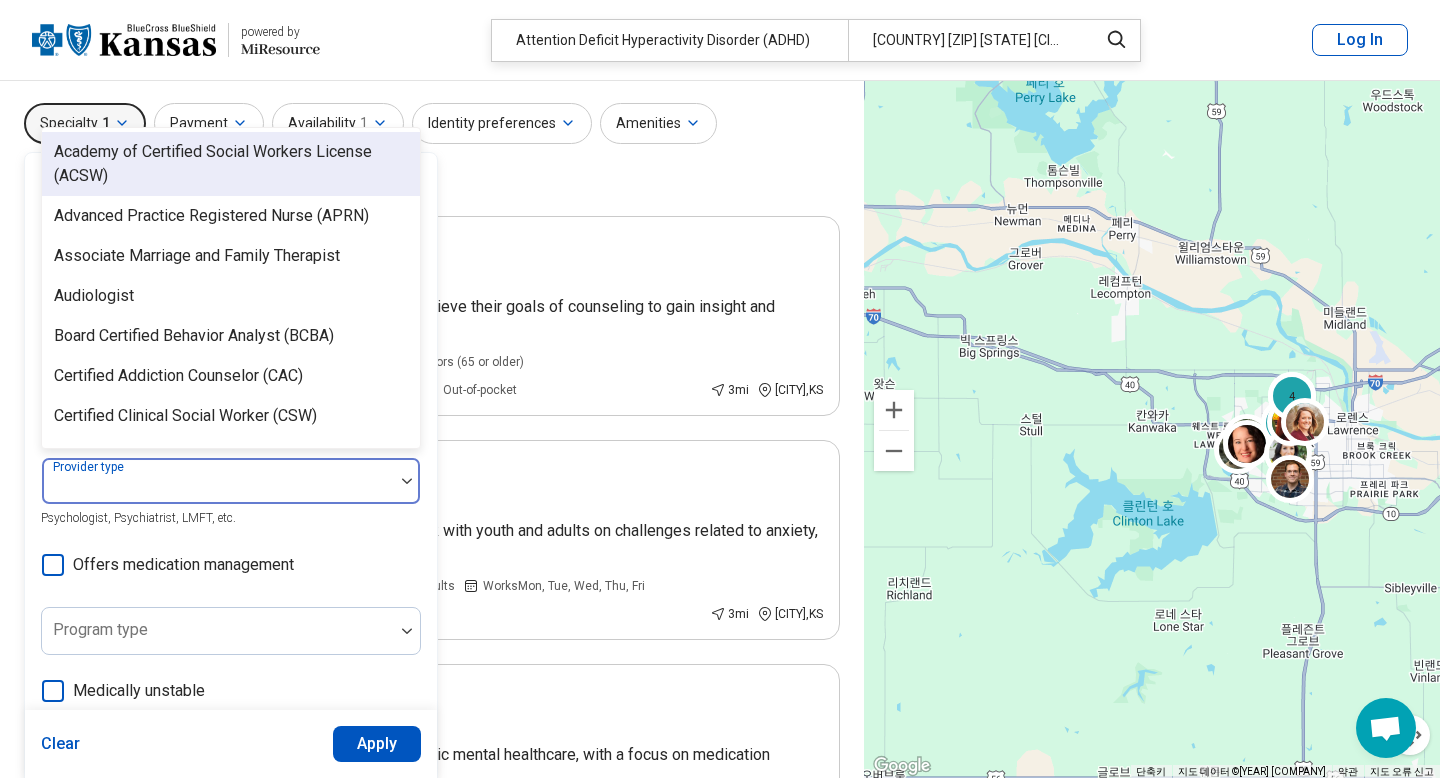 scroll, scrollTop: 116, scrollLeft: 0, axis: vertical 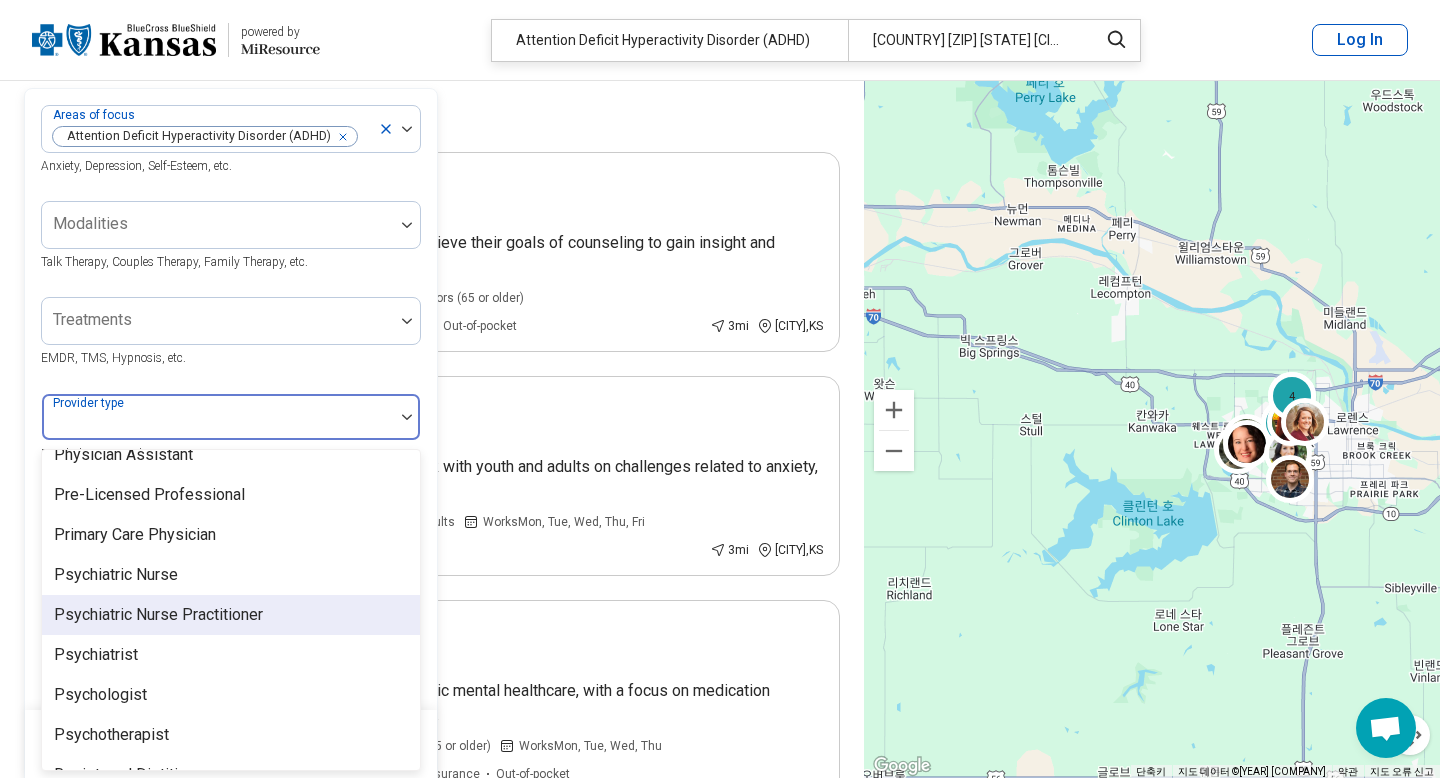 click on "Psychiatric Nurse Practitioner" at bounding box center (158, 615) 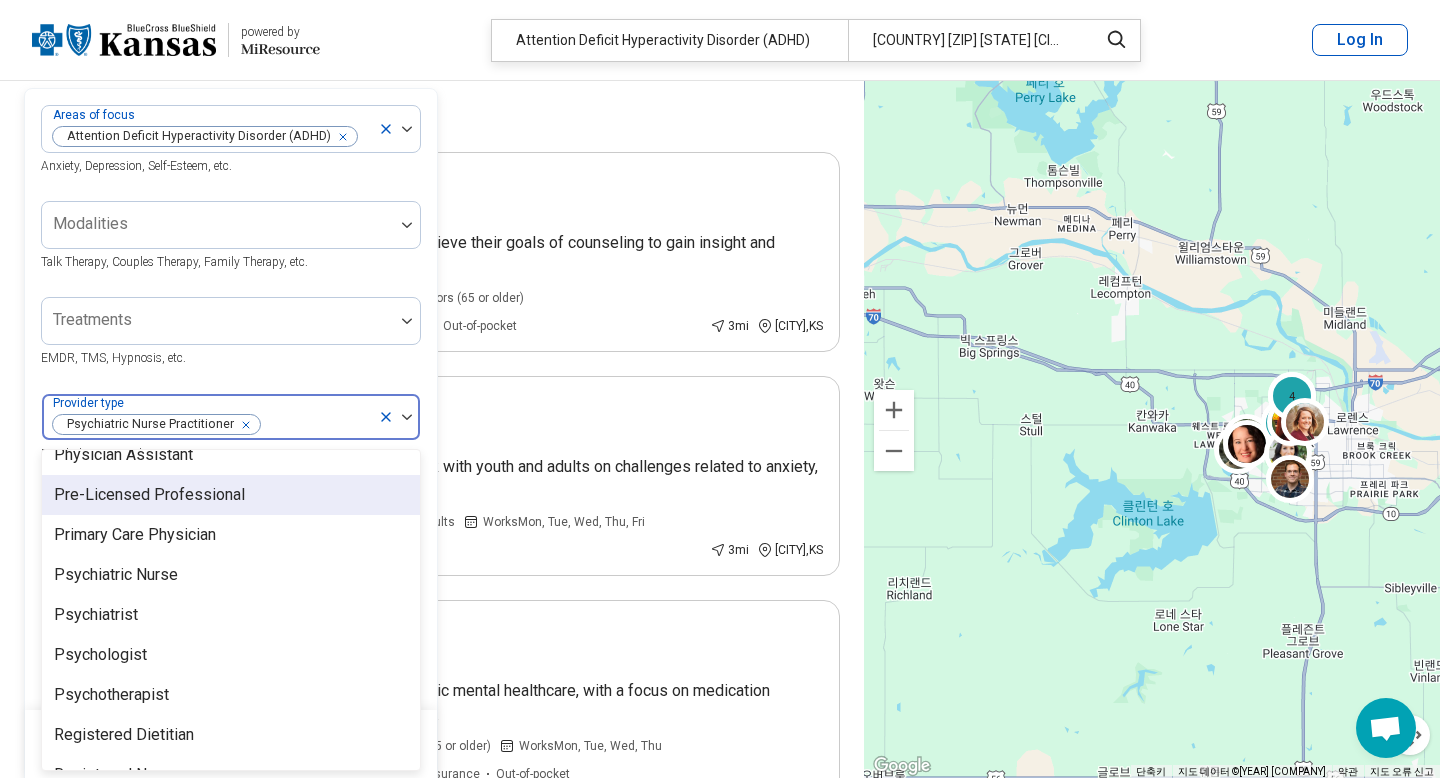 click on "Treatments EMDR, TMS, Hypnosis, etc." at bounding box center [231, 333] 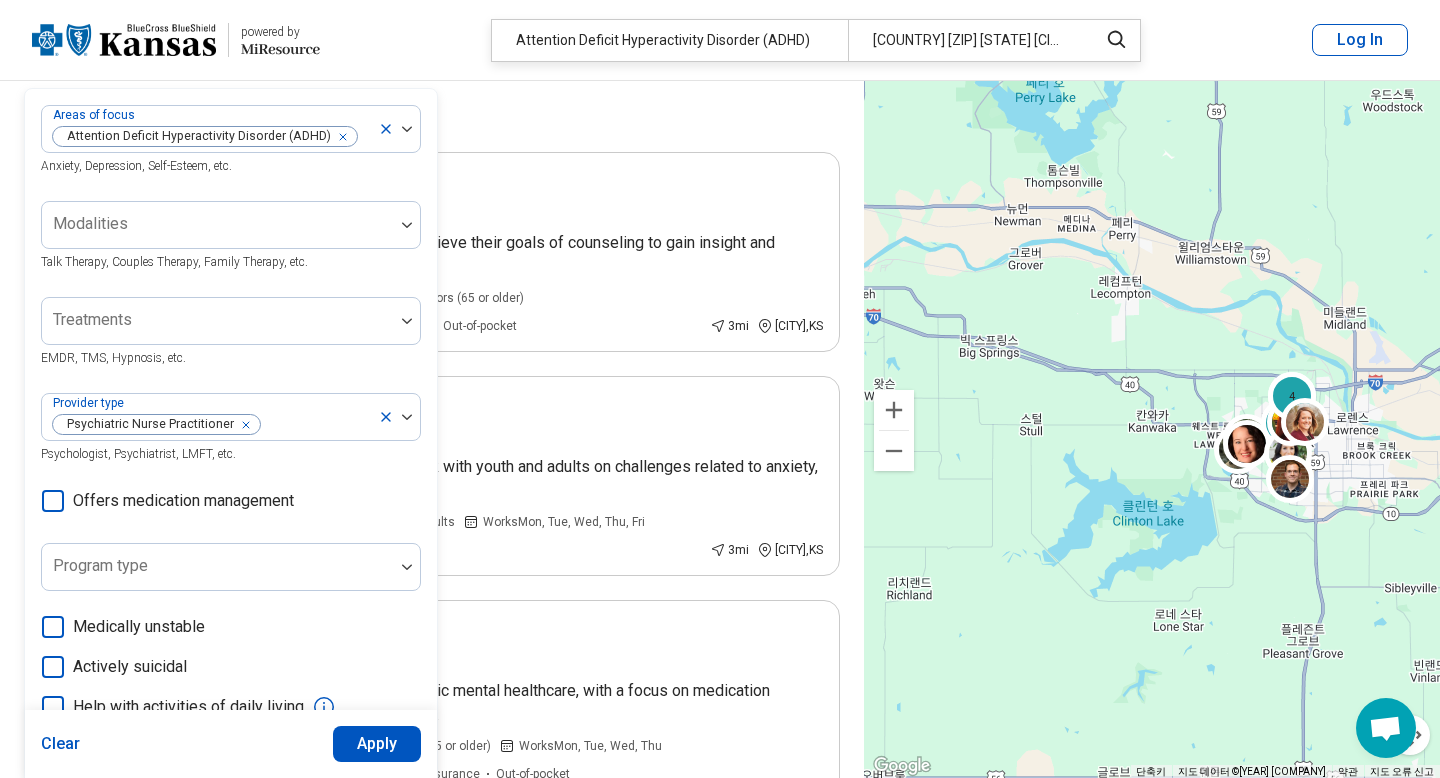 click on "Apply" at bounding box center (377, 744) 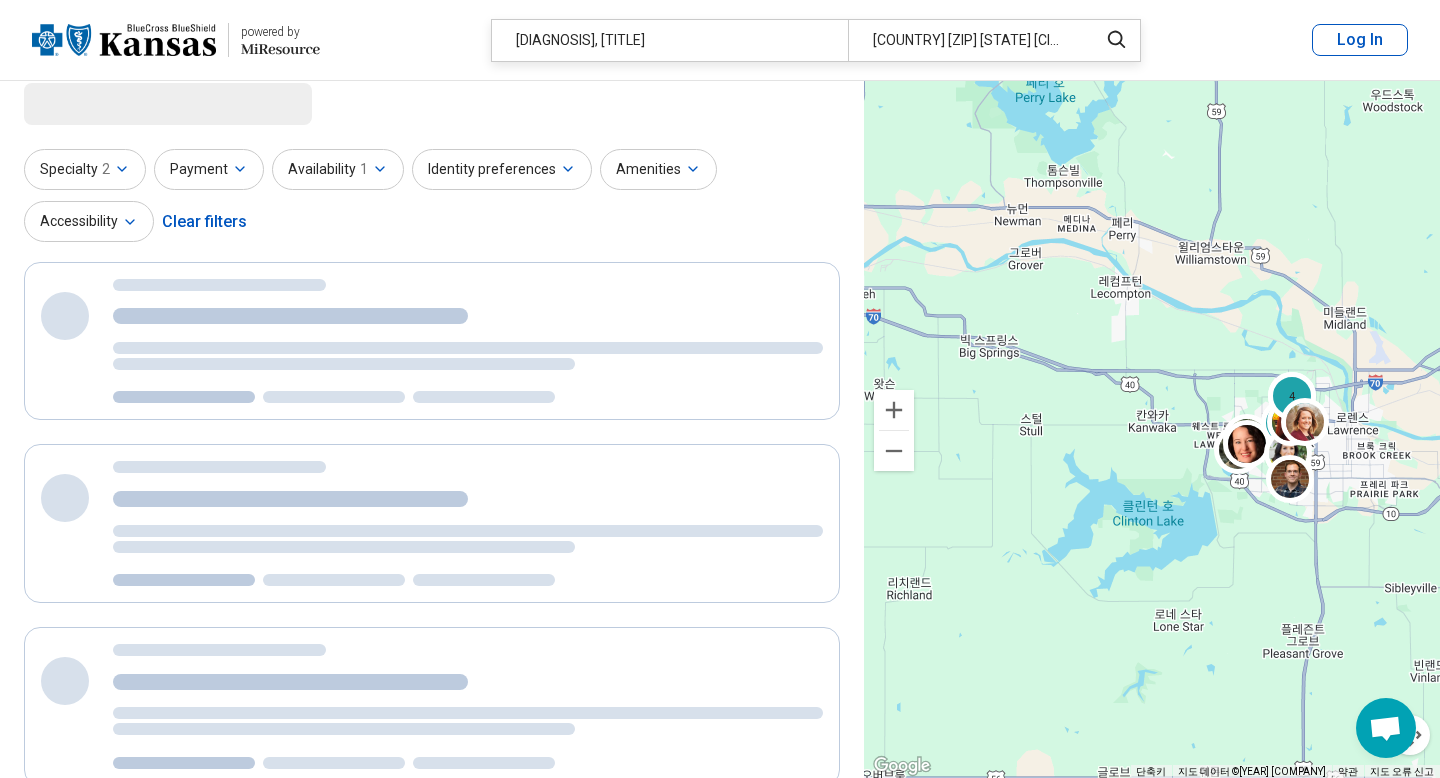 scroll, scrollTop: 0, scrollLeft: 0, axis: both 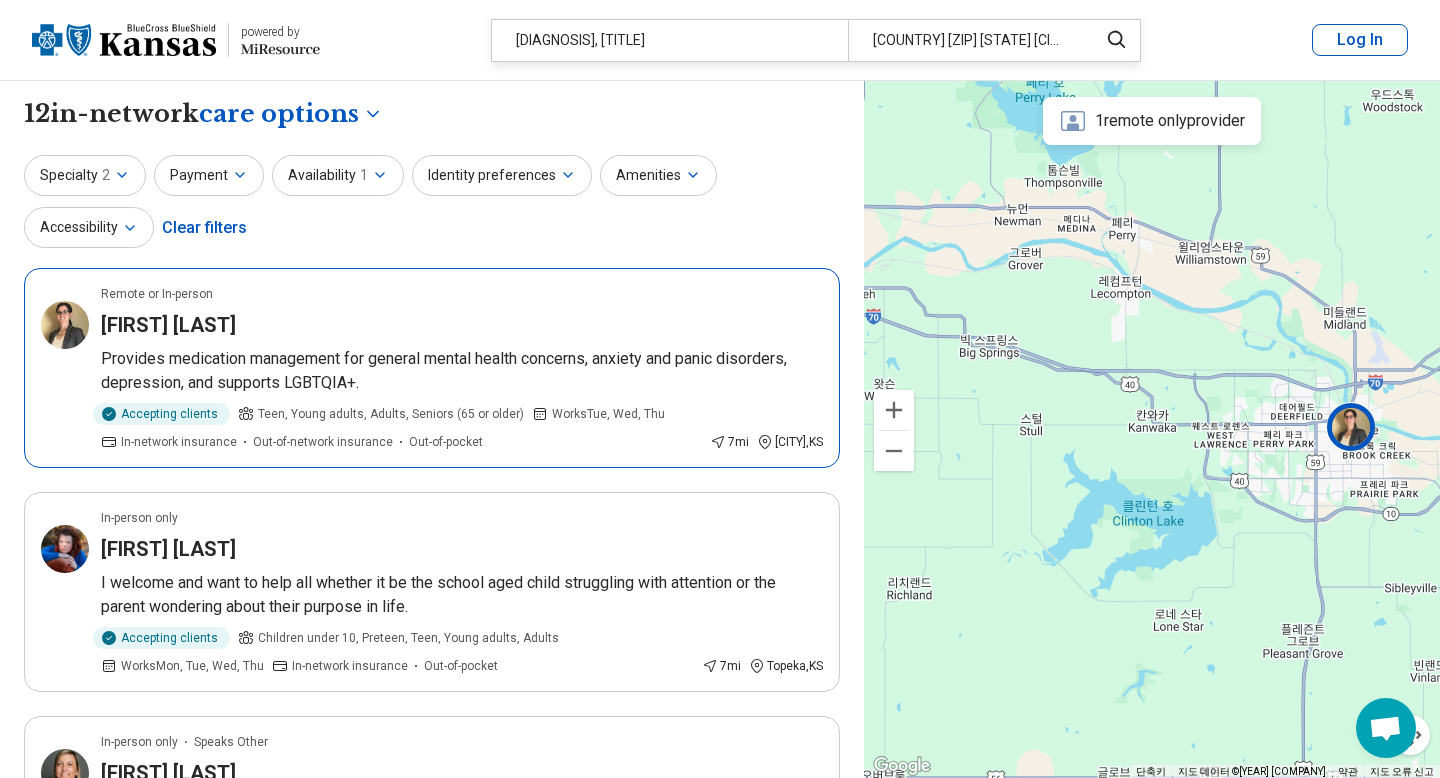 click on "Provides medication management for general mental health concerns, anxiety and panic disorders, depression, and supports LGBTQIA+." at bounding box center (462, 371) 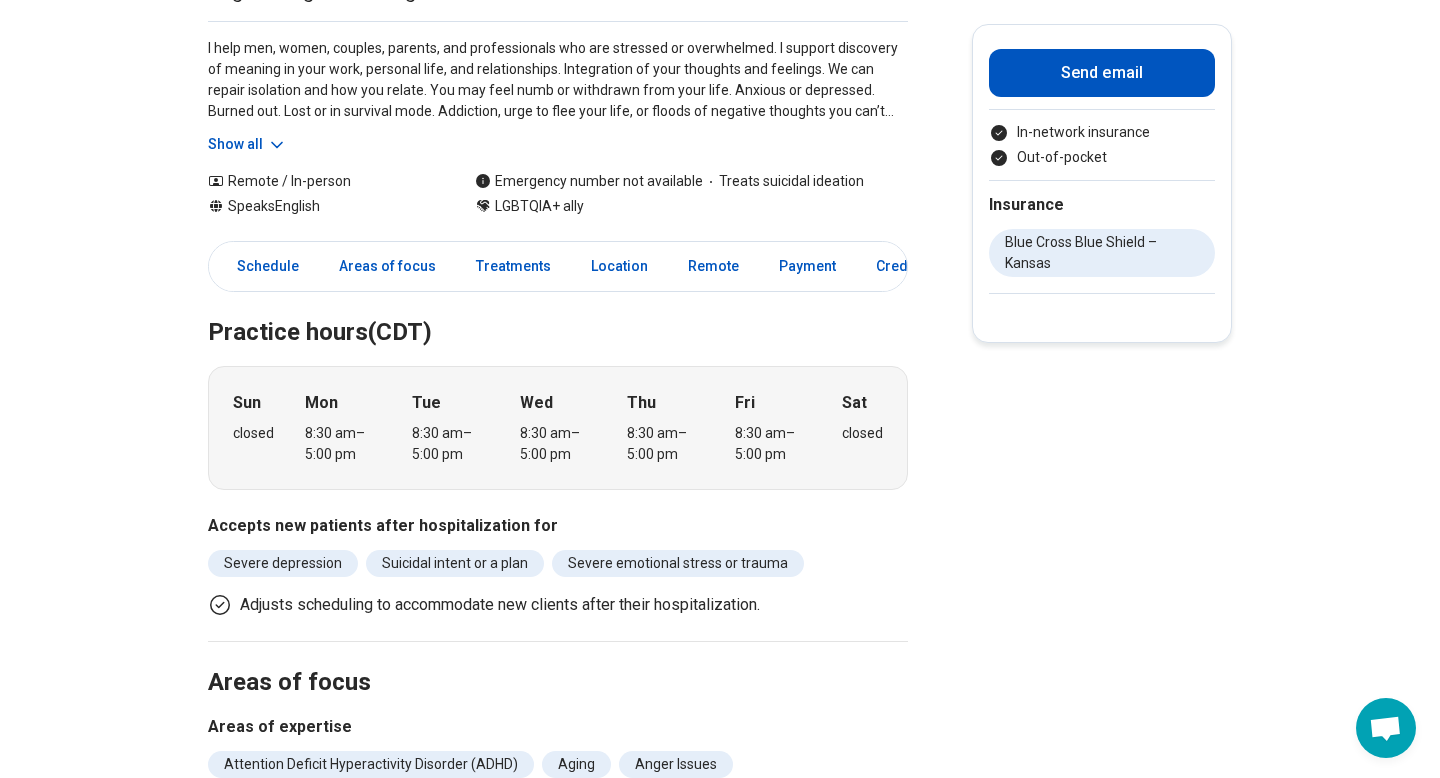 scroll, scrollTop: 351, scrollLeft: 0, axis: vertical 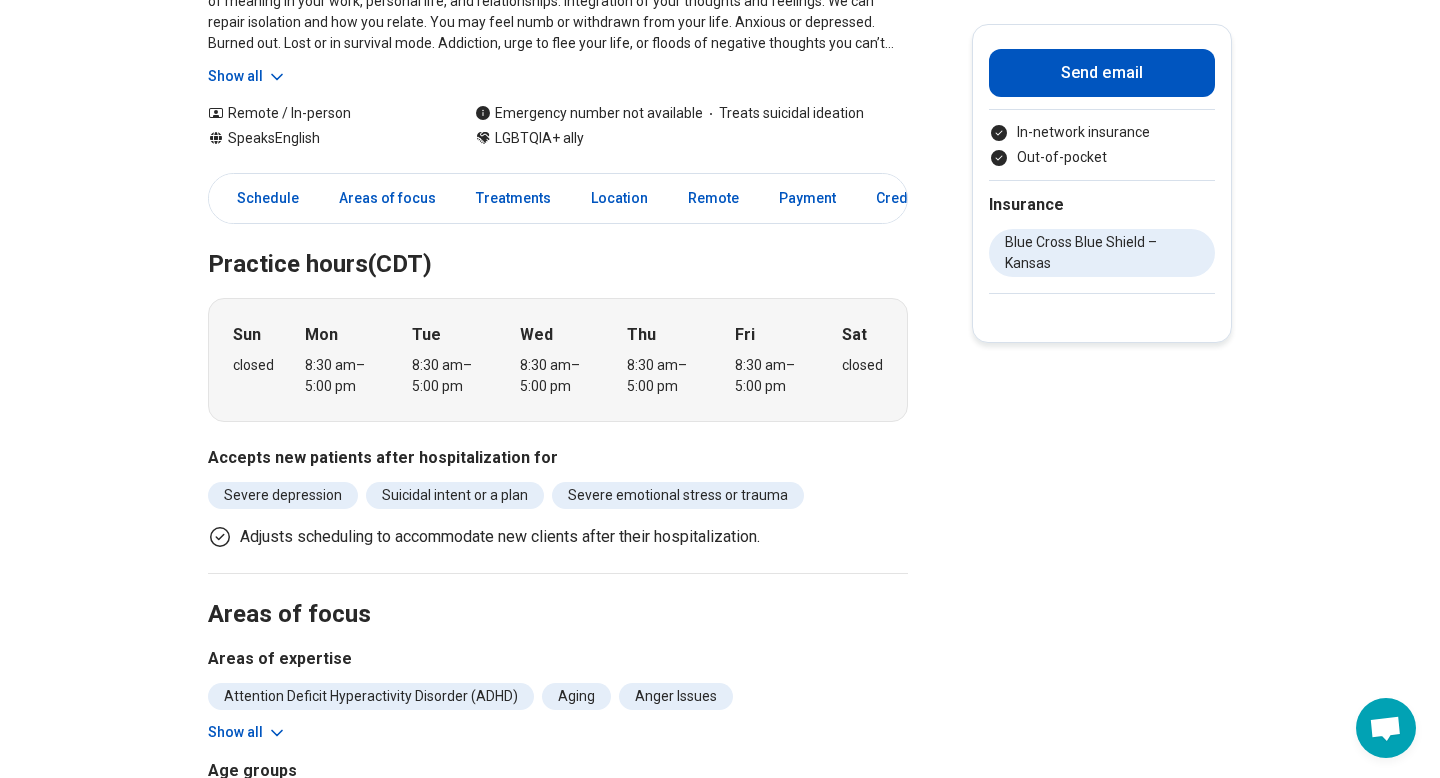 click on "Mon 8:30 am  –   5:00 pm" at bounding box center (343, 360) 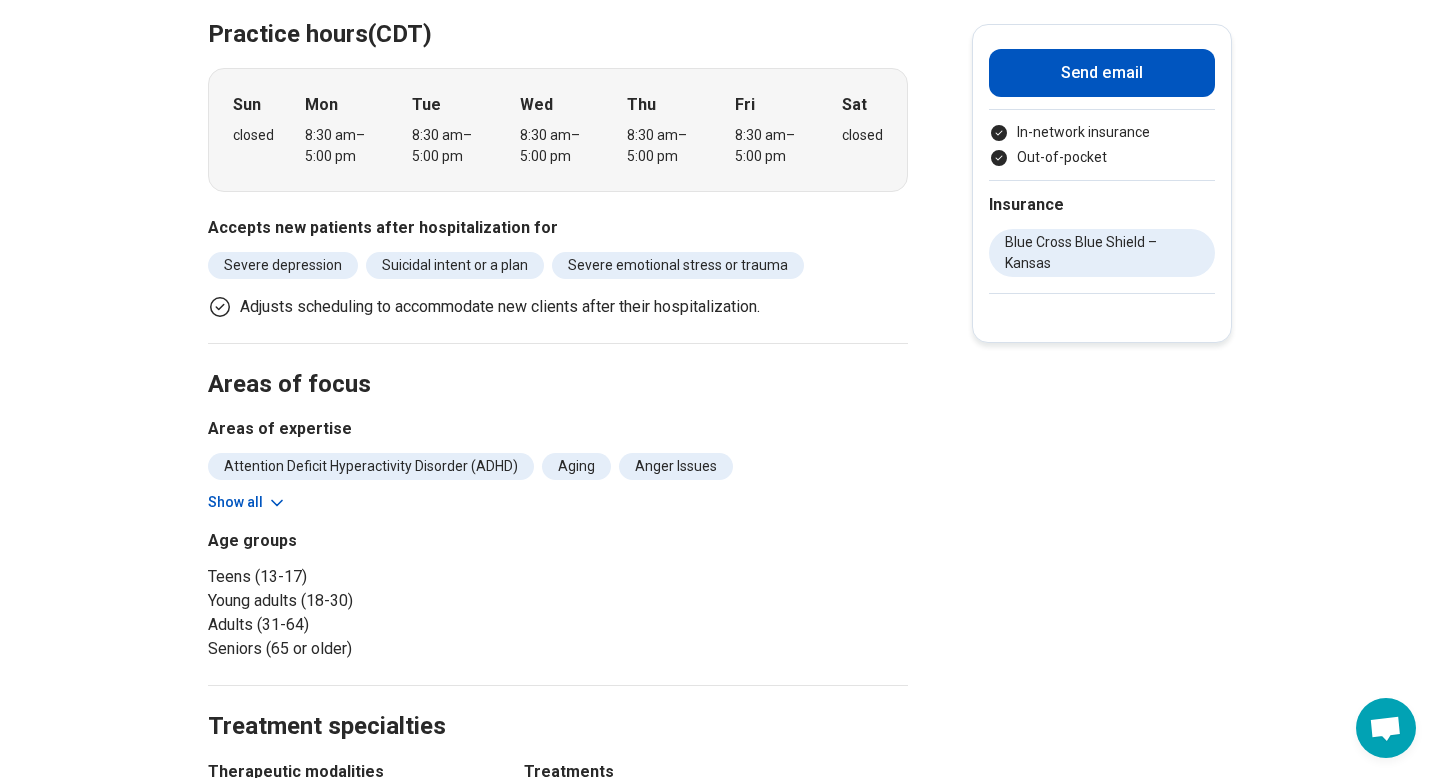 scroll, scrollTop: 582, scrollLeft: 0, axis: vertical 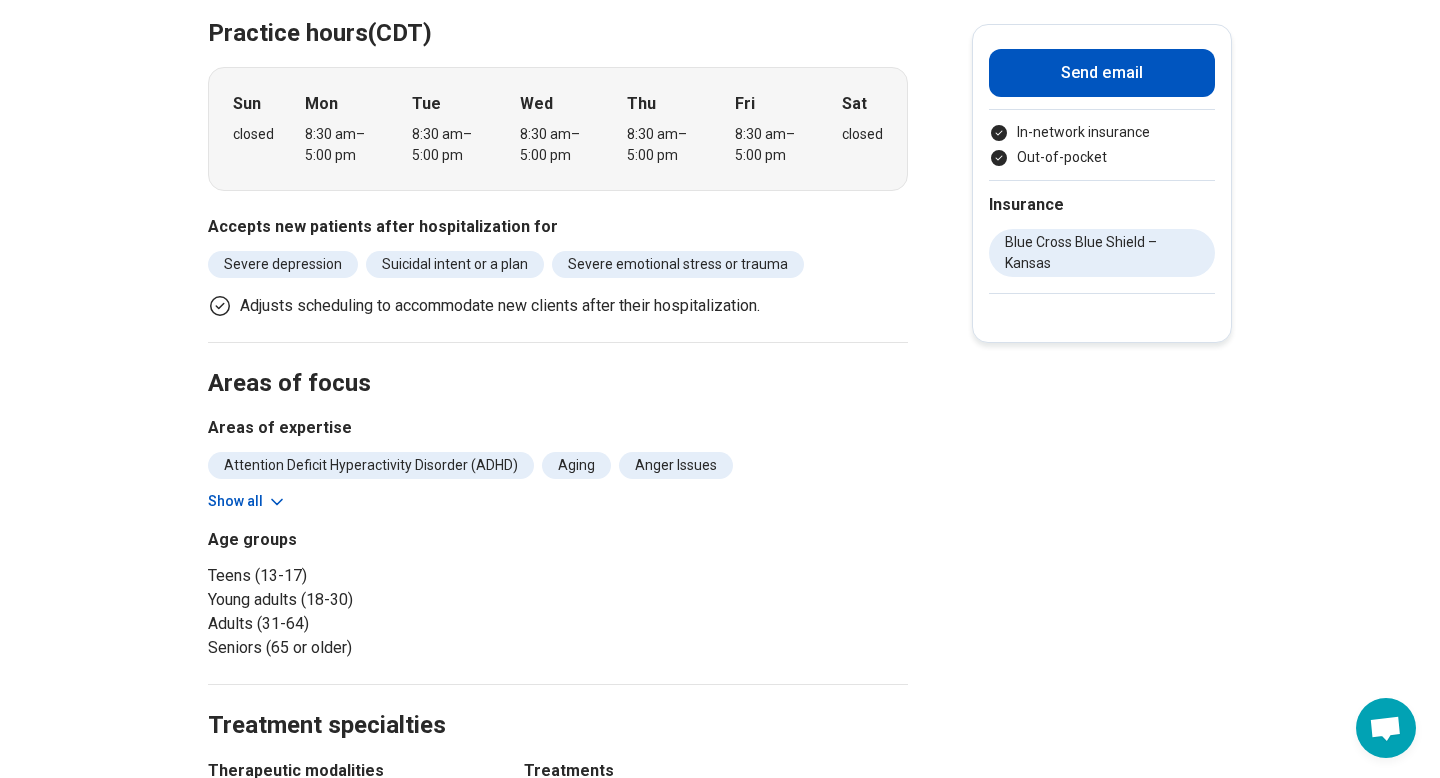 click on "Age groups" at bounding box center [379, 540] 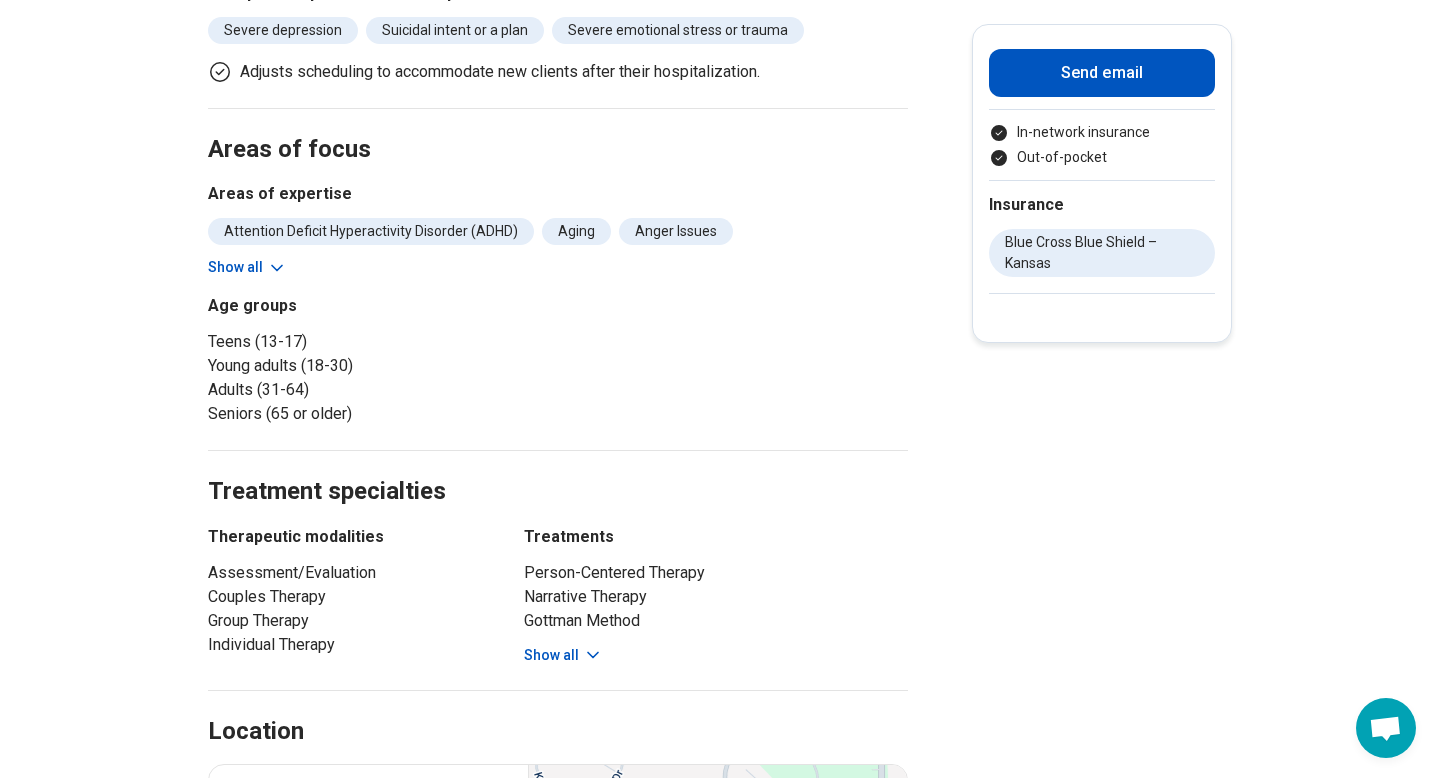 scroll, scrollTop: 1079, scrollLeft: 0, axis: vertical 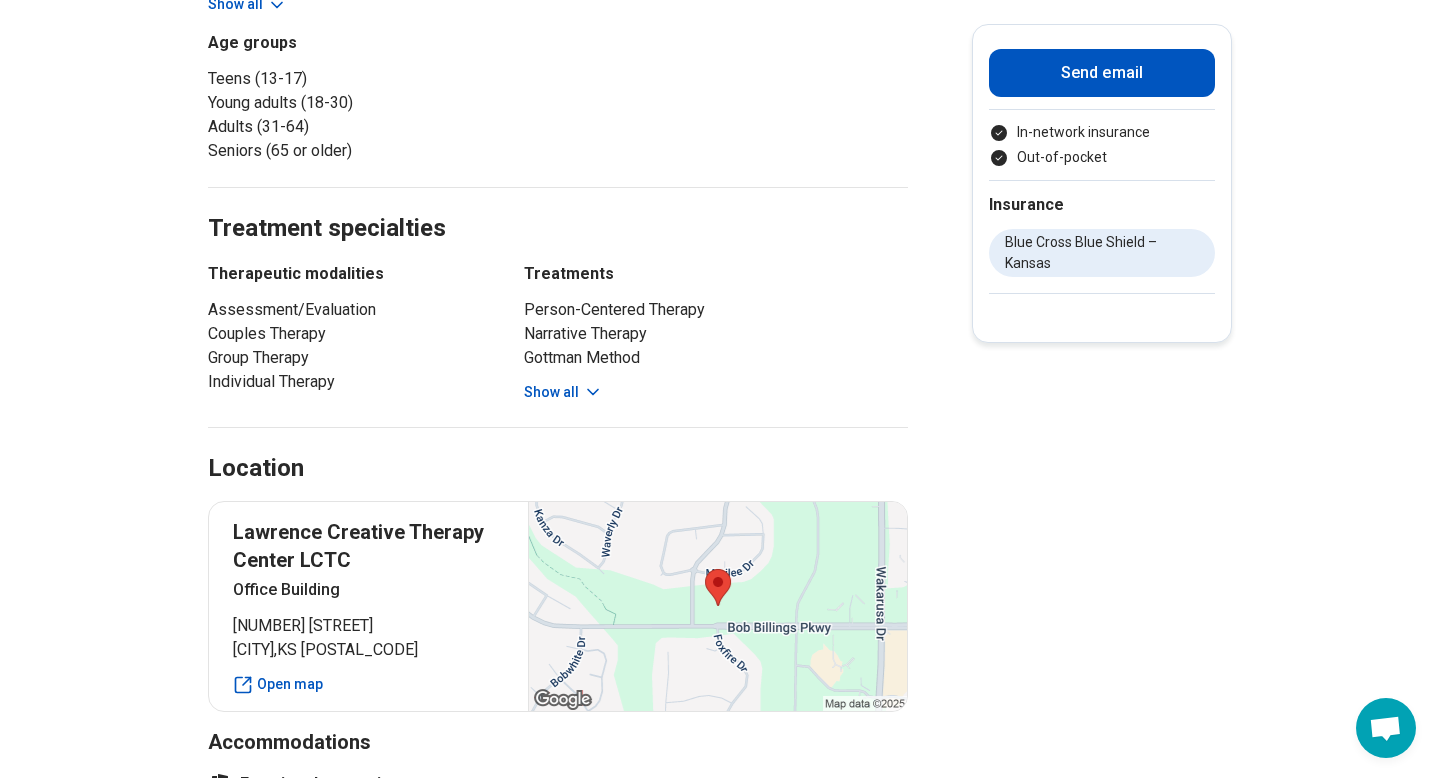 click on "Show all" at bounding box center [563, 392] 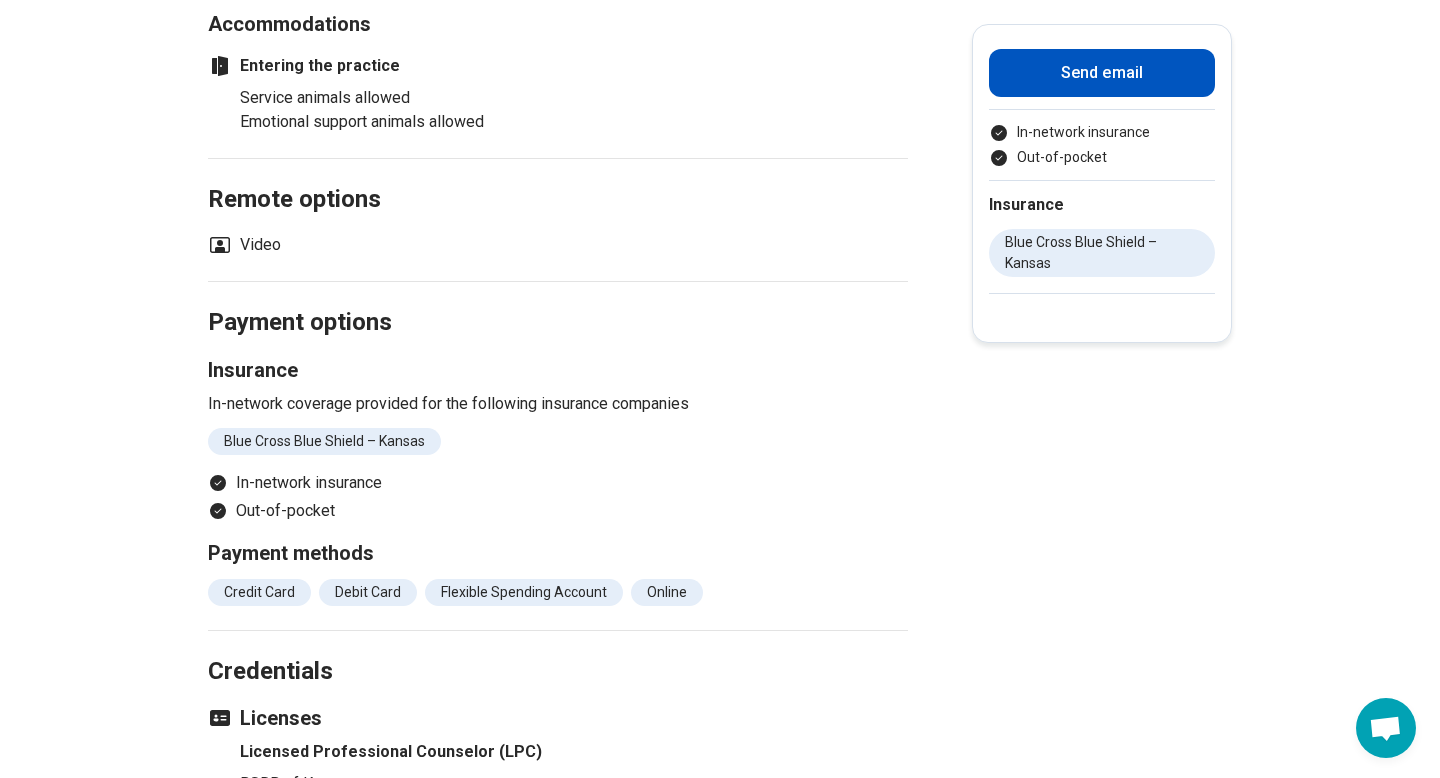 scroll, scrollTop: 1922, scrollLeft: 0, axis: vertical 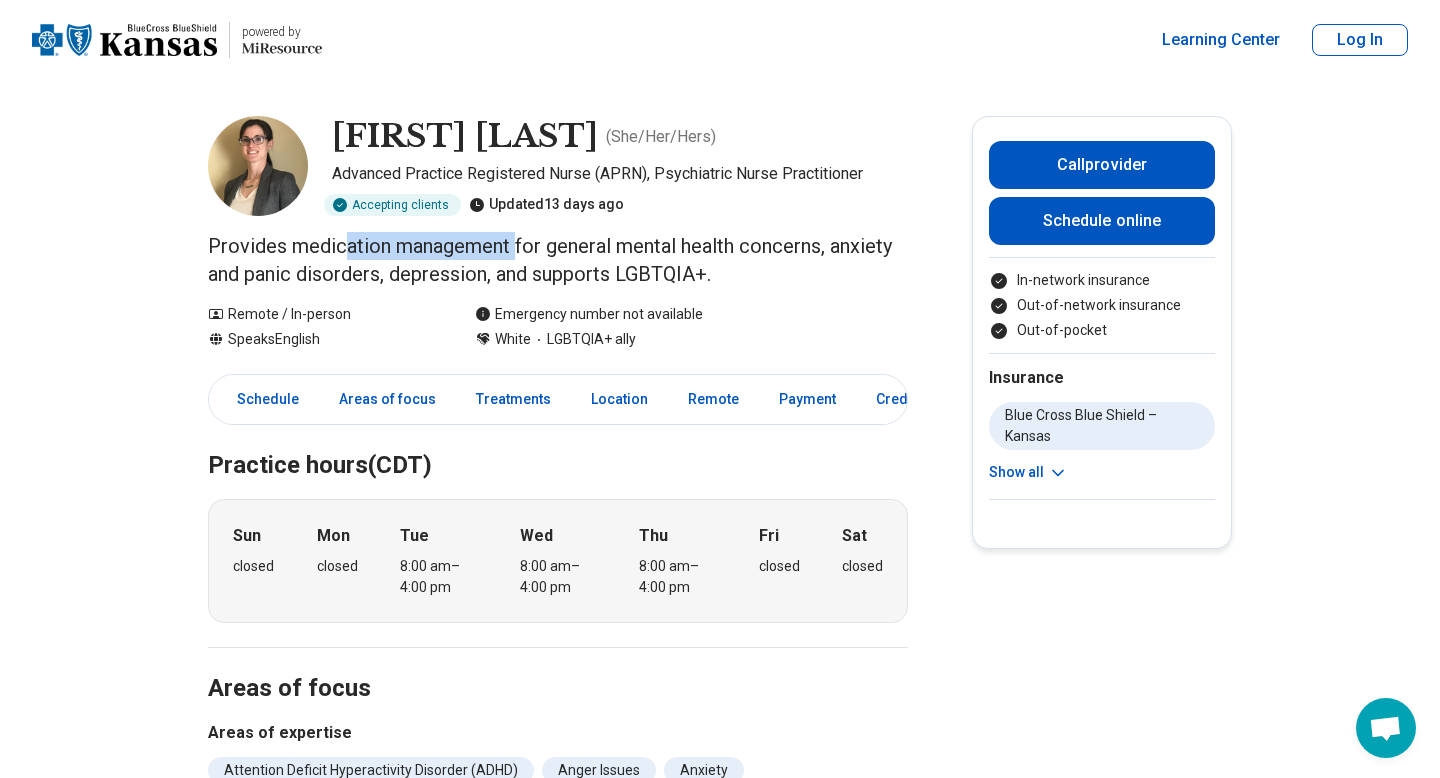 drag, startPoint x: 348, startPoint y: 243, endPoint x: 517, endPoint y: 257, distance: 169.57889 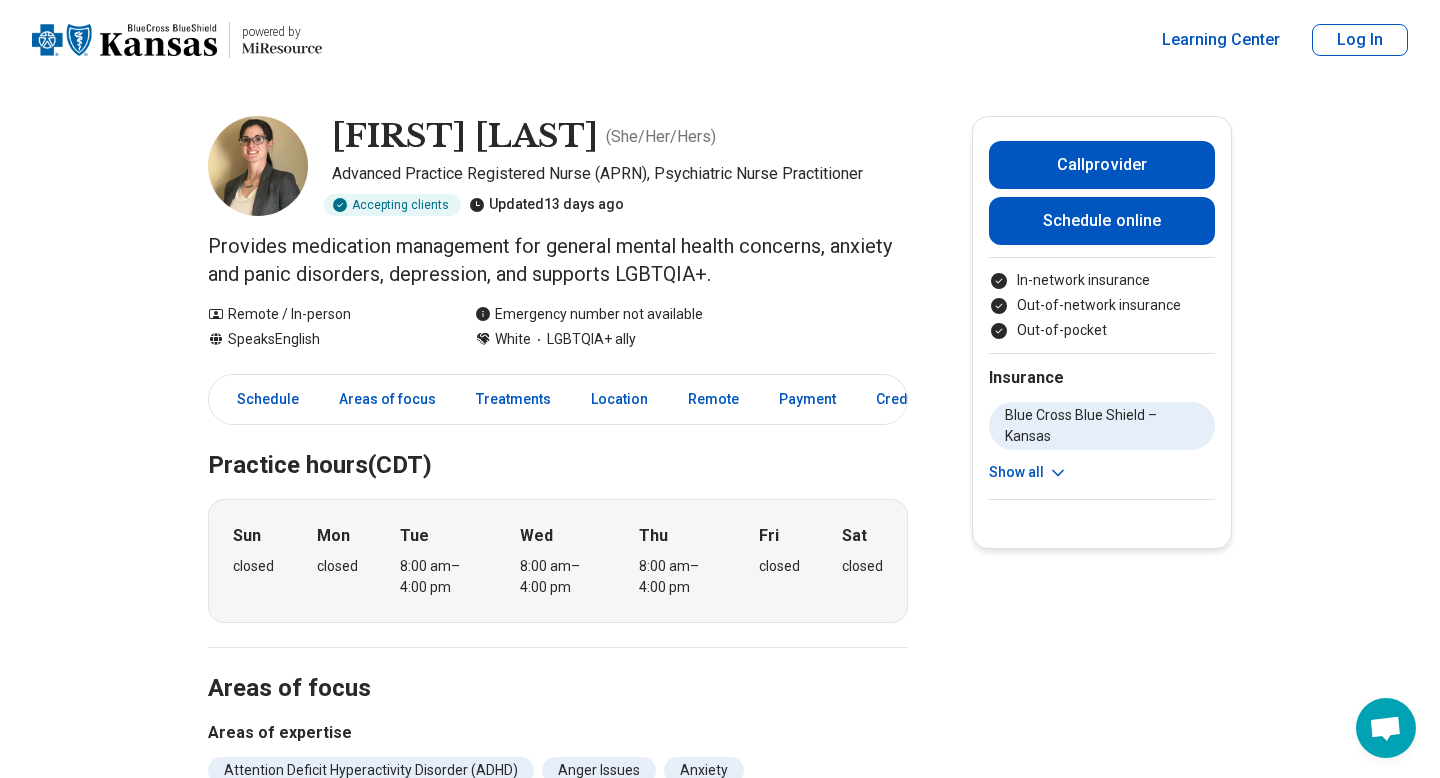 click on "8:00 am  –   4:00 pm" at bounding box center (438, 577) 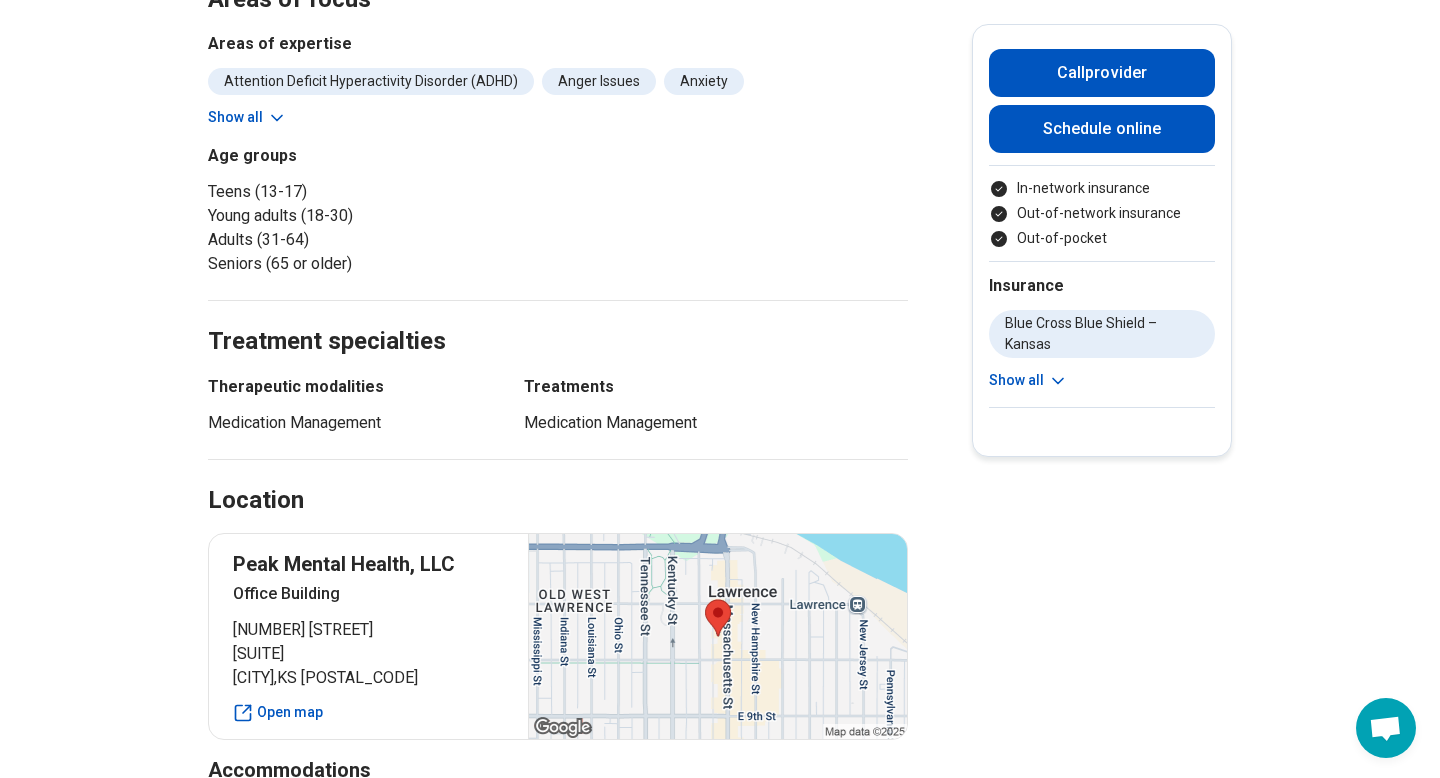 scroll, scrollTop: 691, scrollLeft: 0, axis: vertical 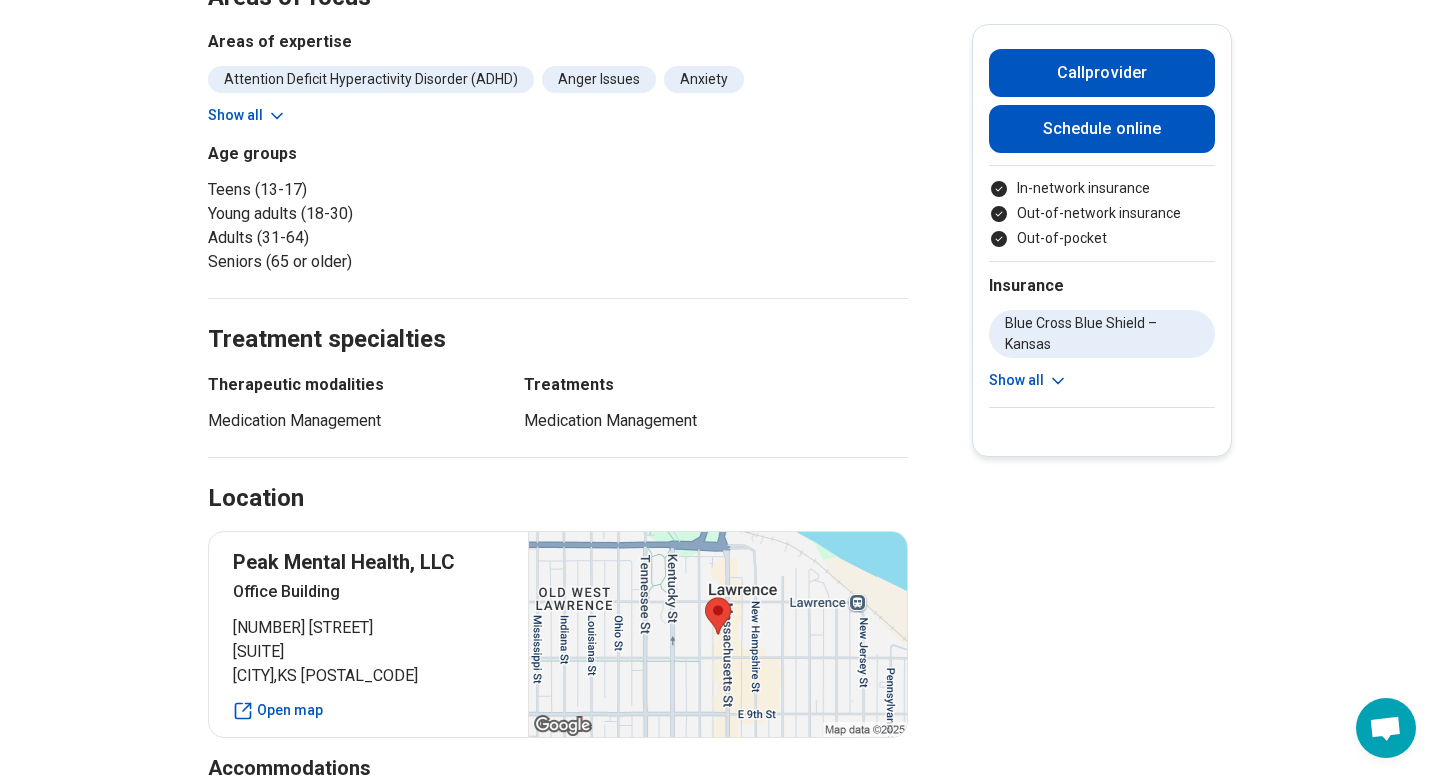 click on "Medication Management" at bounding box center [716, 421] 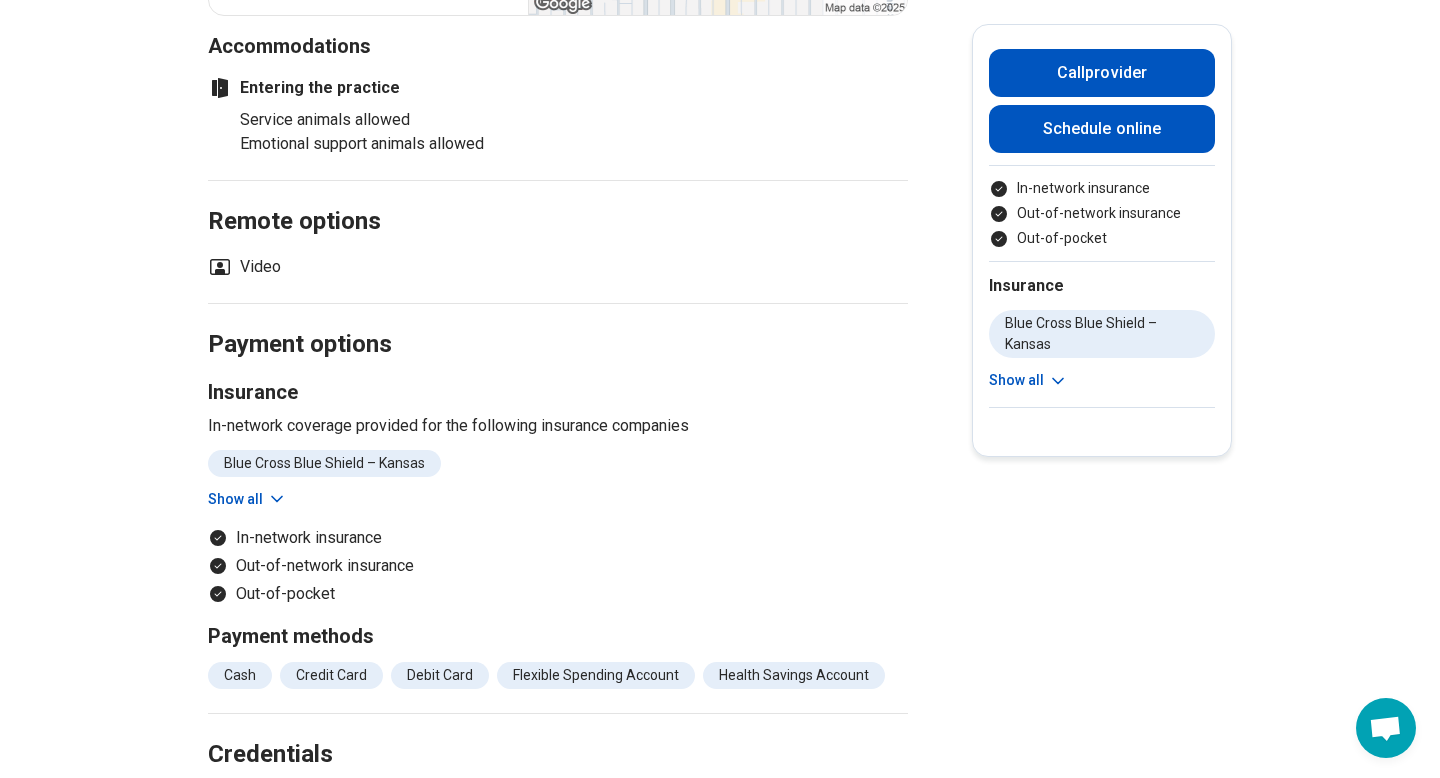 scroll, scrollTop: 1417, scrollLeft: 0, axis: vertical 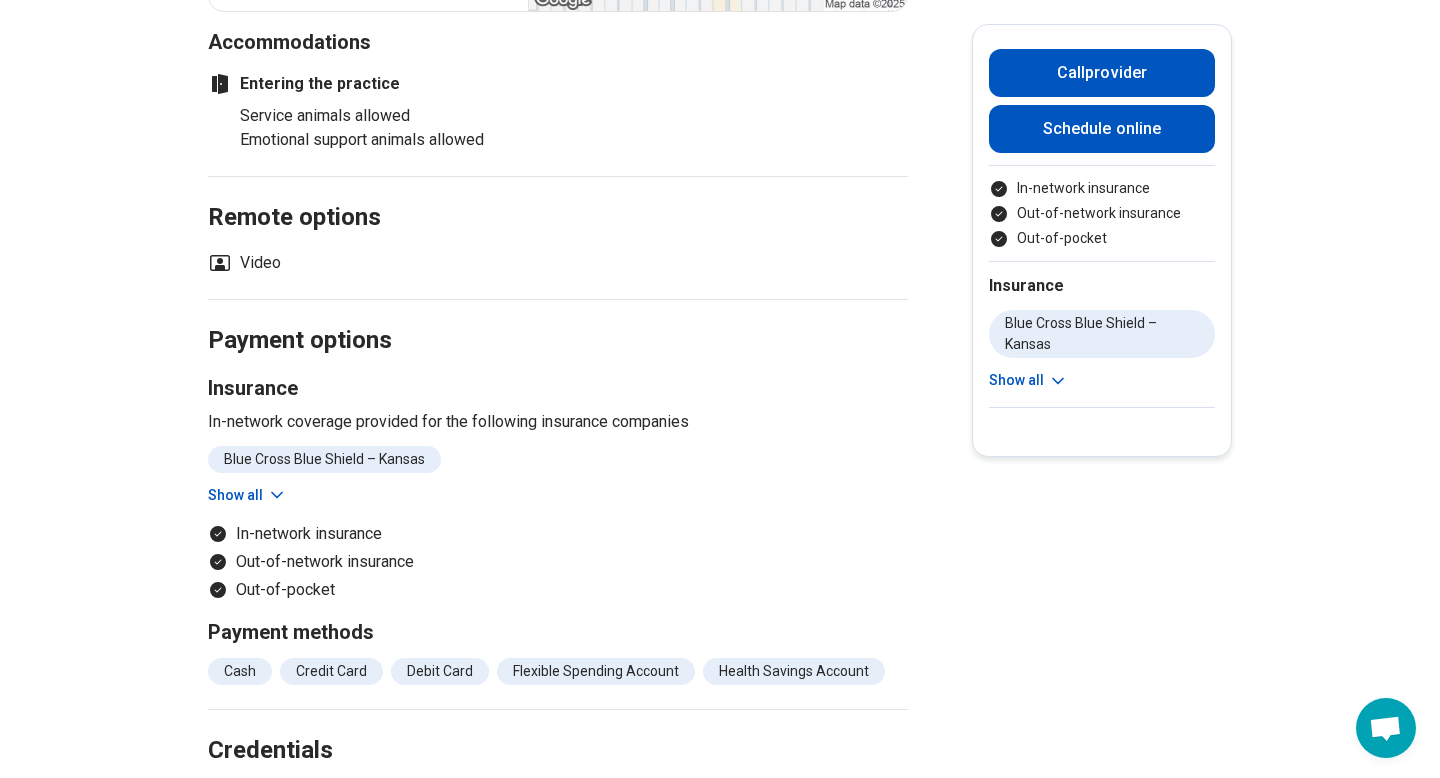 click 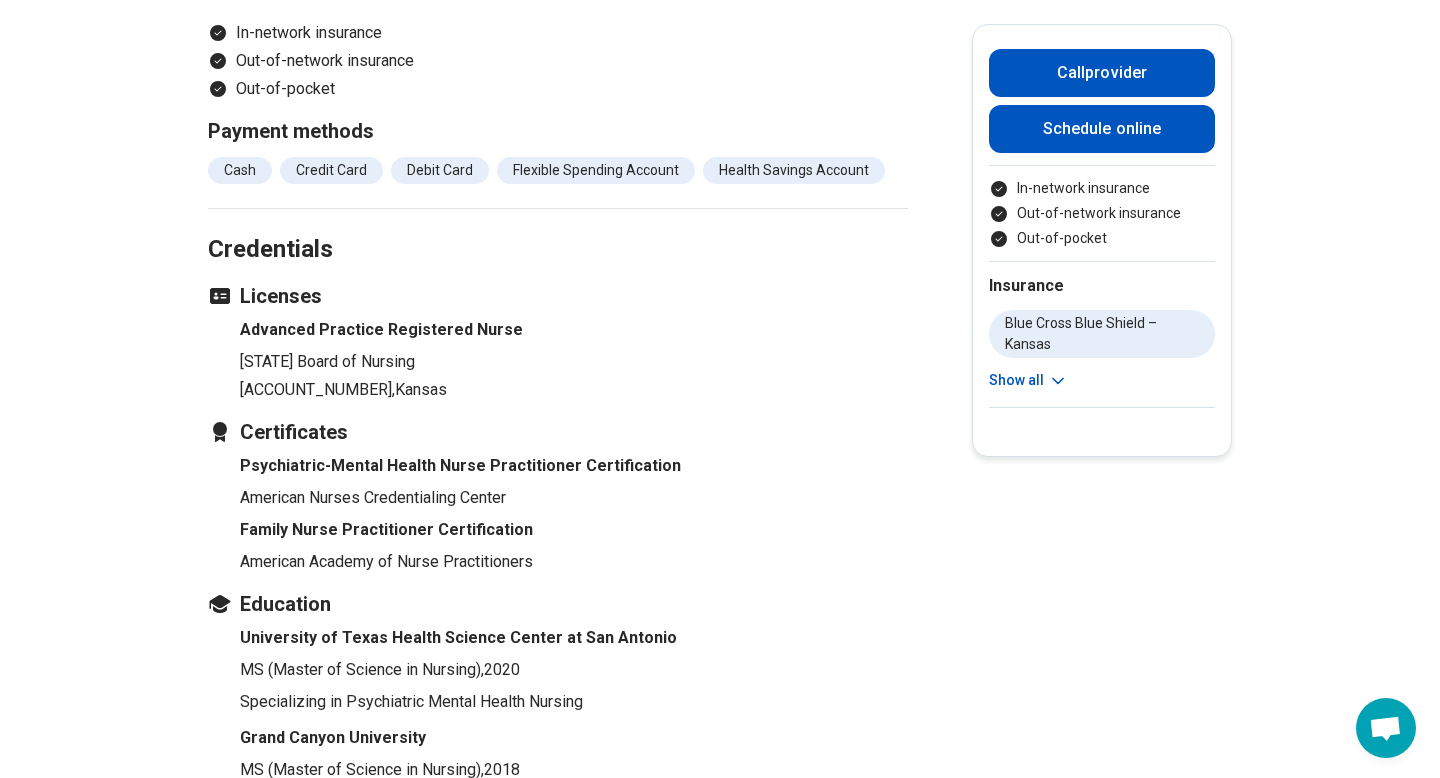 scroll, scrollTop: 1952, scrollLeft: 0, axis: vertical 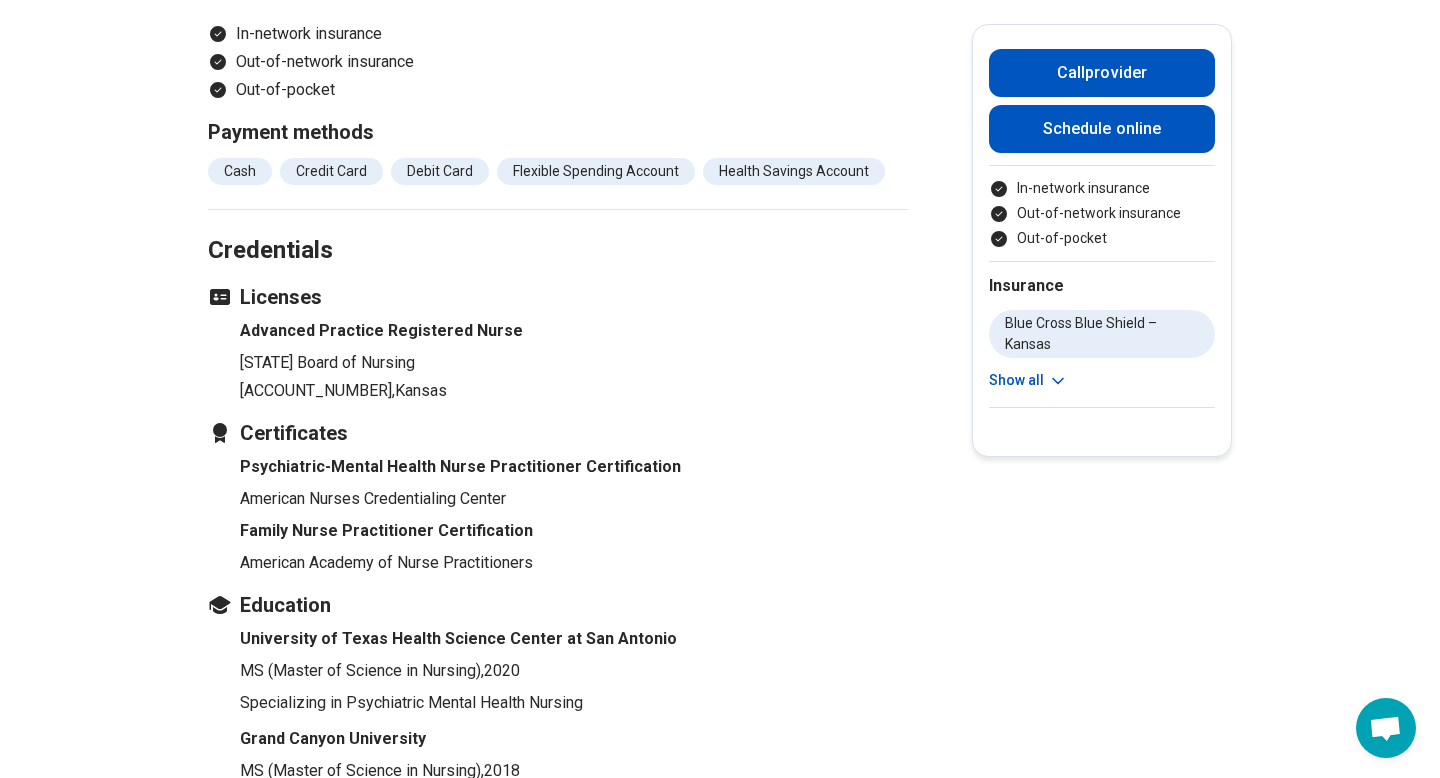 click on "Advanced Practice Registered Nurse" at bounding box center (574, 331) 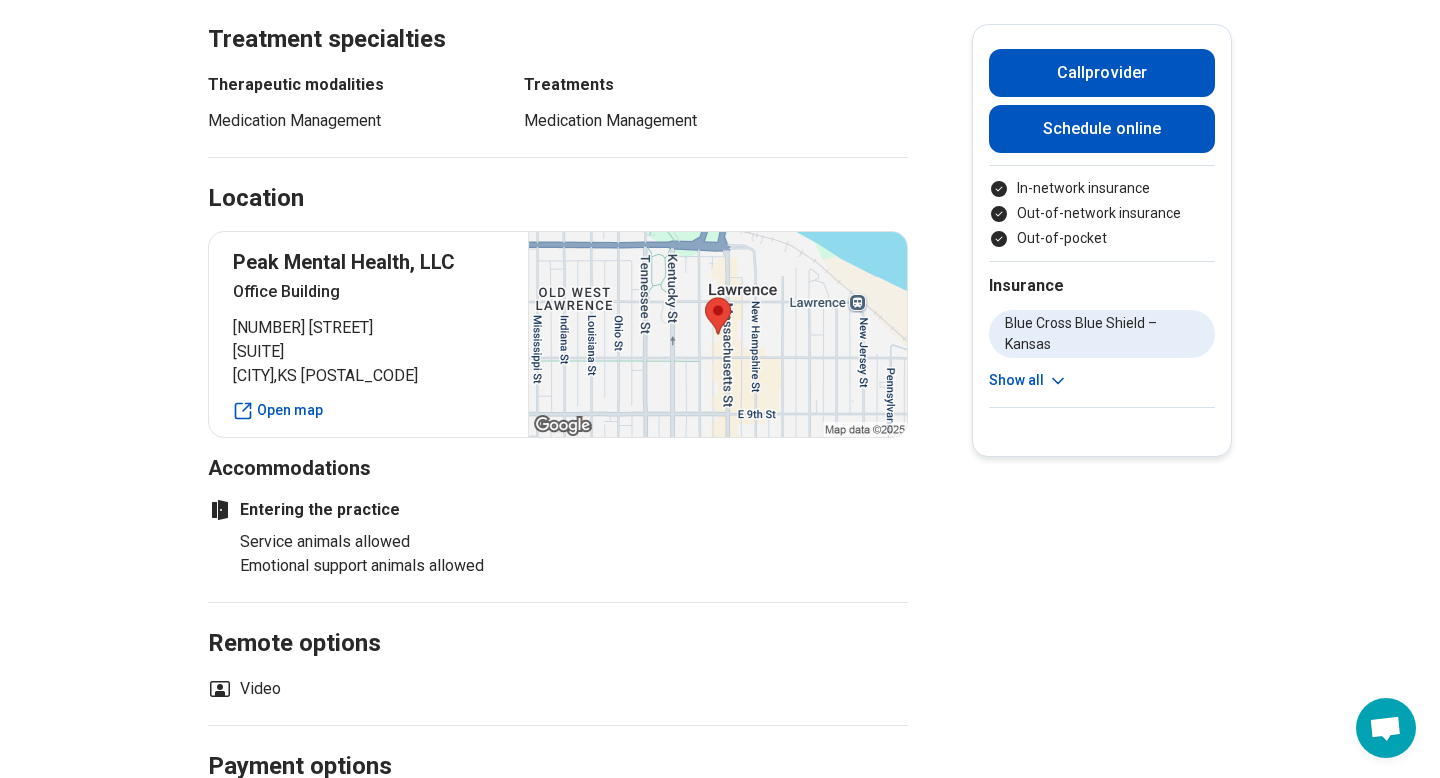 scroll, scrollTop: 0, scrollLeft: 0, axis: both 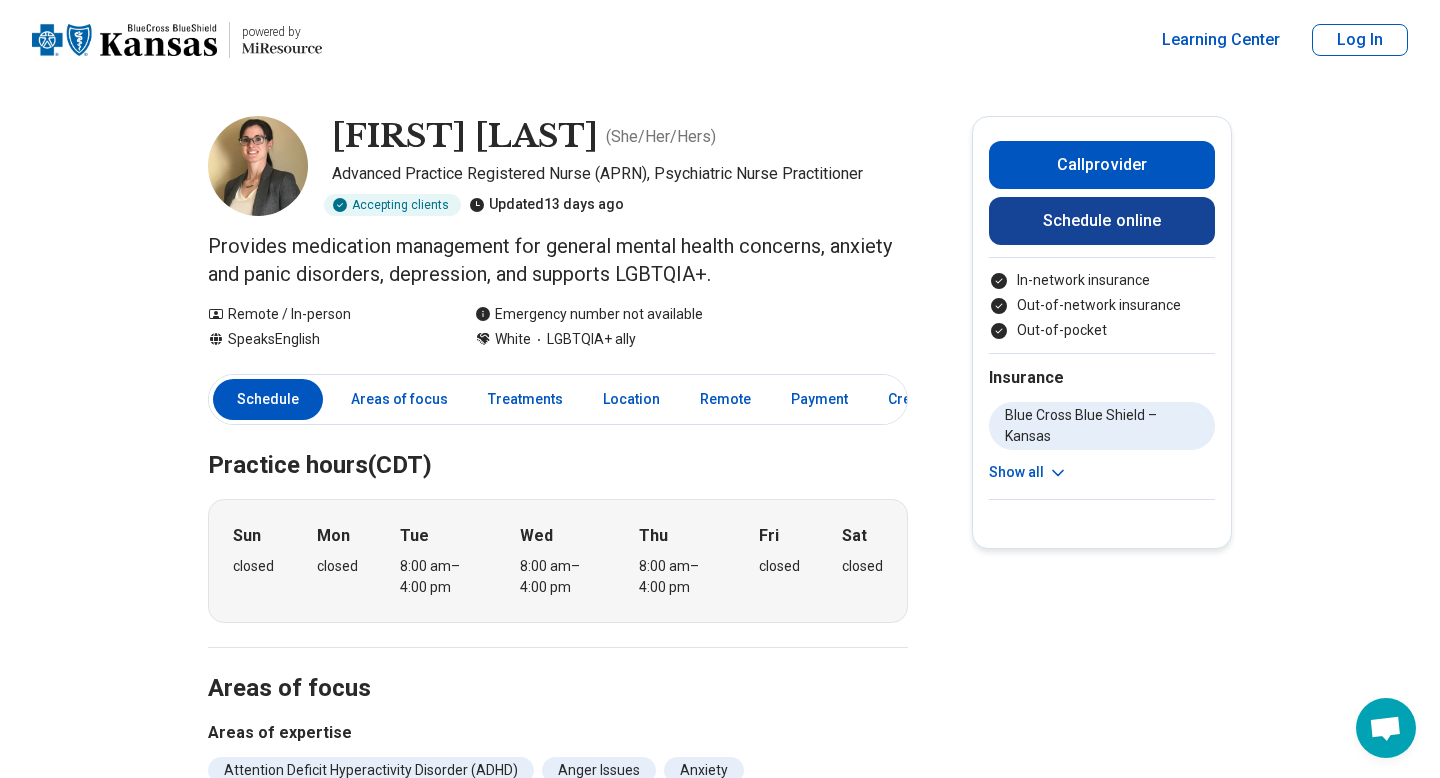 click on "Schedule online" at bounding box center [1102, 221] 